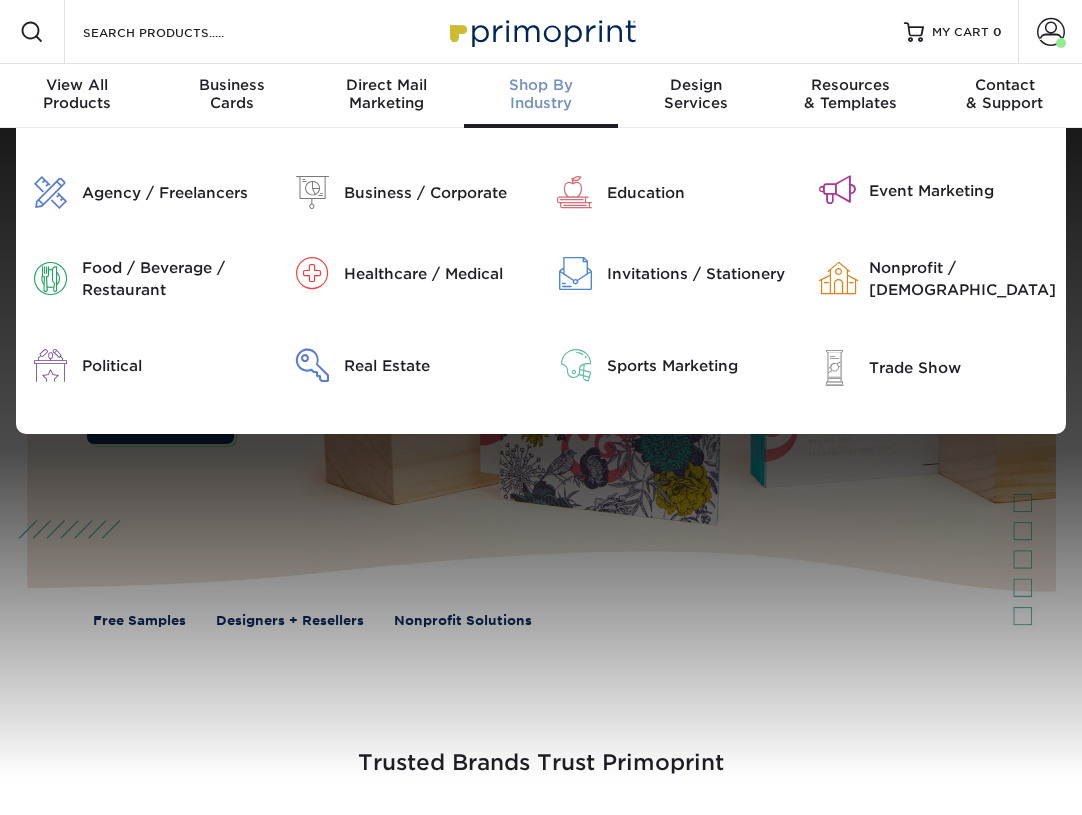 scroll, scrollTop: 0, scrollLeft: 0, axis: both 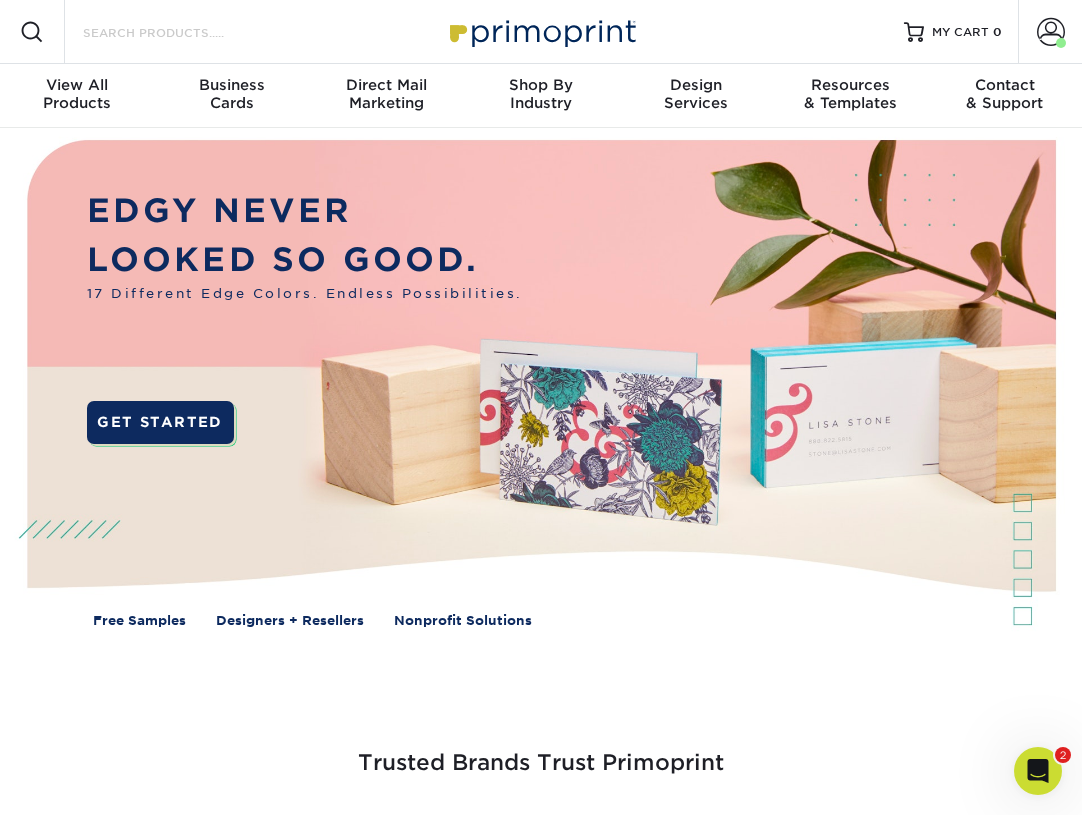 click on "Search Products" at bounding box center (178, 32) 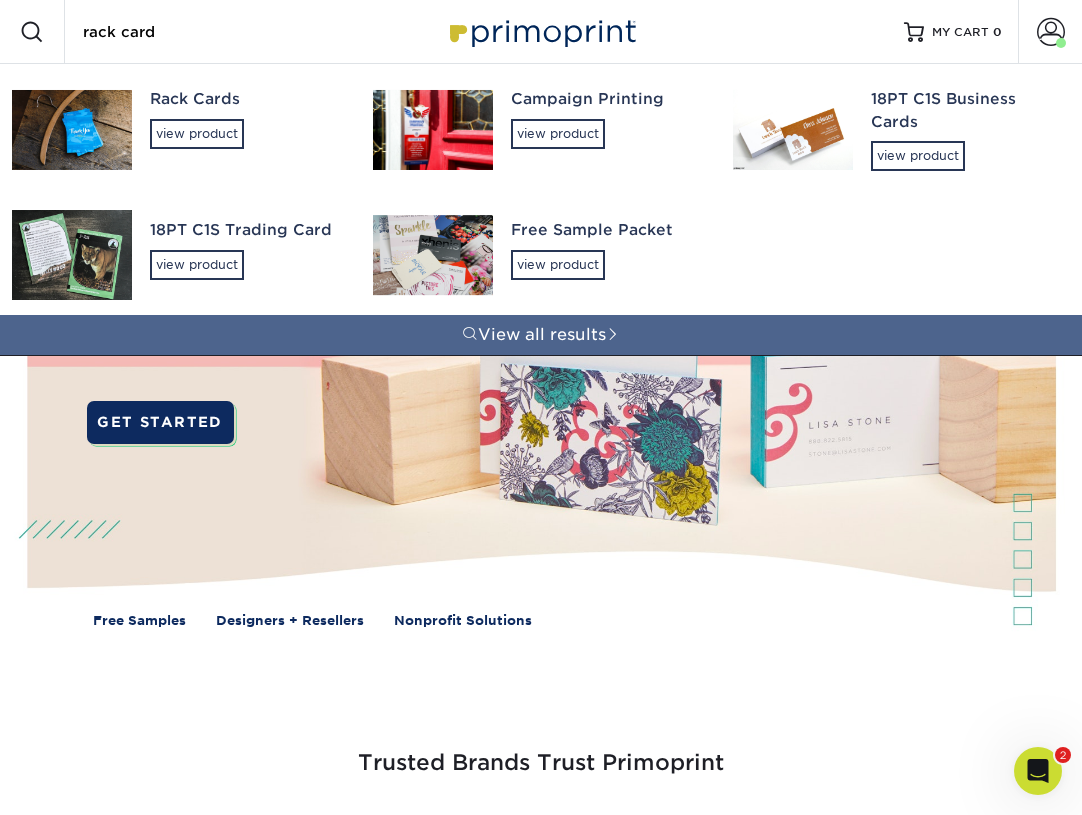 type on "rack card" 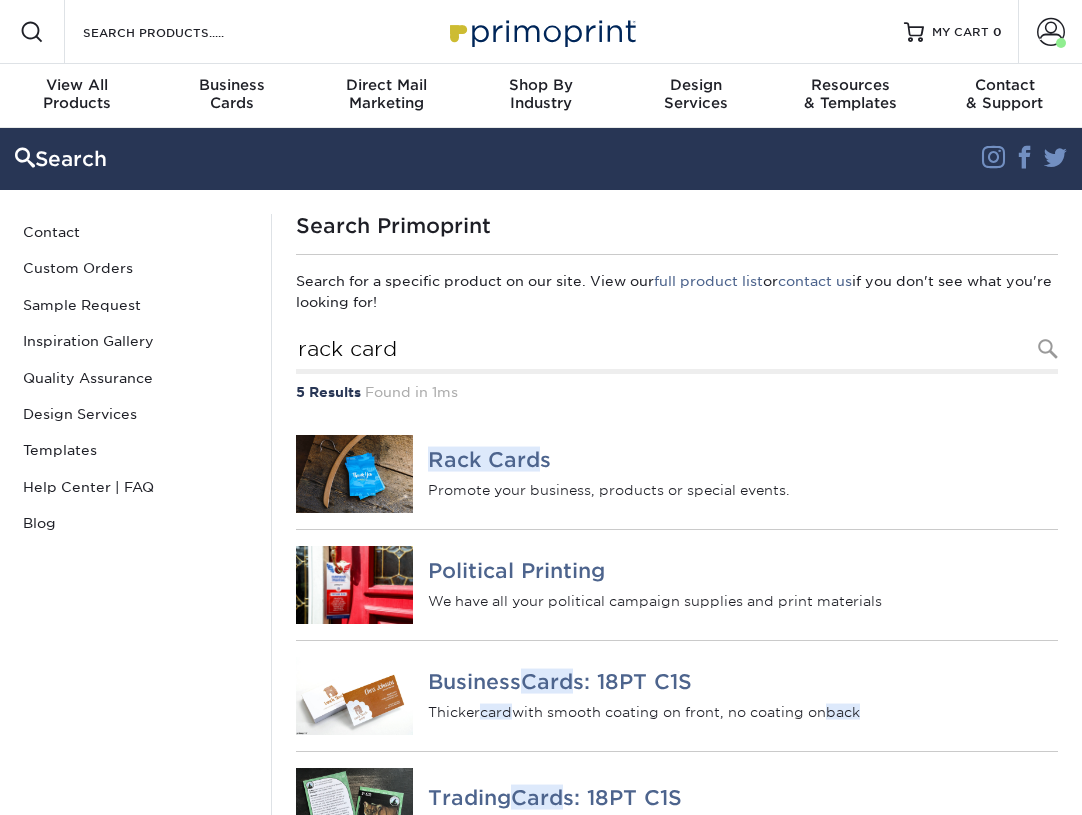 scroll, scrollTop: 0, scrollLeft: 0, axis: both 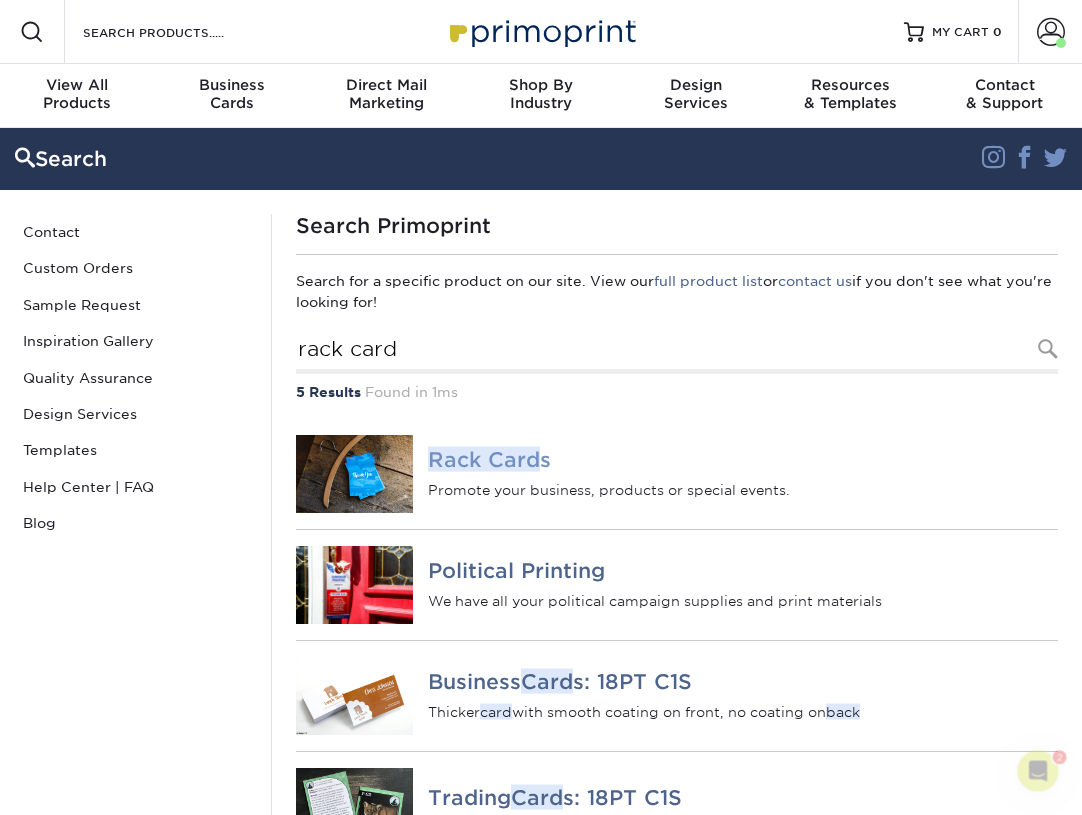click on "Rack Card" at bounding box center (484, 458) 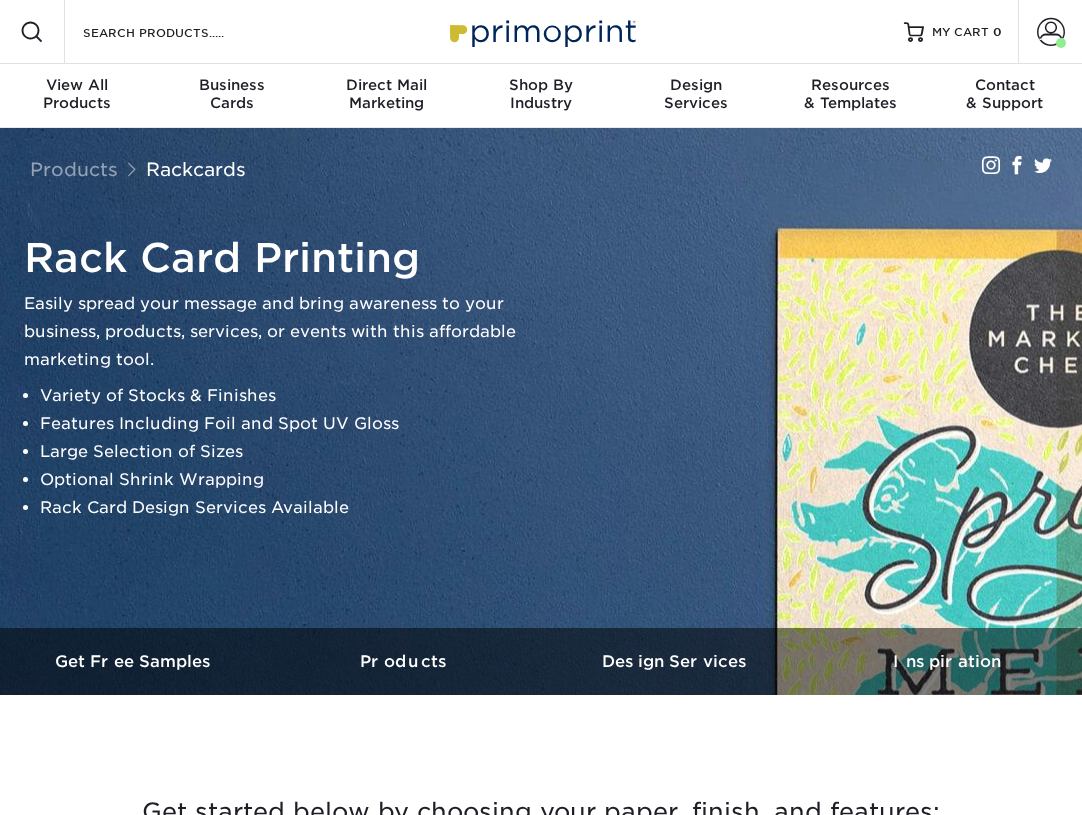 scroll, scrollTop: 0, scrollLeft: 0, axis: both 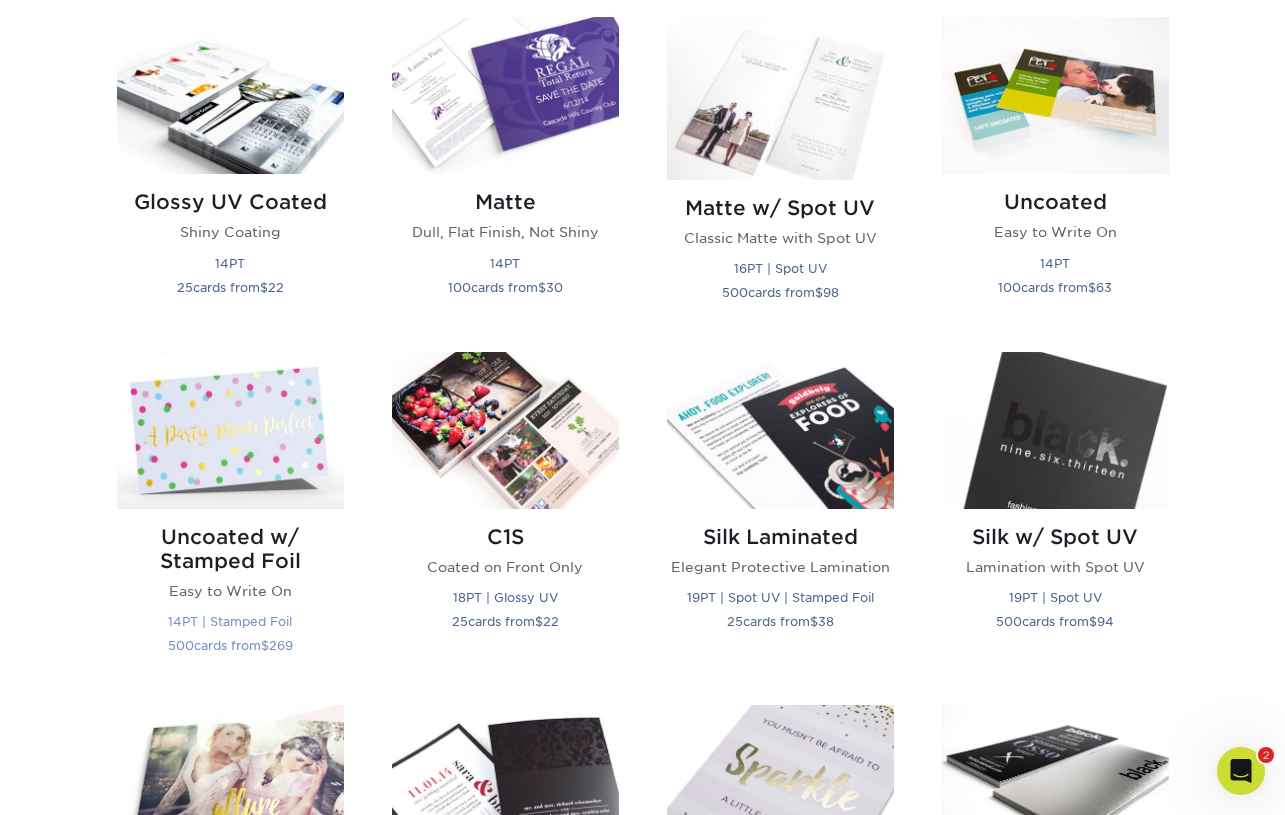 click at bounding box center [230, 430] 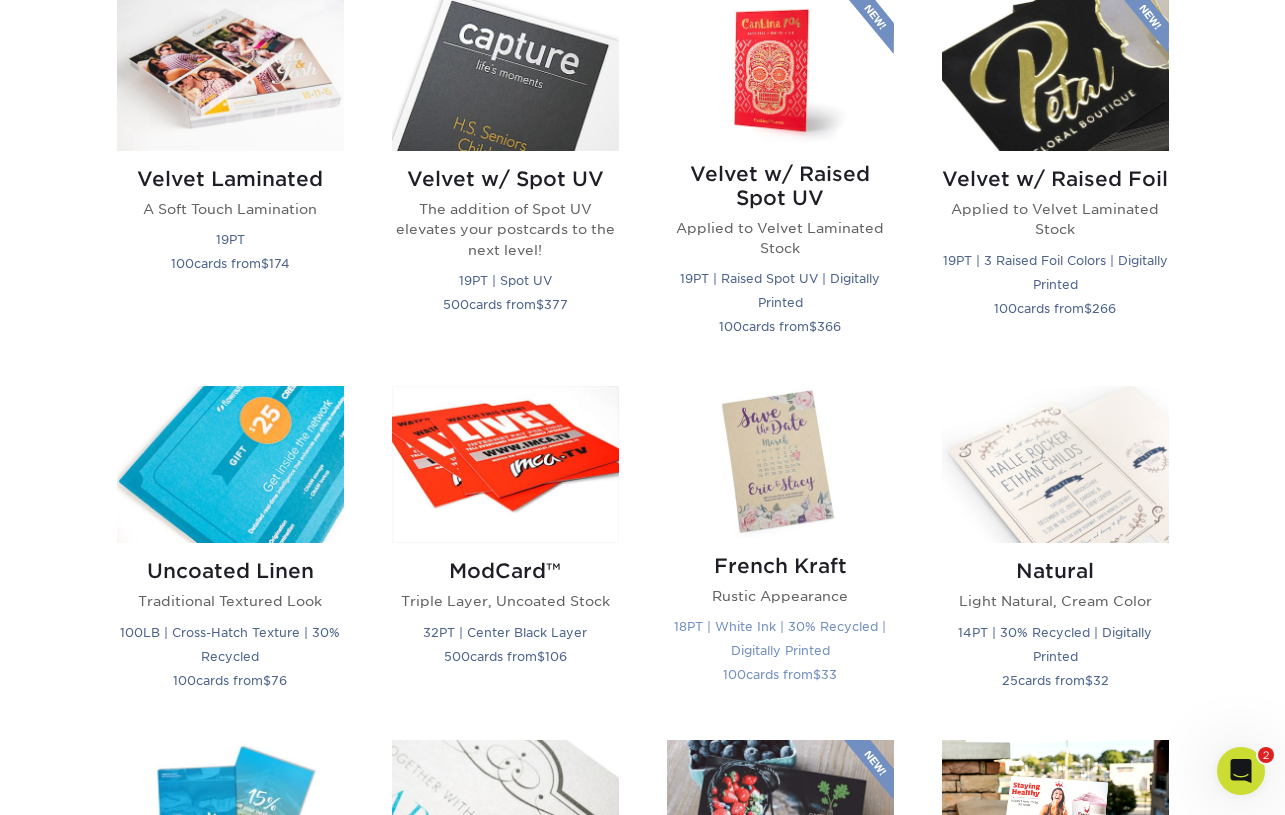 scroll, scrollTop: 2048, scrollLeft: 0, axis: vertical 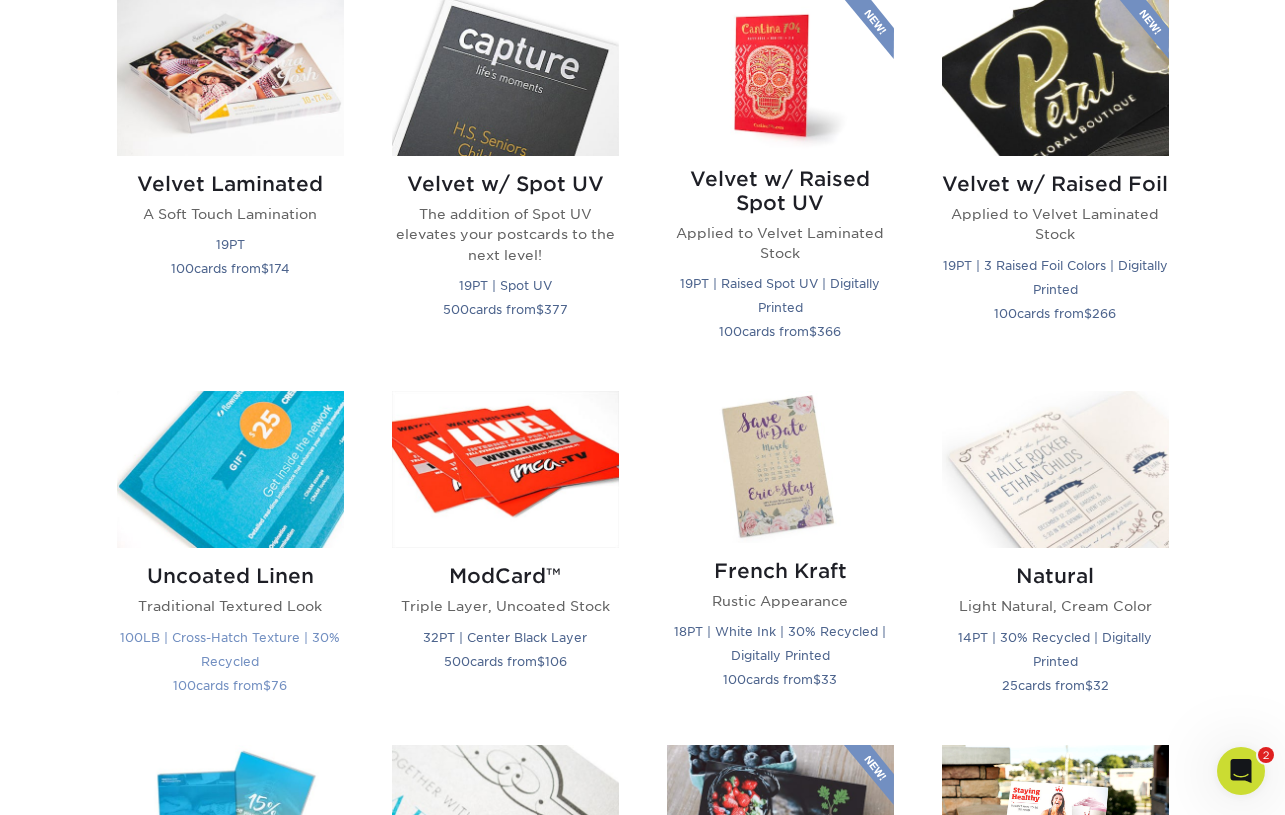 click at bounding box center (230, 469) 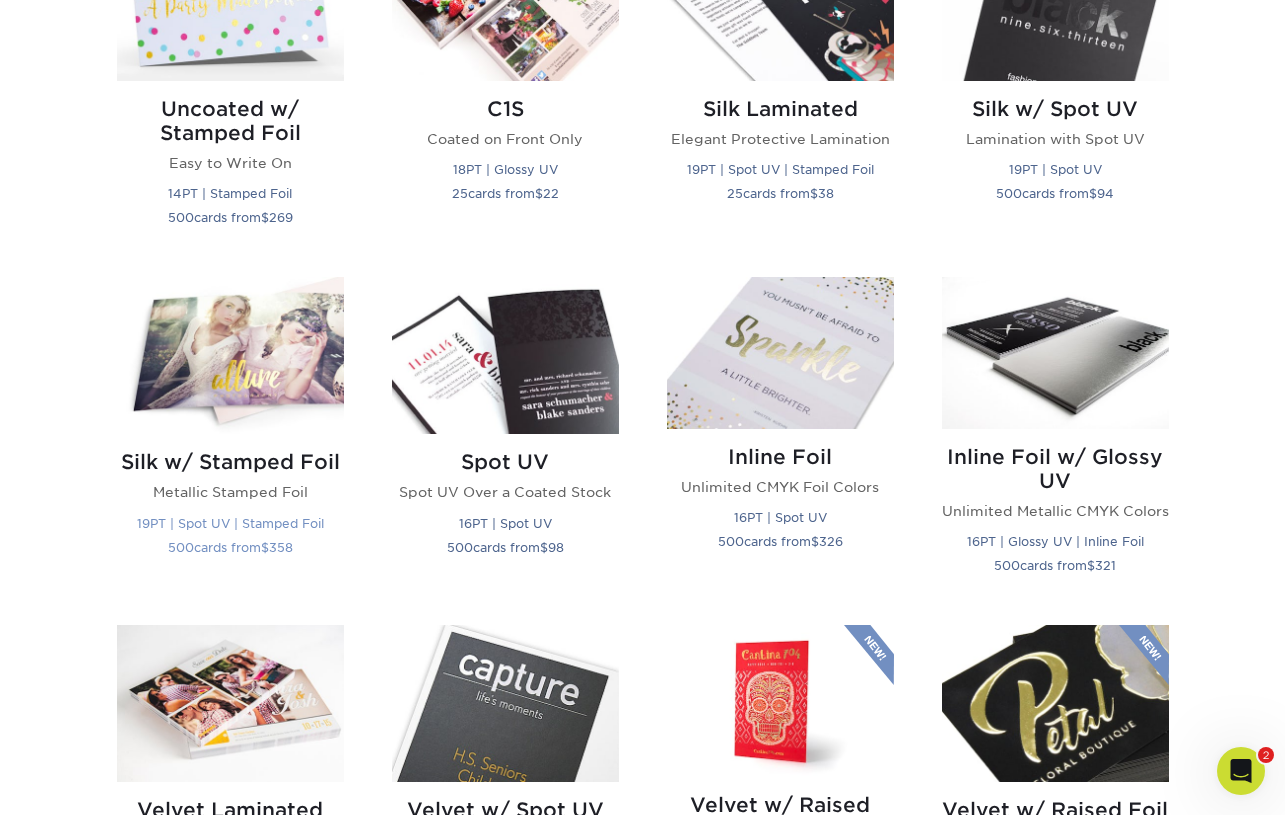 scroll, scrollTop: 1419, scrollLeft: 0, axis: vertical 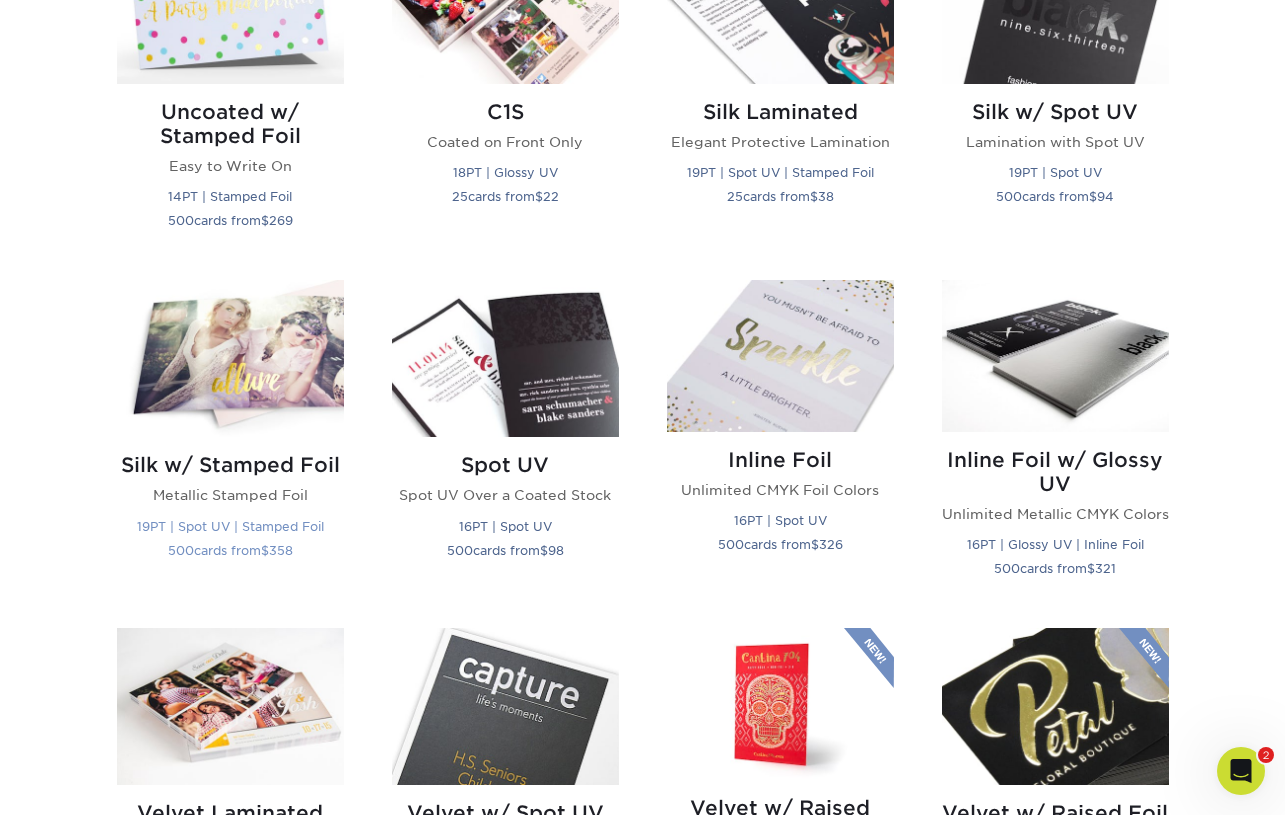 click at bounding box center (230, 358) 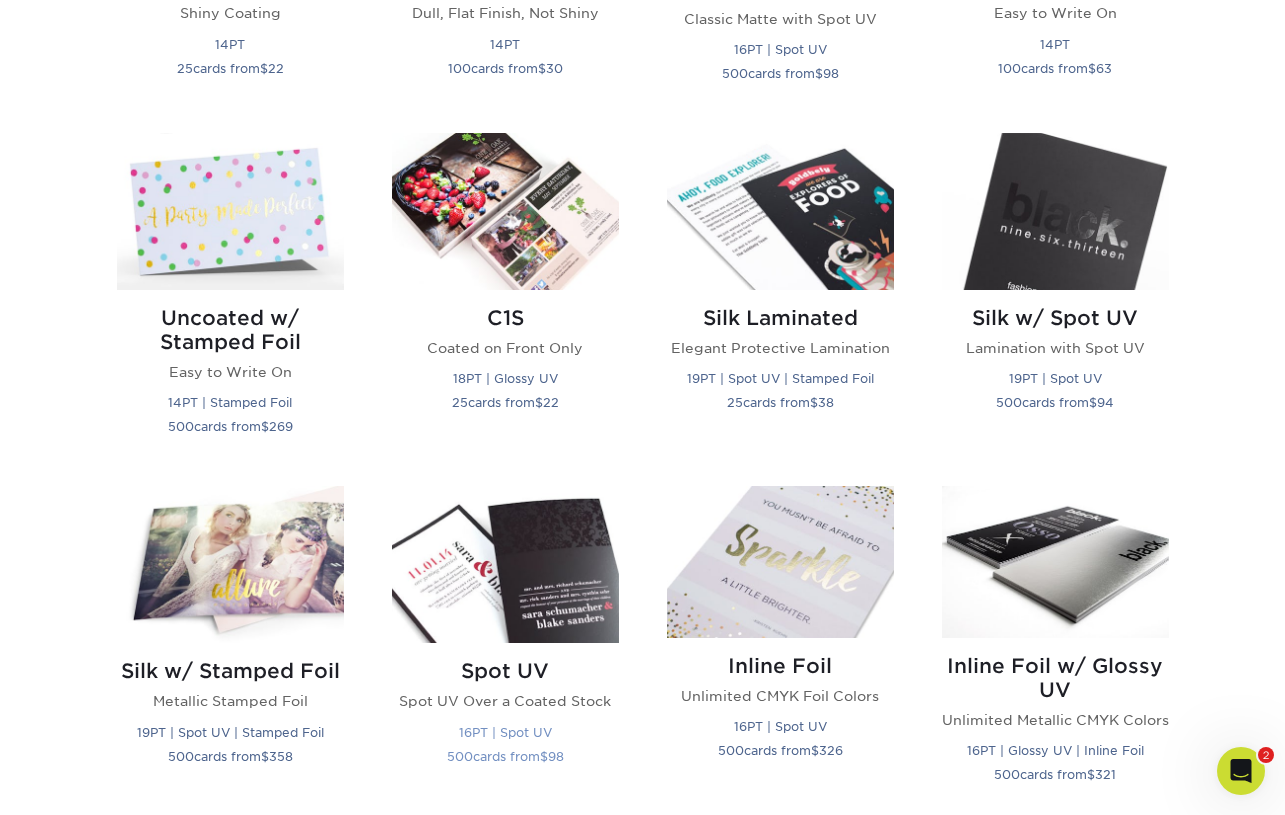 scroll, scrollTop: 1209, scrollLeft: 0, axis: vertical 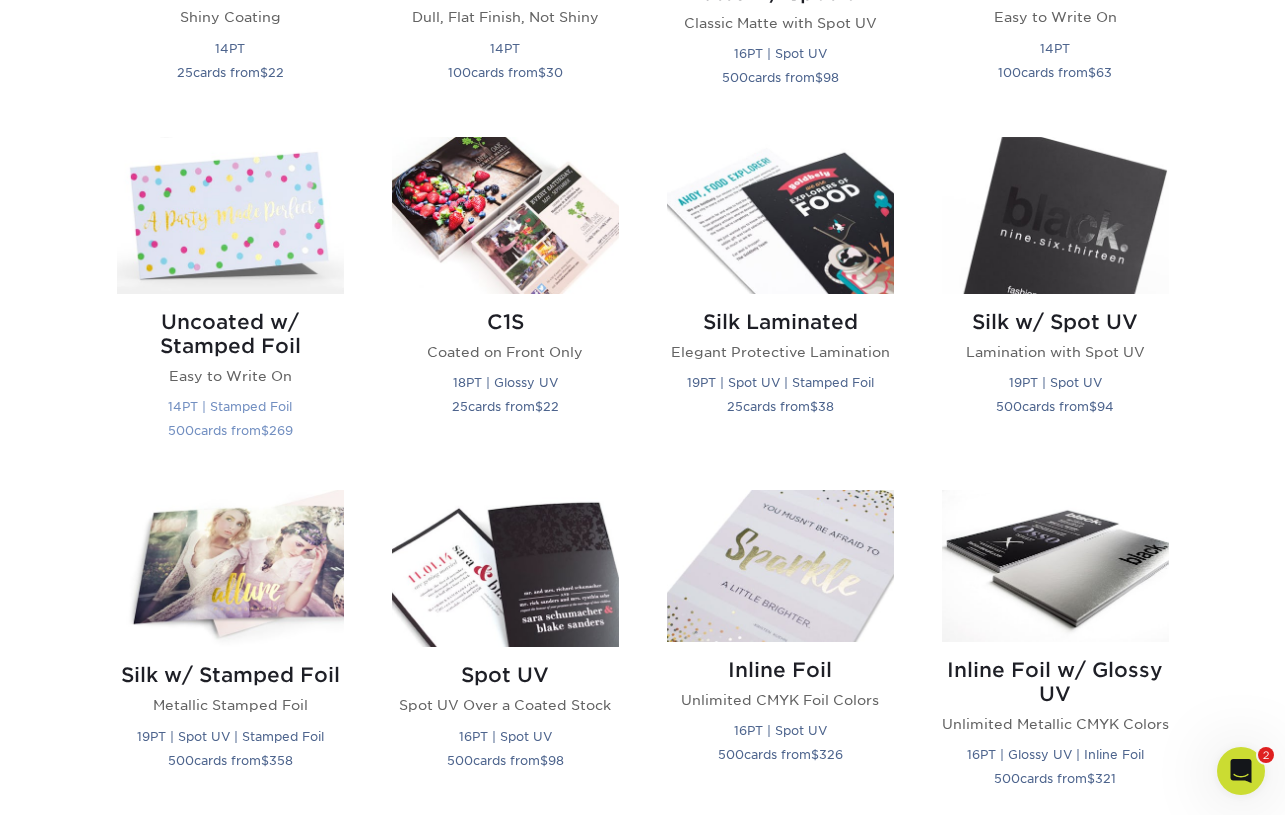 click at bounding box center [230, 215] 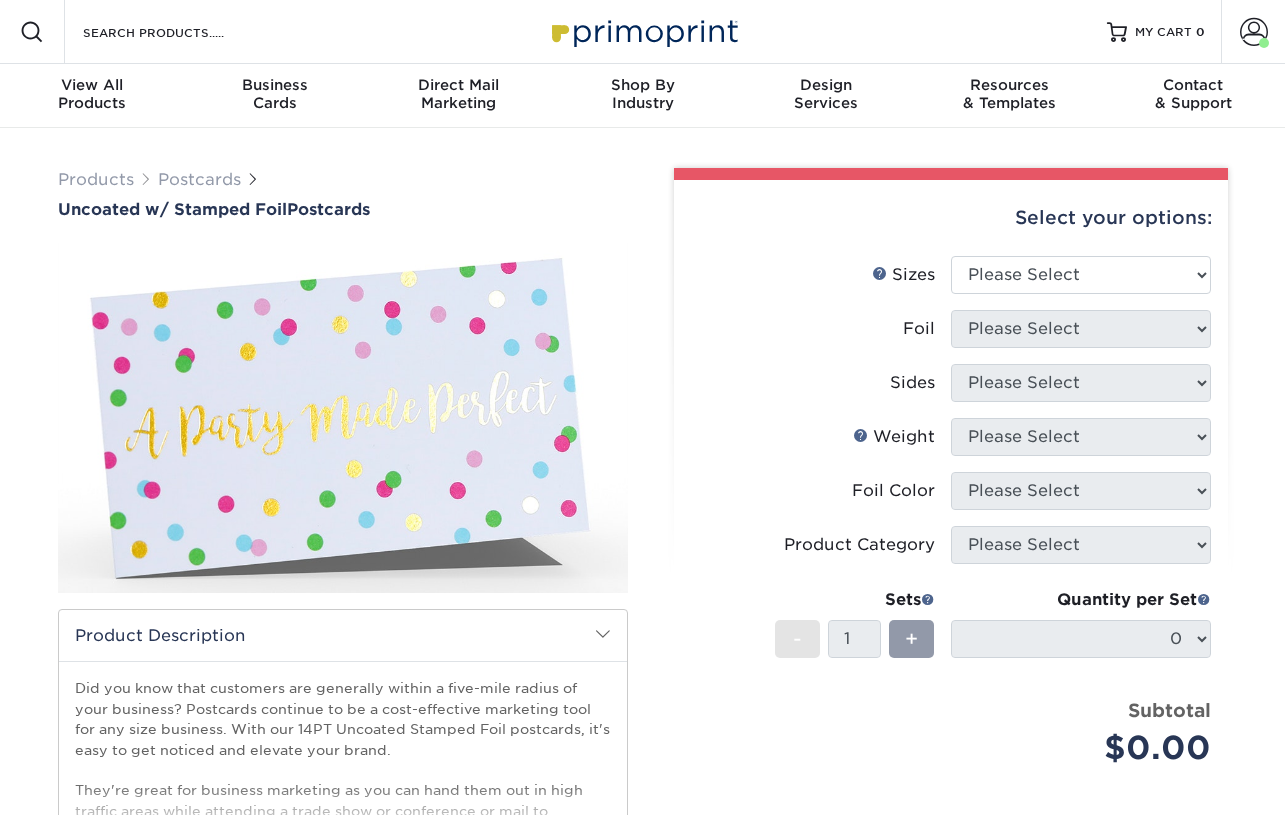 scroll, scrollTop: 0, scrollLeft: 0, axis: both 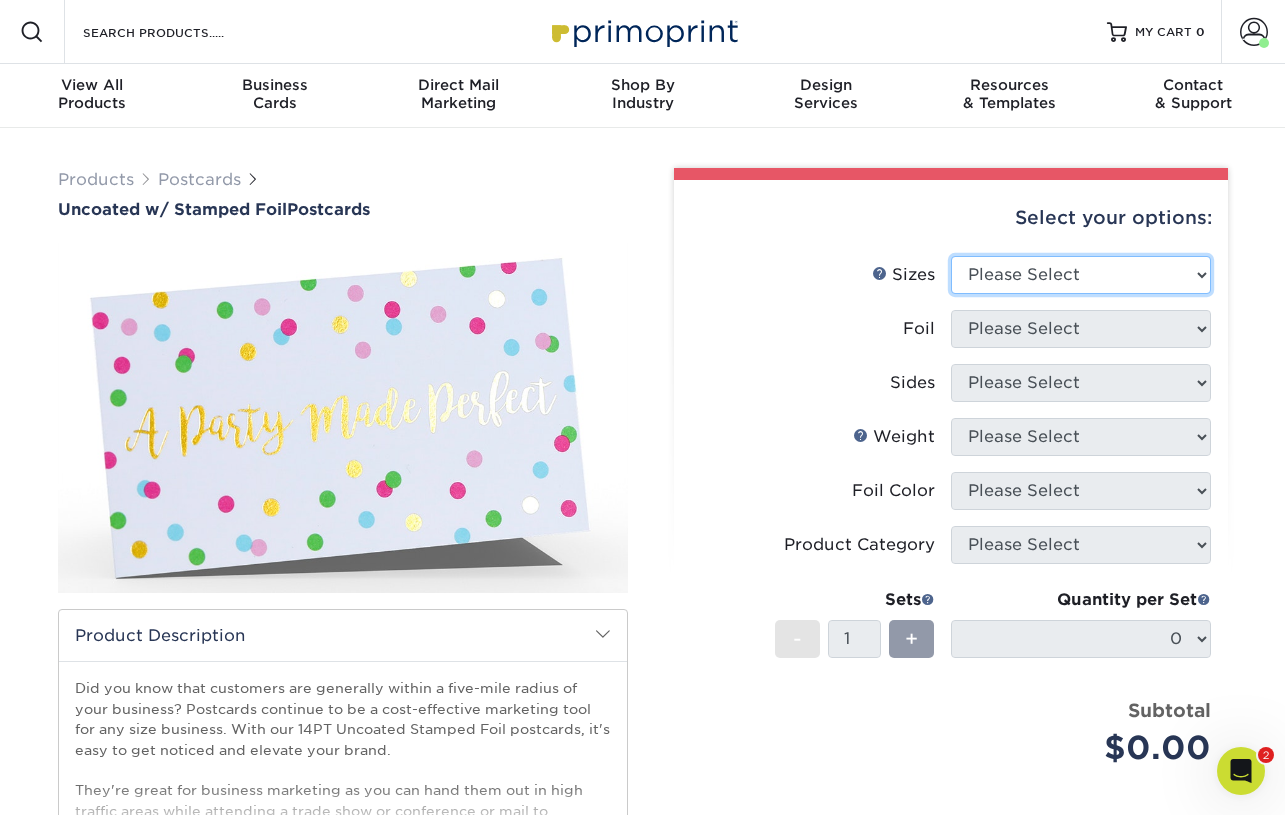 select on "4.25x6.00" 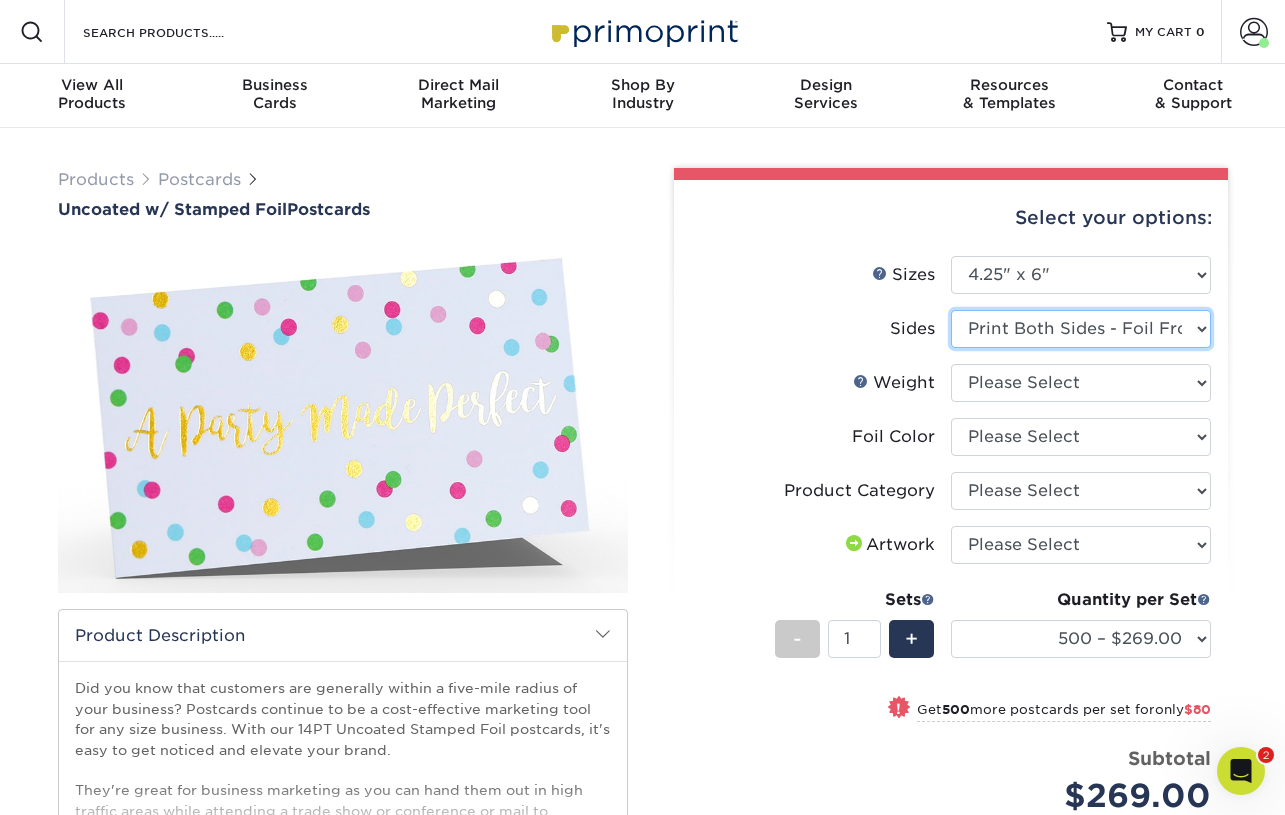 select on "a75ac2f1-9911-48d6-841d-245b5ac08f27" 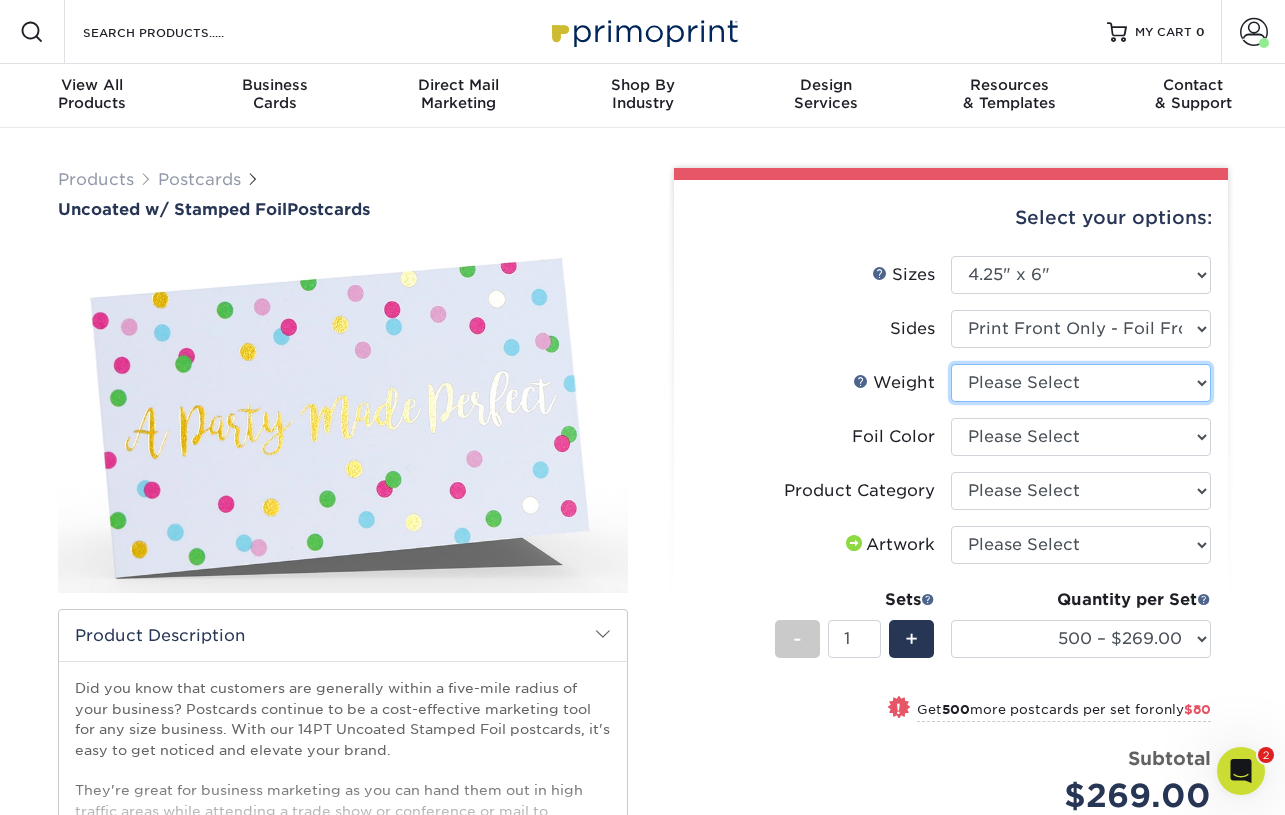 select on "14PT Uncoated" 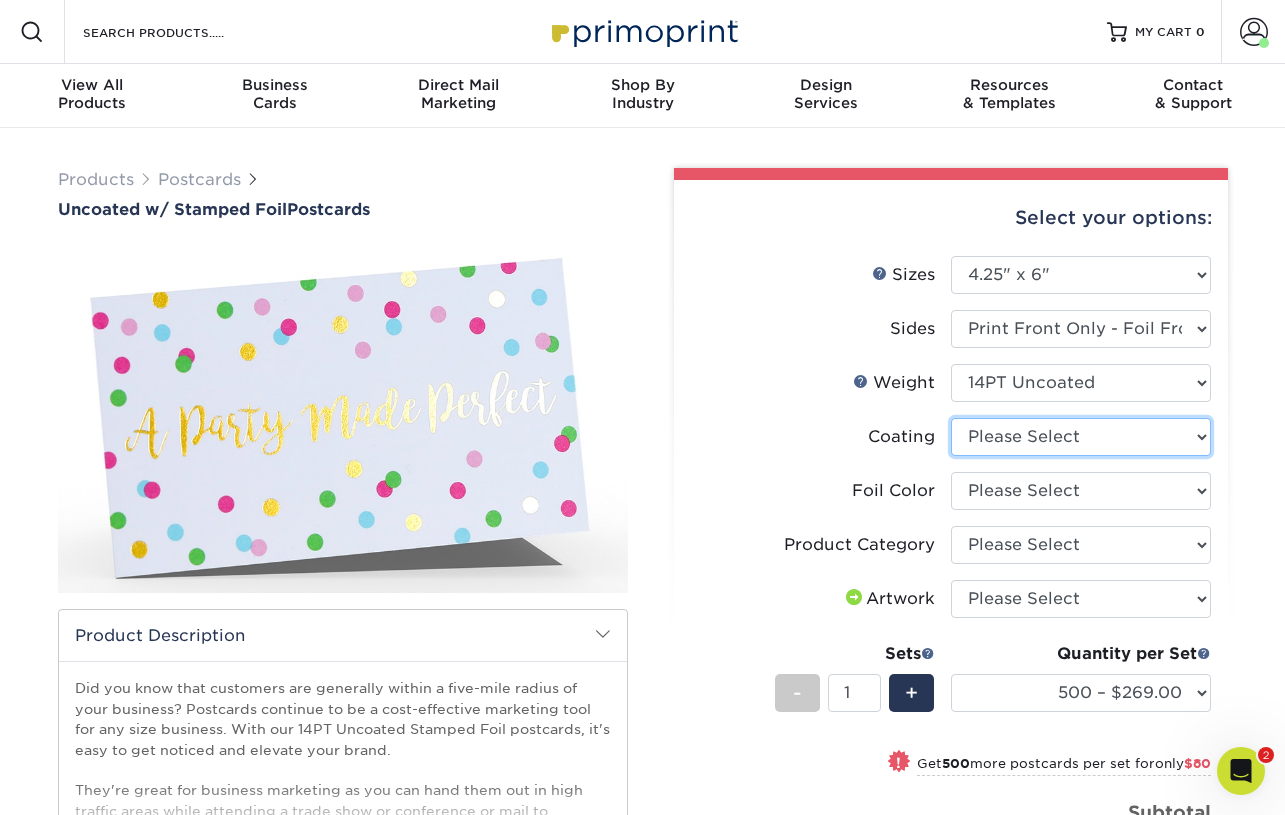 select on "3e7618de-abca-4bda-9f97-8b9129e913d8" 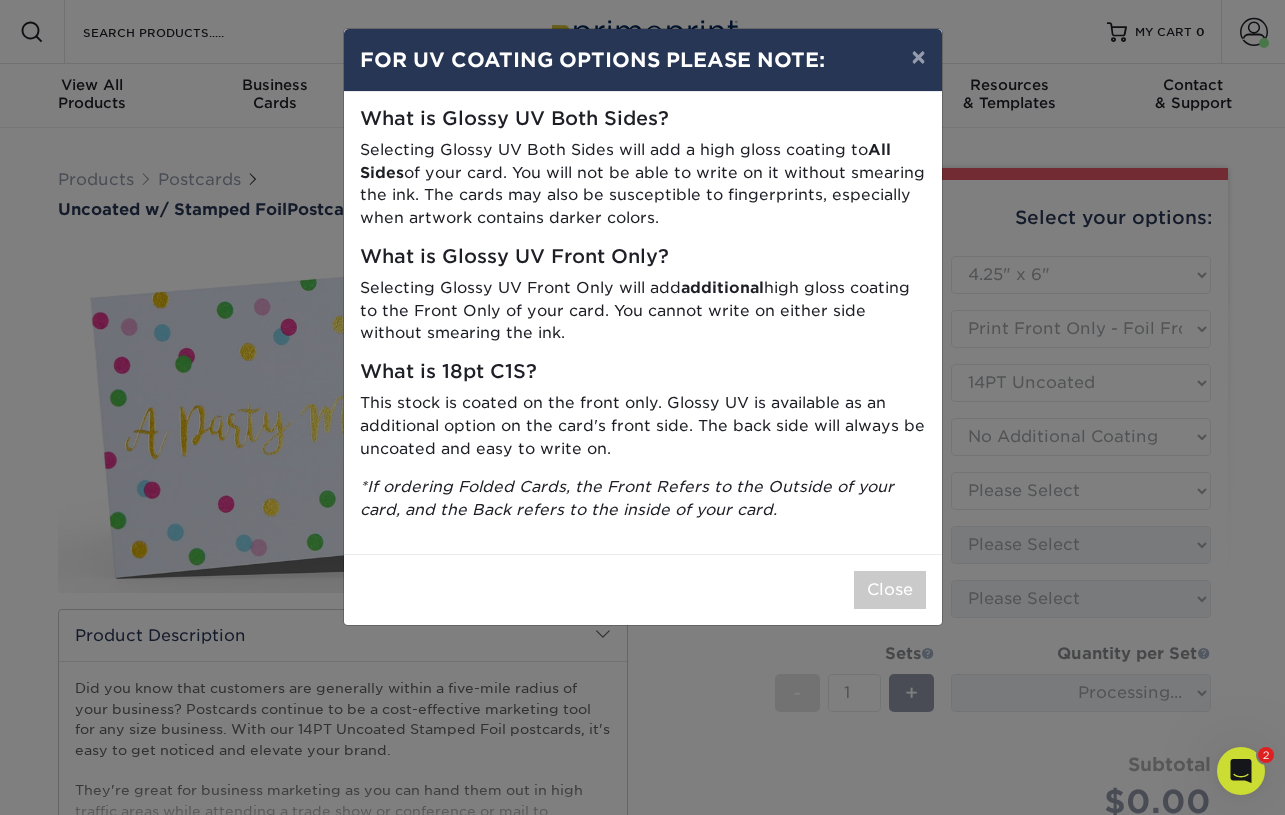 click on "Close" at bounding box center [890, 590] 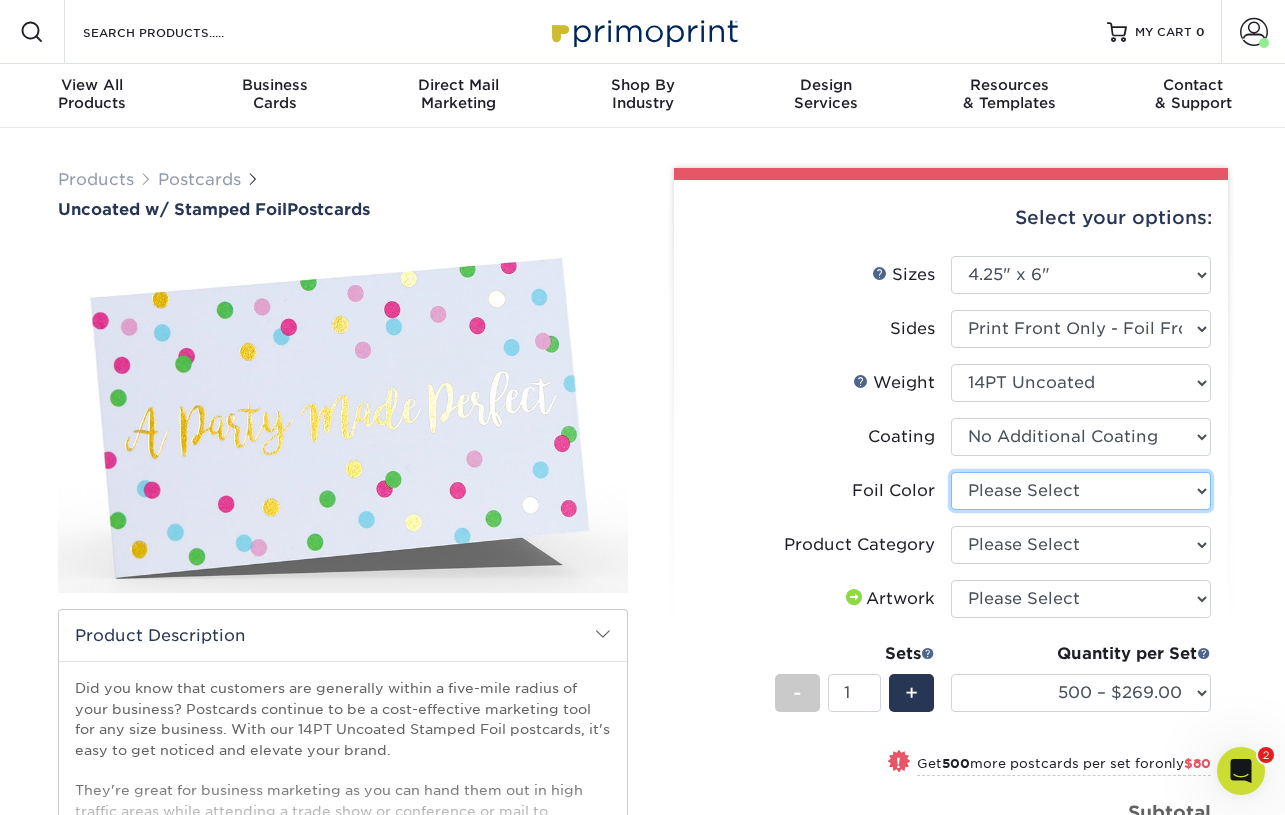 select on "acffa4a5-22f9-4585-ba3f-0adaa54b8c85" 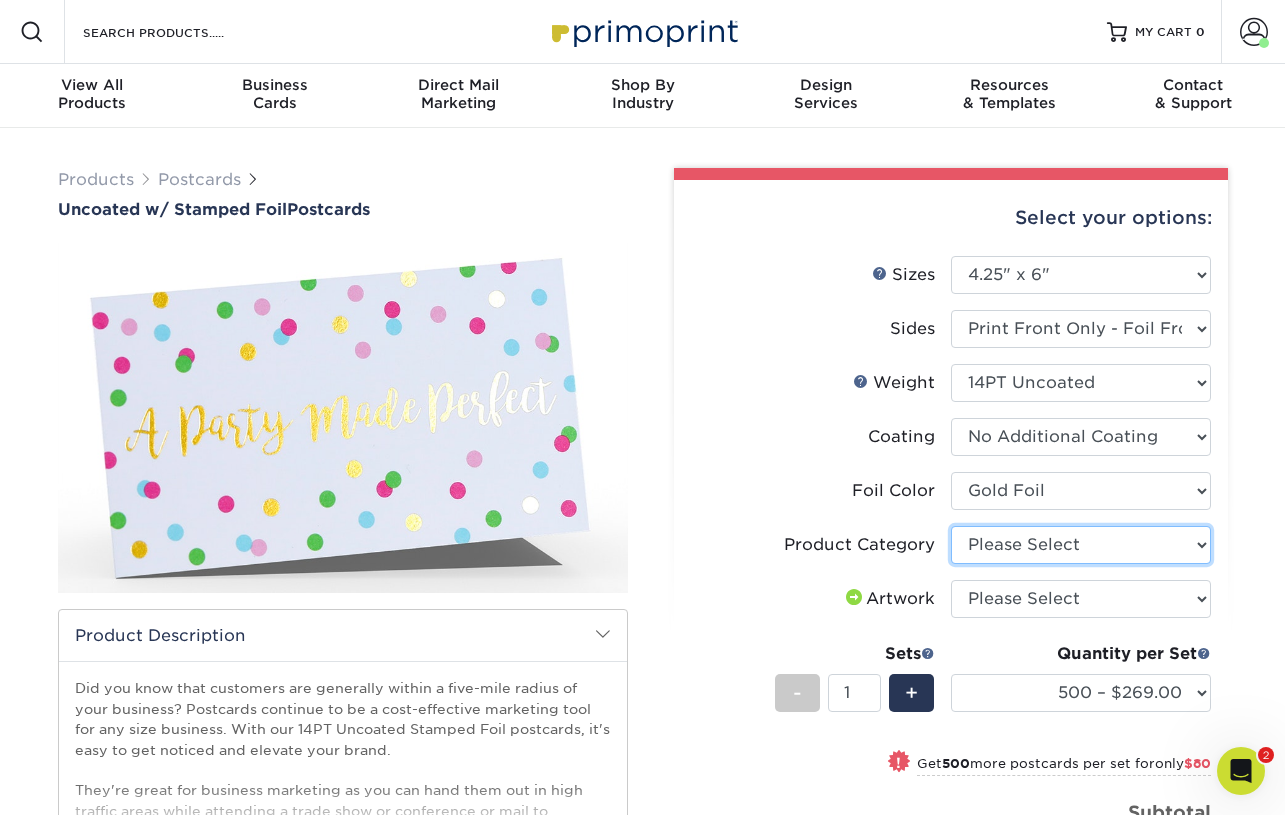 select on "9b7272e0-d6c8-4c3c-8e97-d3a1bcdab858" 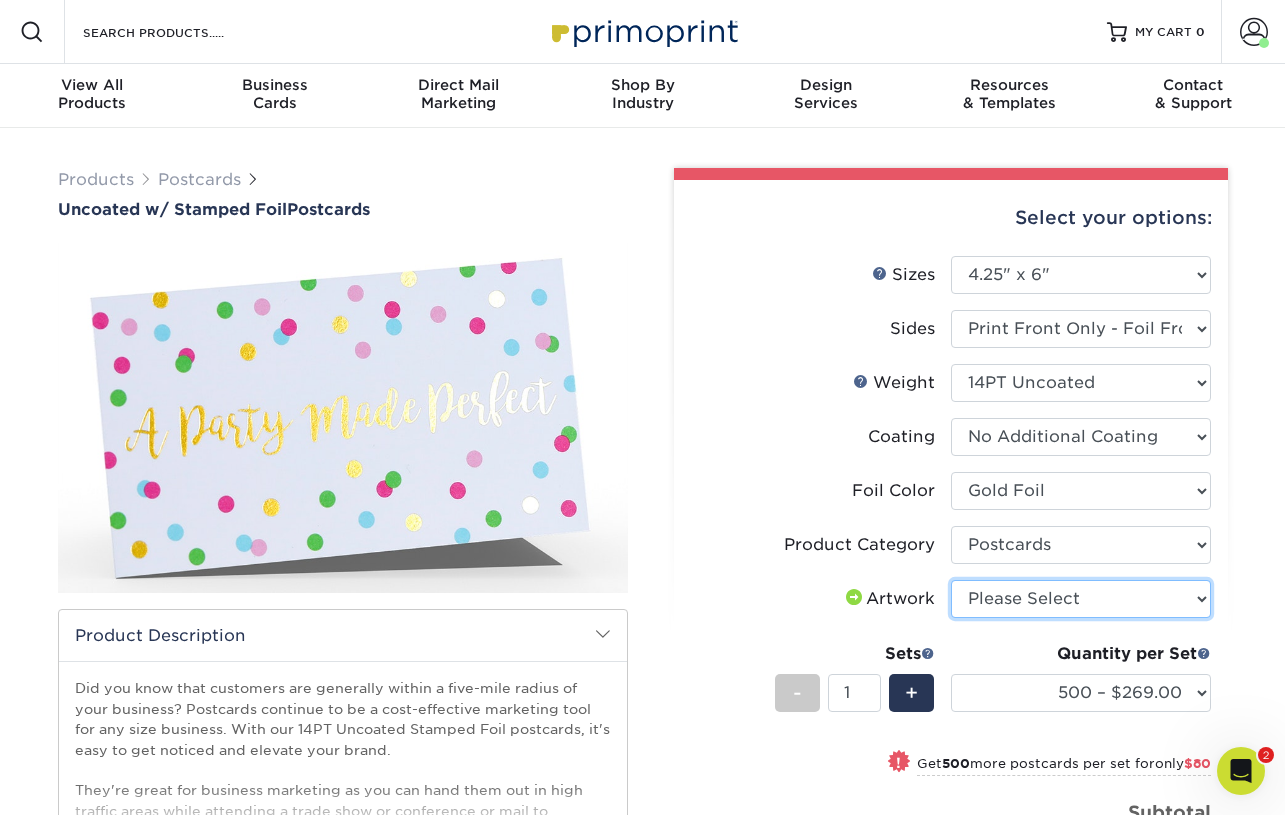 select on "upload" 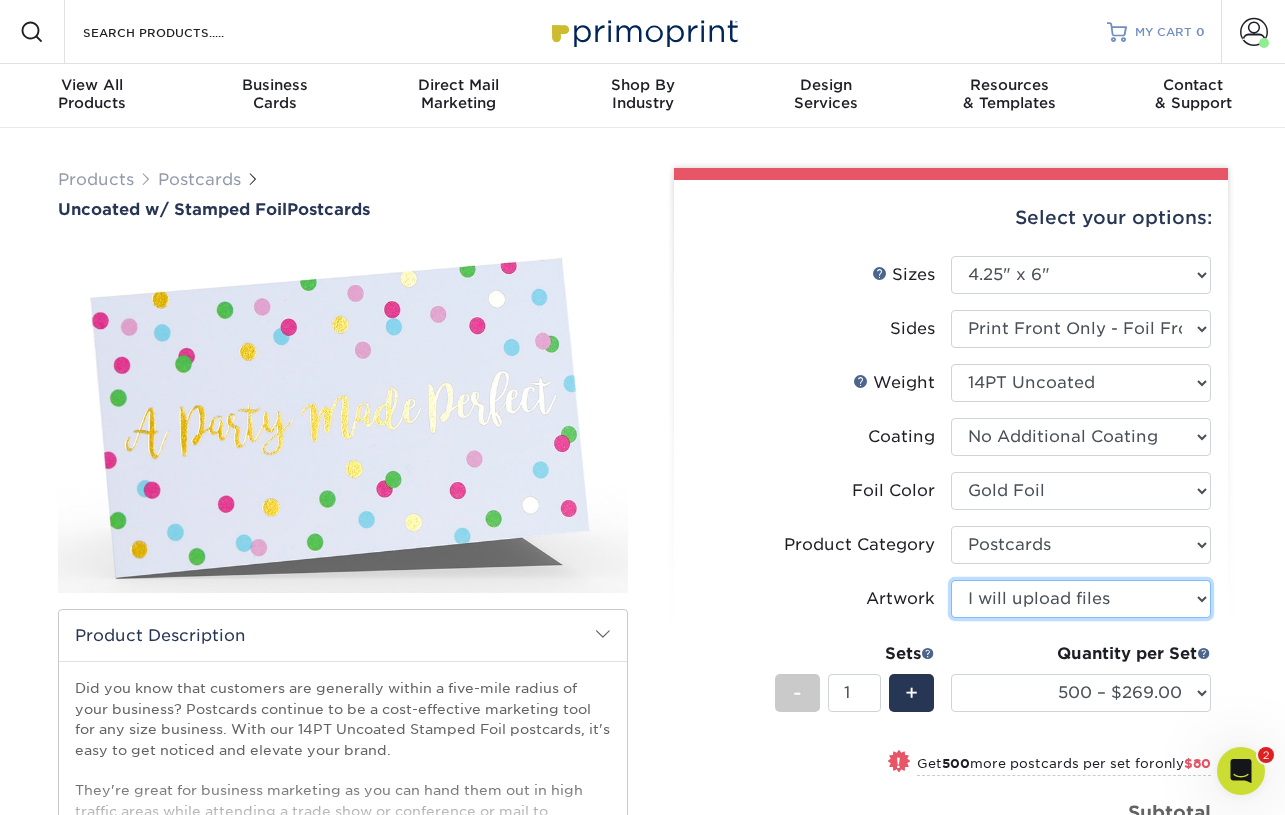 scroll, scrollTop: 0, scrollLeft: 0, axis: both 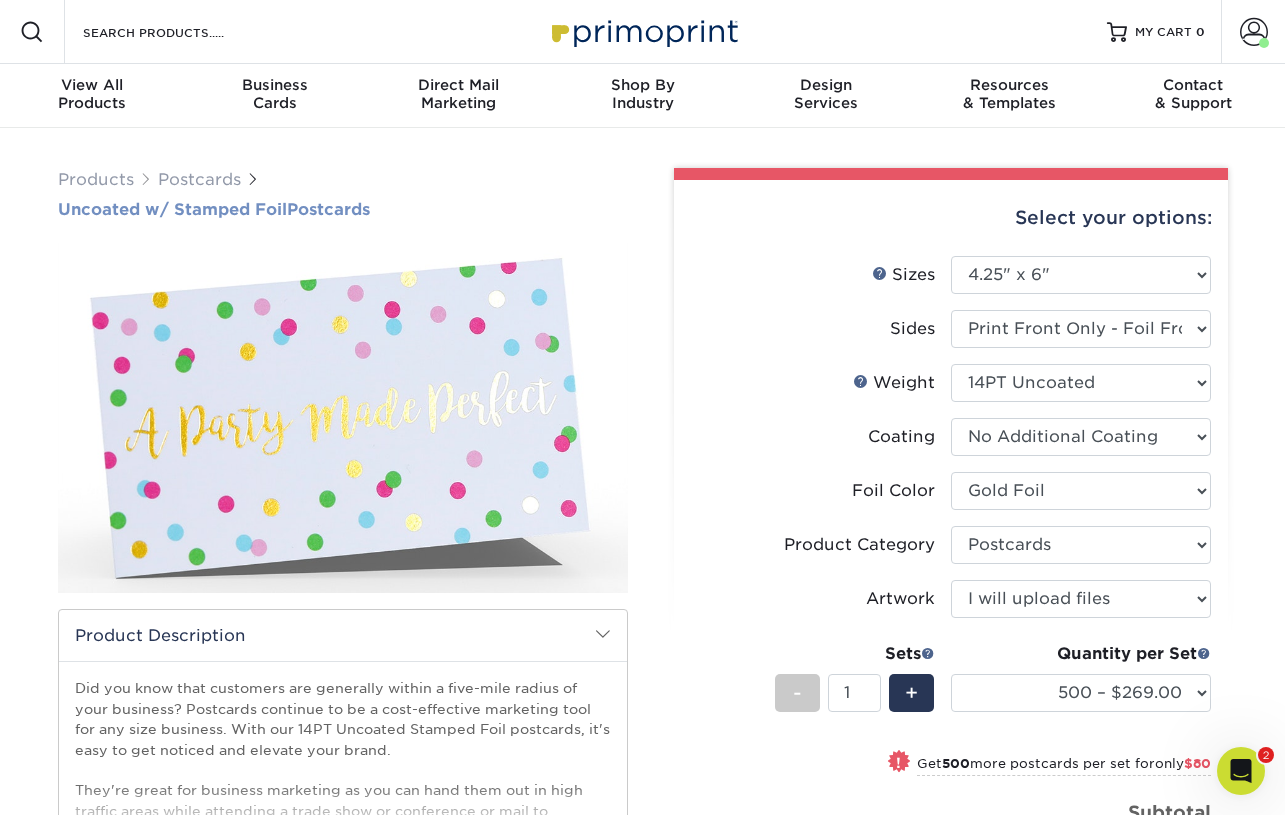 click on "Uncoated w/ Stamped Foil  Postcards" at bounding box center [343, 209] 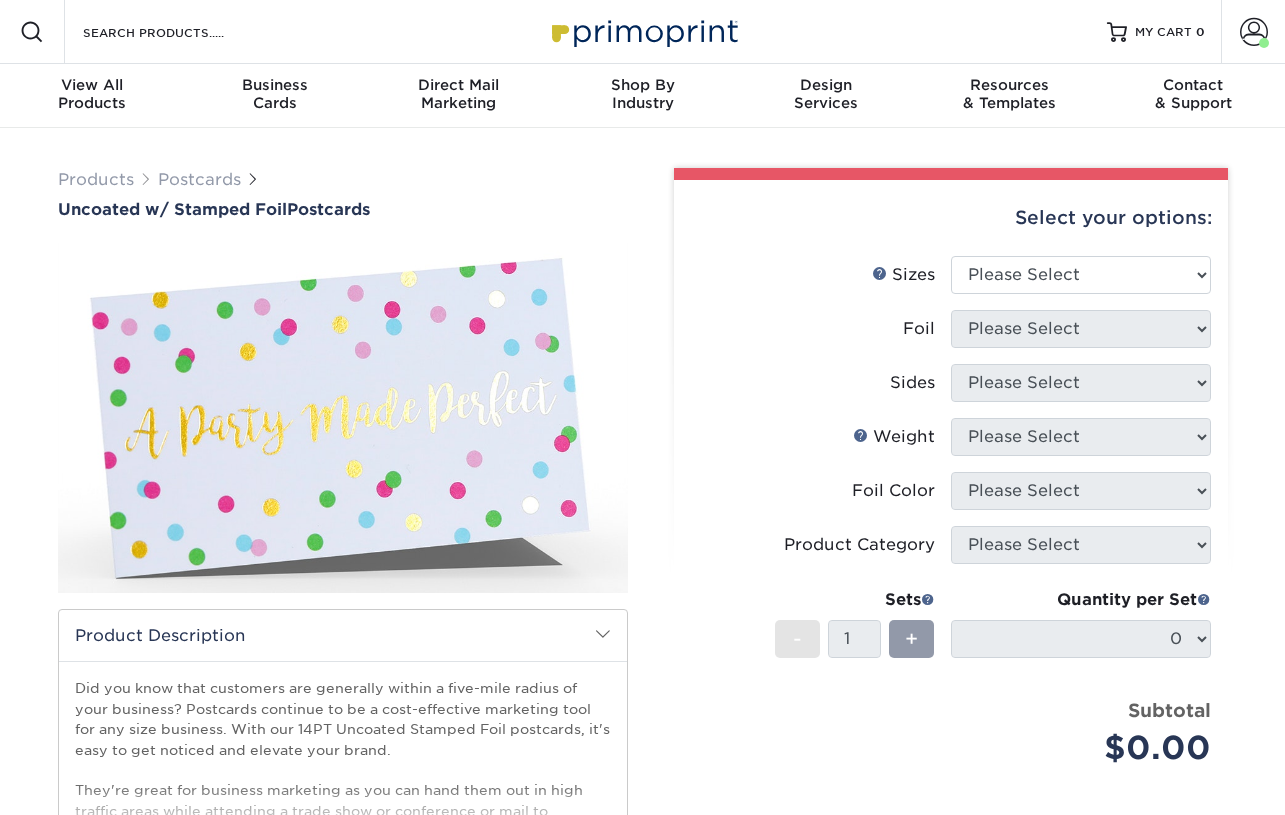 scroll, scrollTop: 0, scrollLeft: 0, axis: both 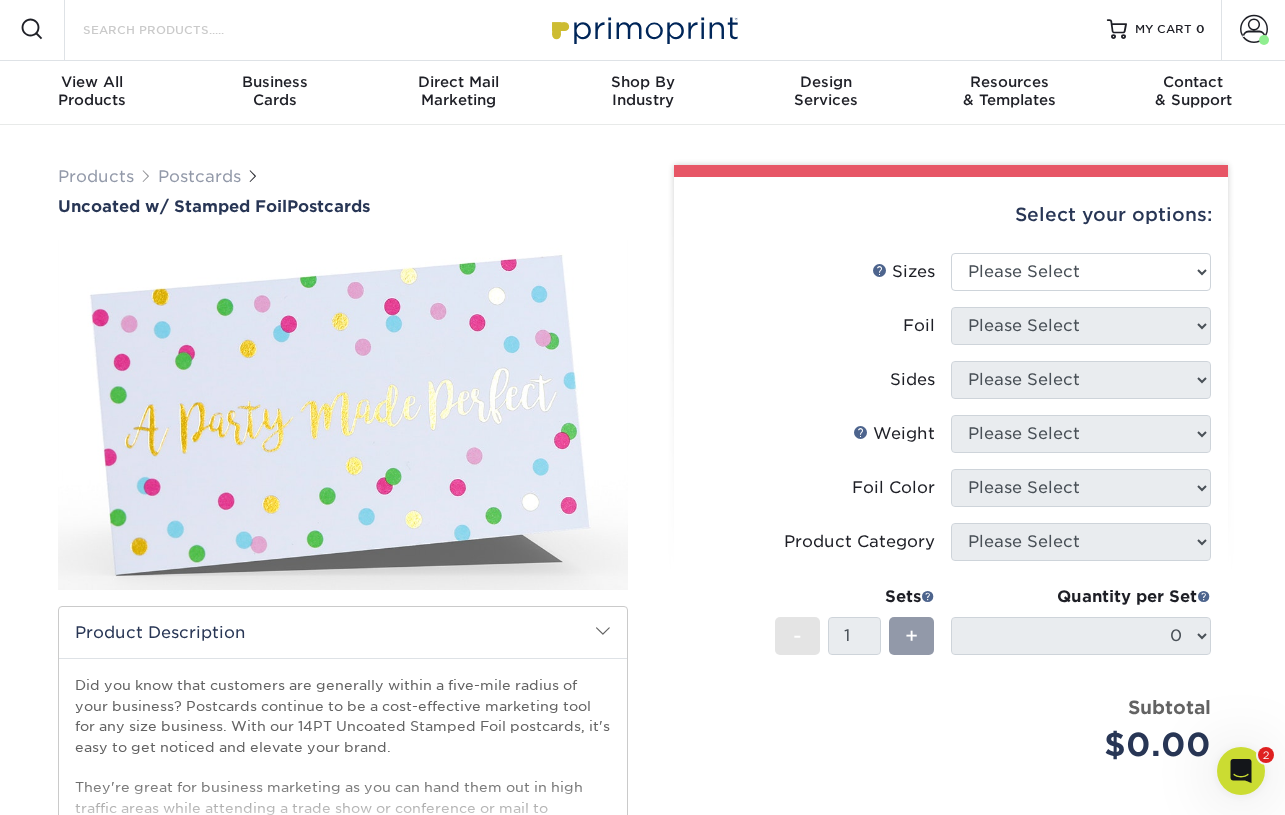 click on "Search Products" at bounding box center [178, 29] 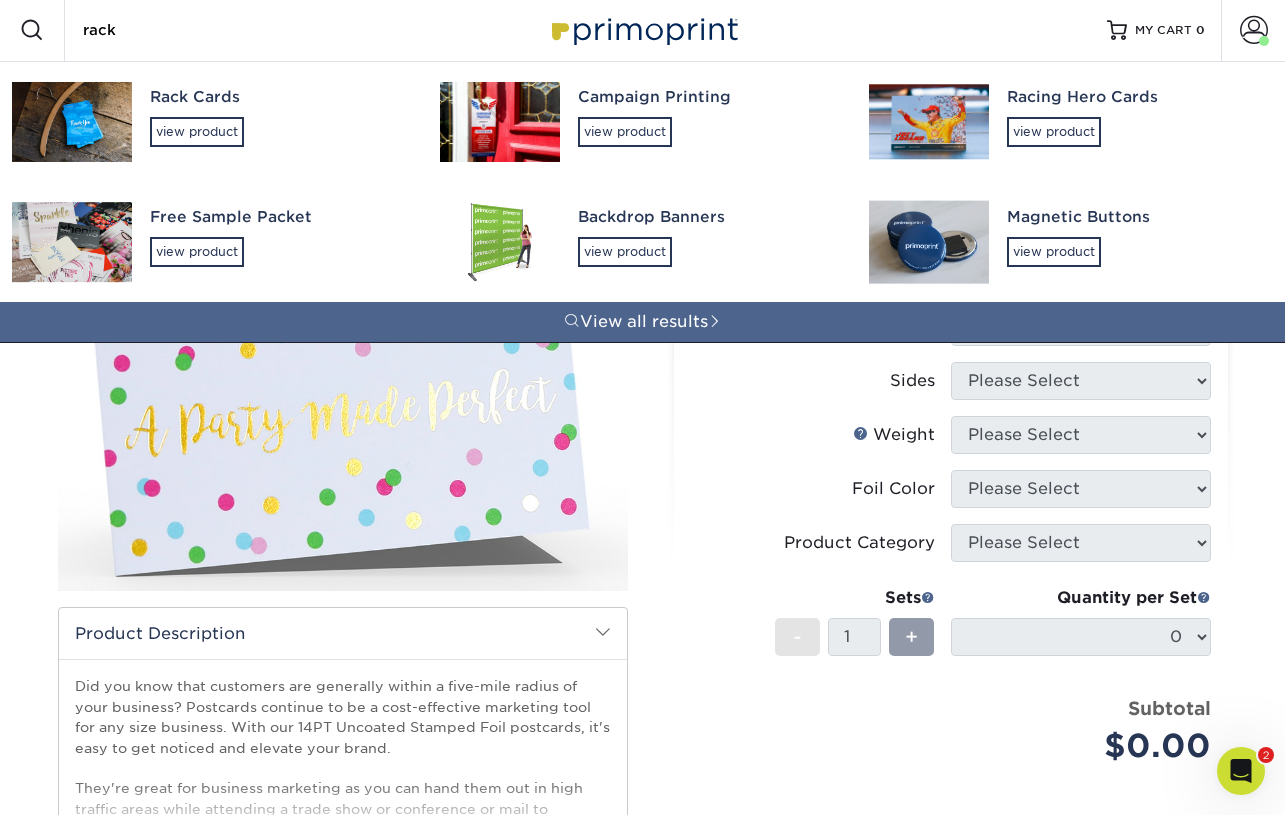 scroll, scrollTop: 0, scrollLeft: 0, axis: both 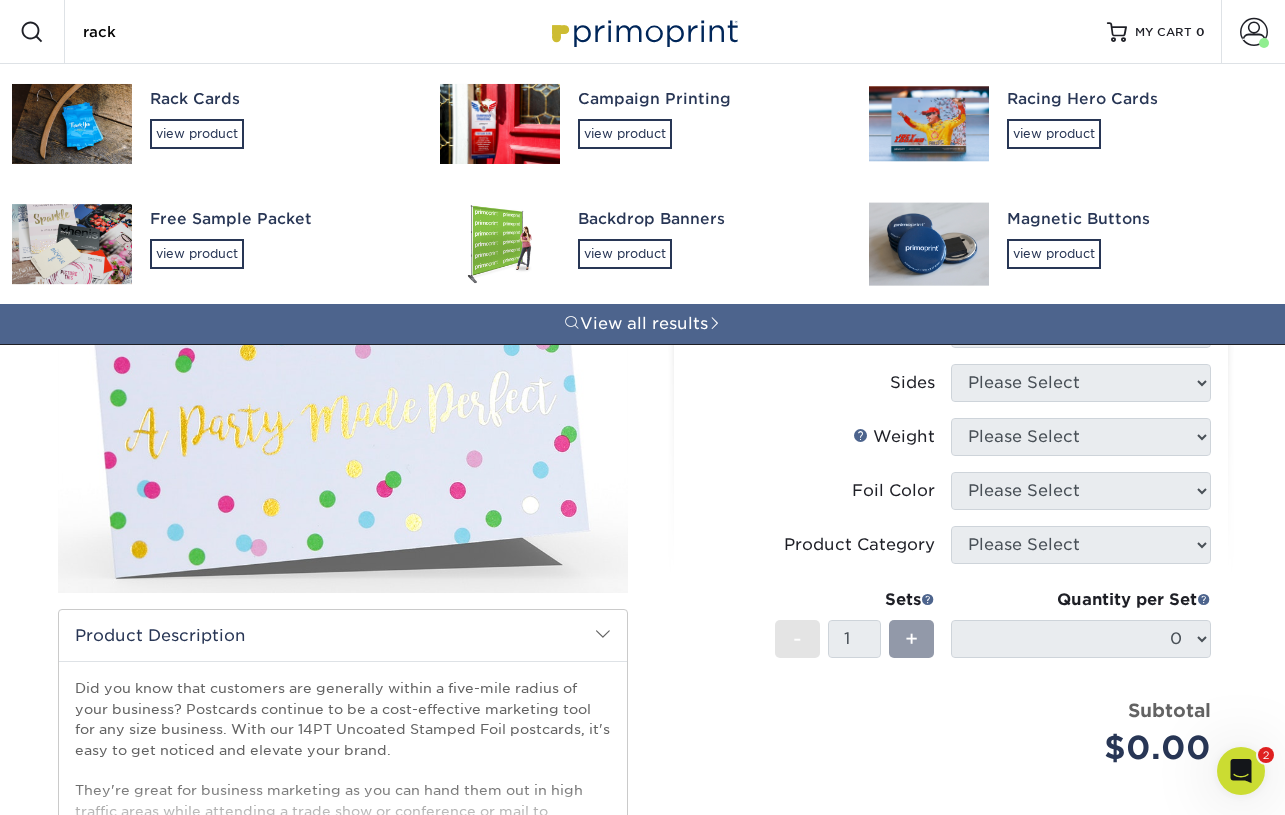 type on "rack" 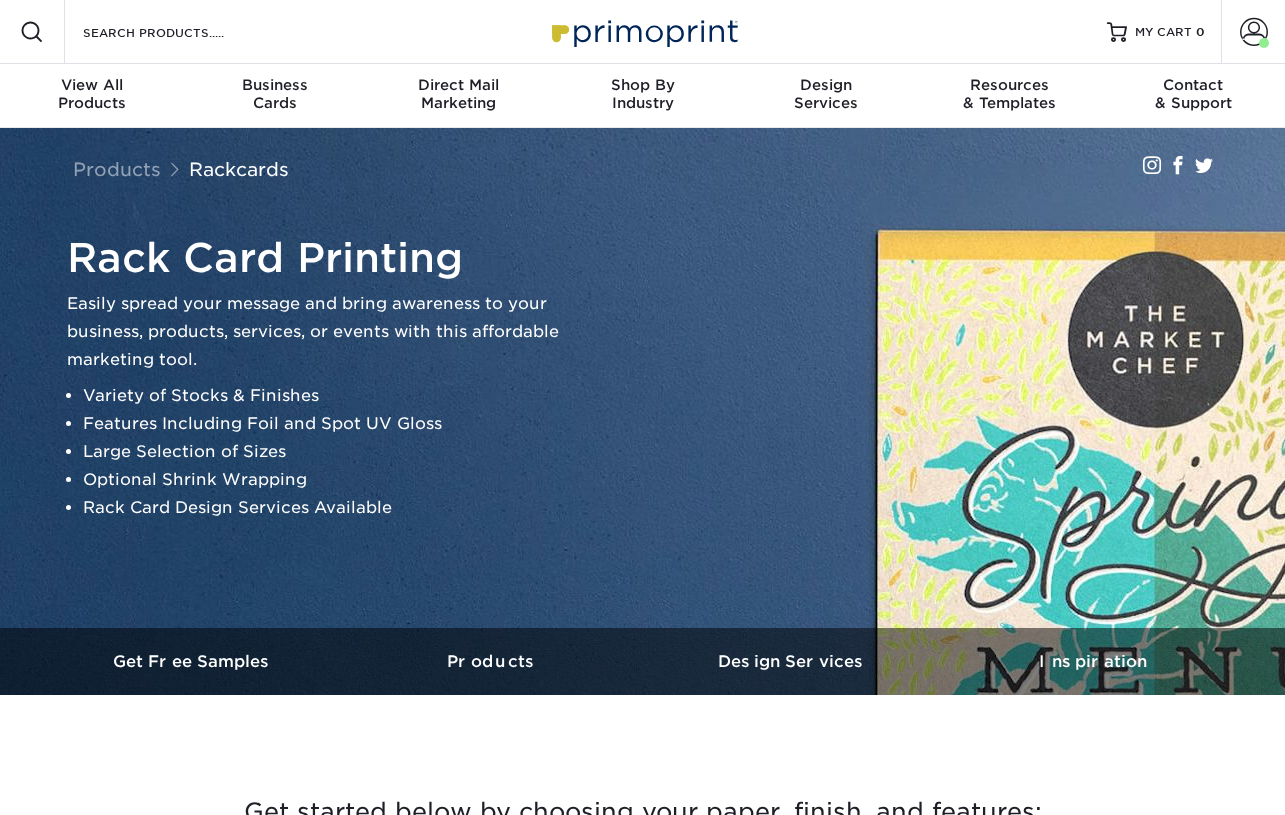 scroll, scrollTop: 0, scrollLeft: 0, axis: both 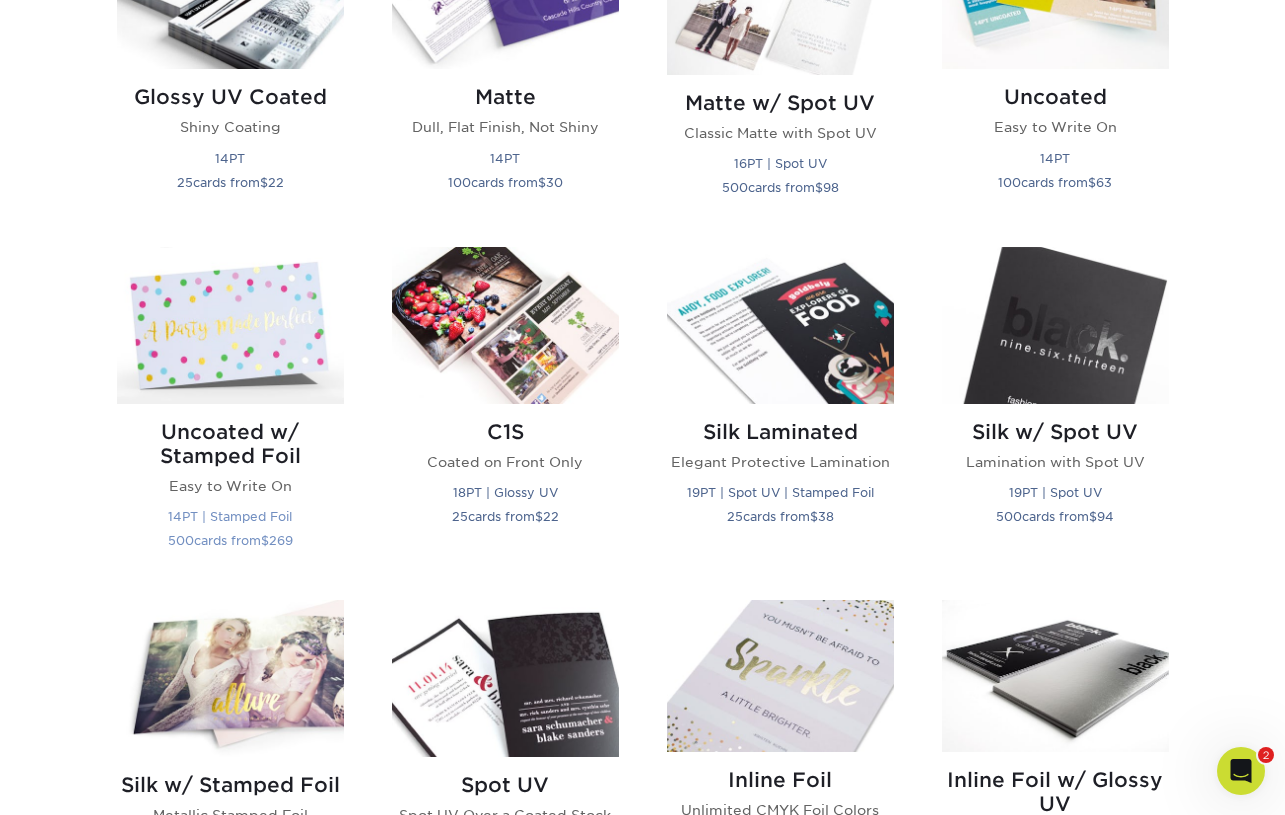 click at bounding box center (230, 325) 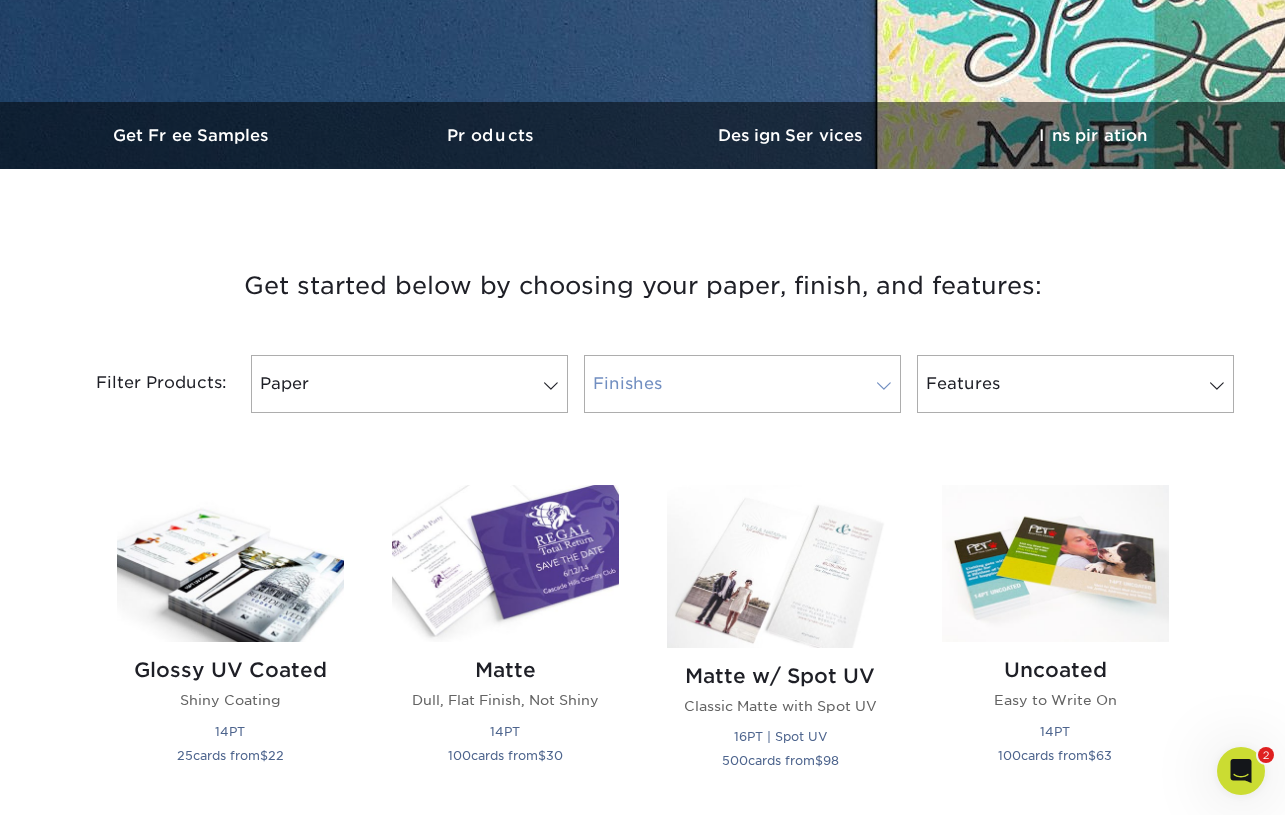 scroll, scrollTop: 525, scrollLeft: 0, axis: vertical 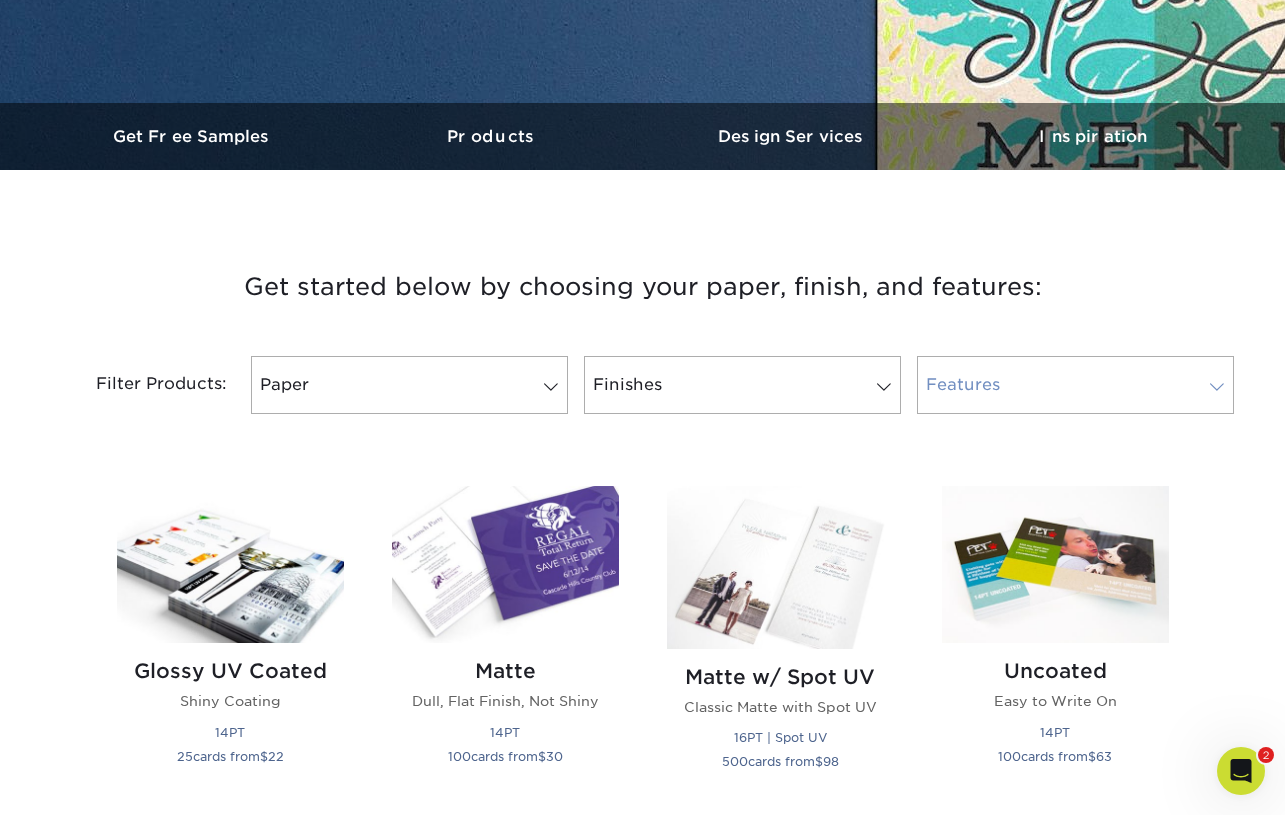 click on "Features" at bounding box center [1075, 385] 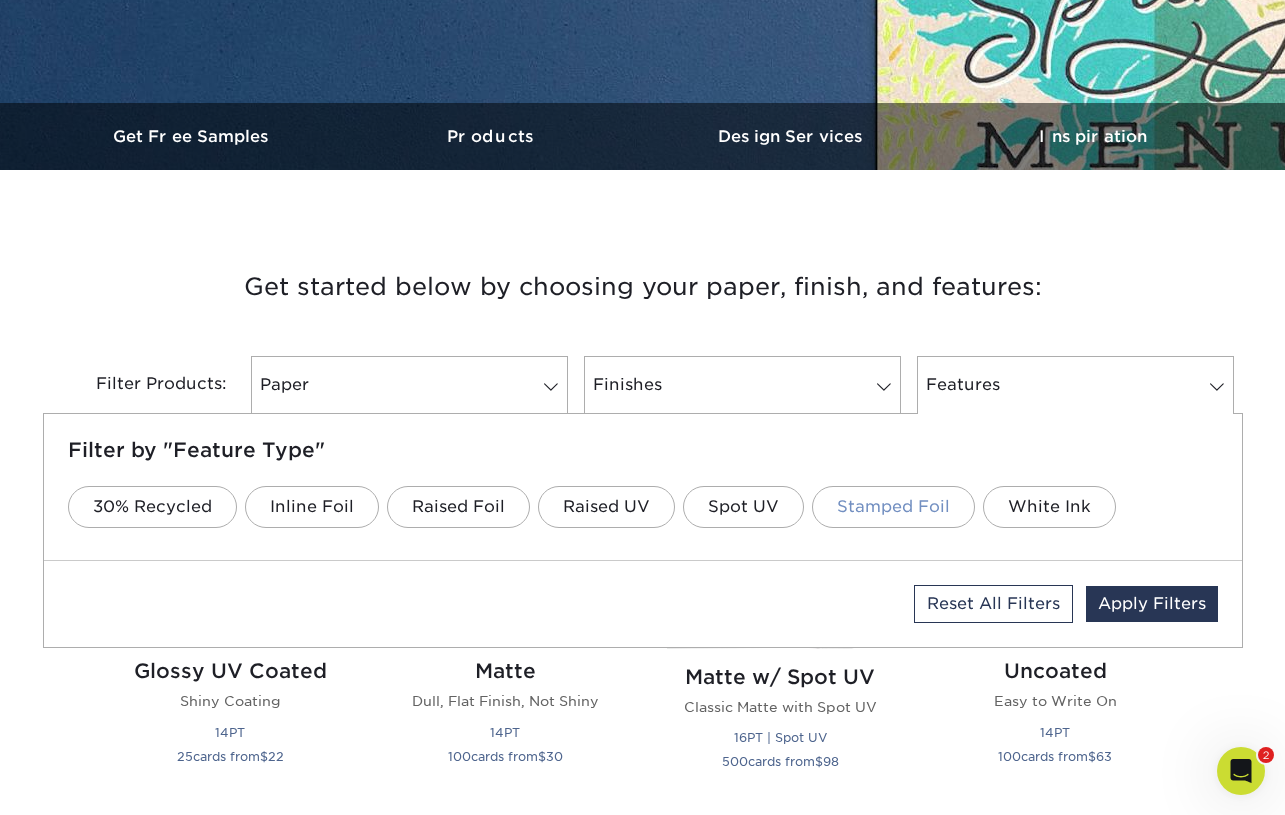 click on "Stamped Foil" at bounding box center [893, 507] 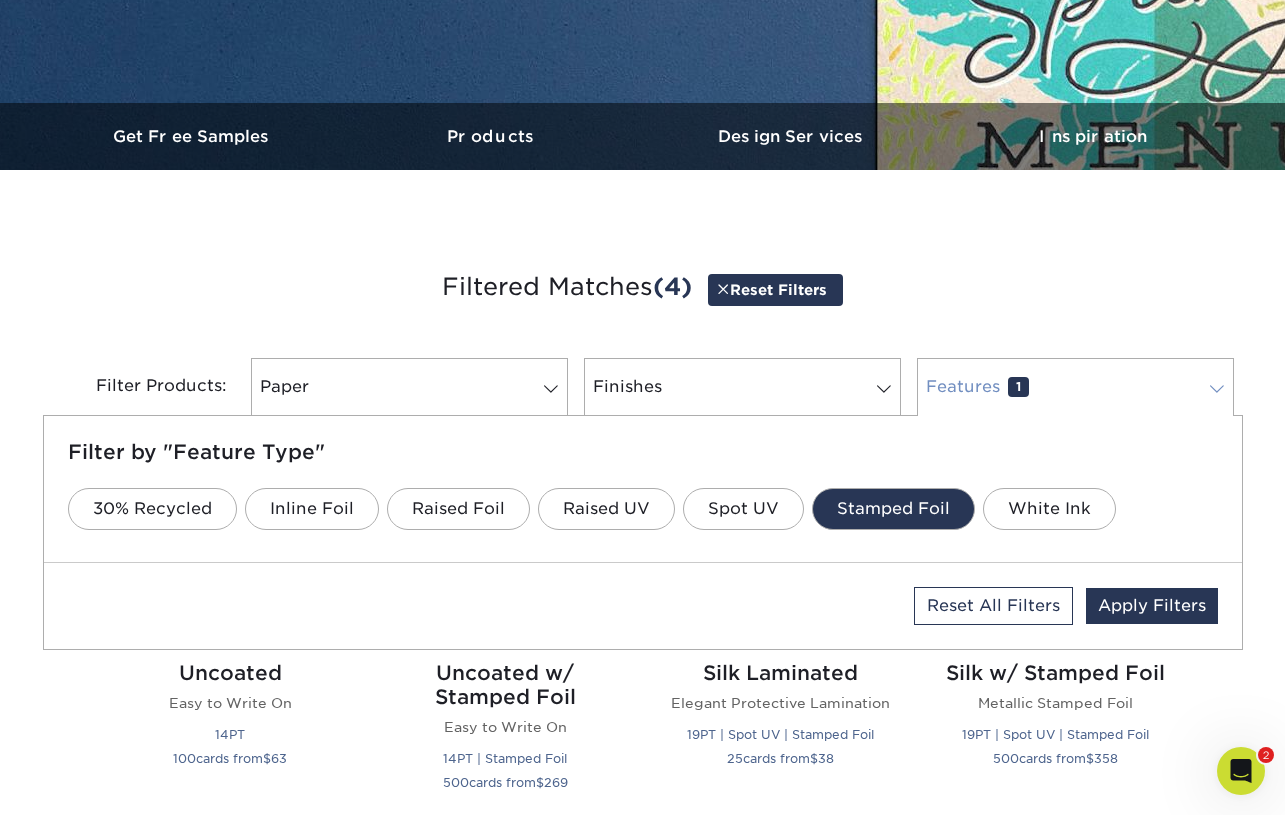 click on "Features
1" at bounding box center (1075, 387) 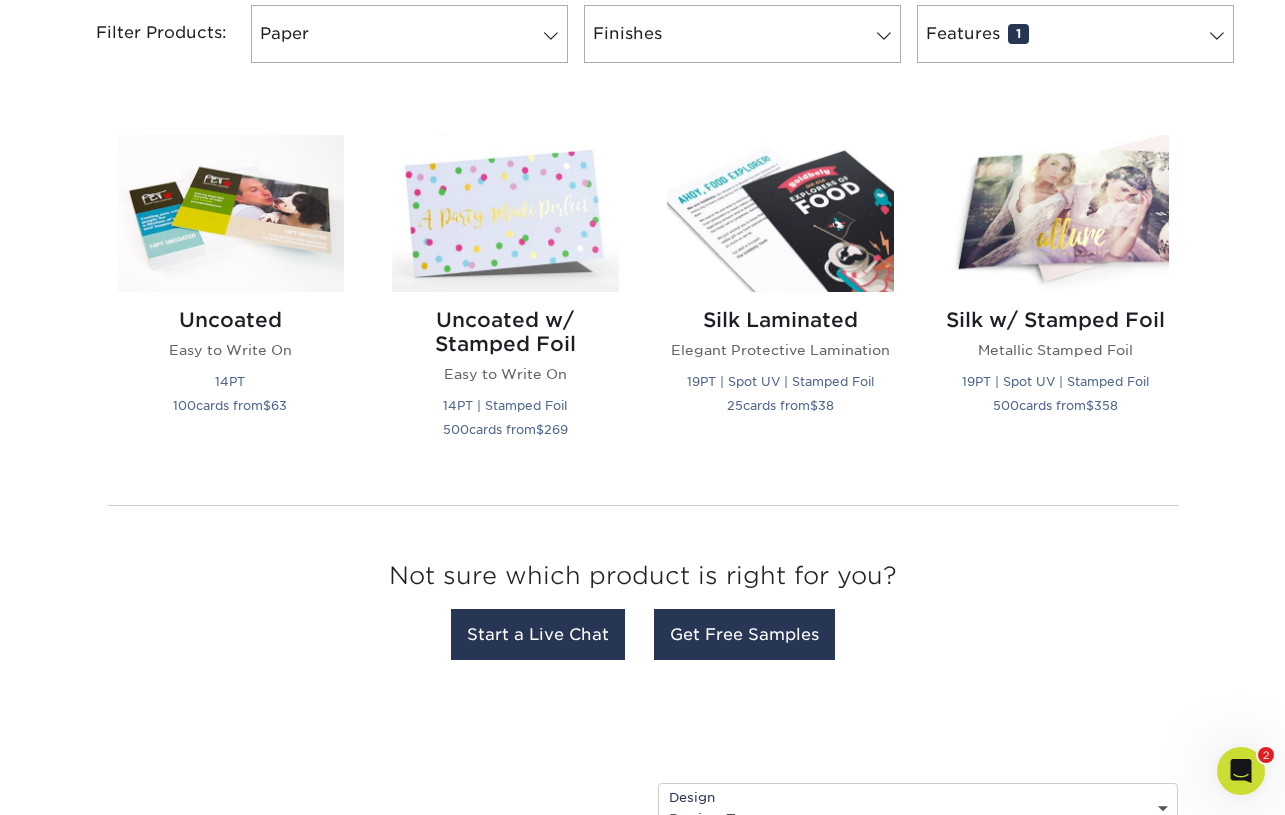 scroll, scrollTop: 884, scrollLeft: 0, axis: vertical 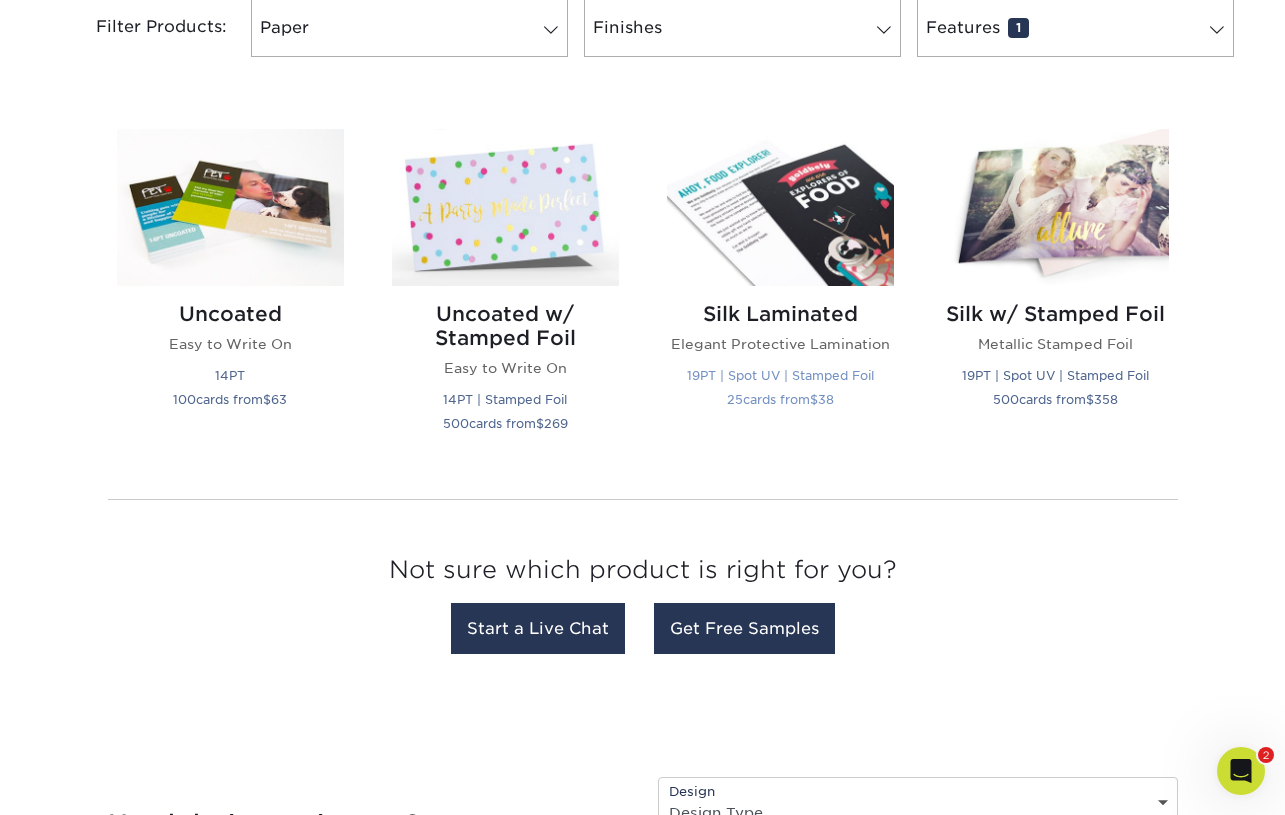 click on "Silk Laminated" at bounding box center (780, 314) 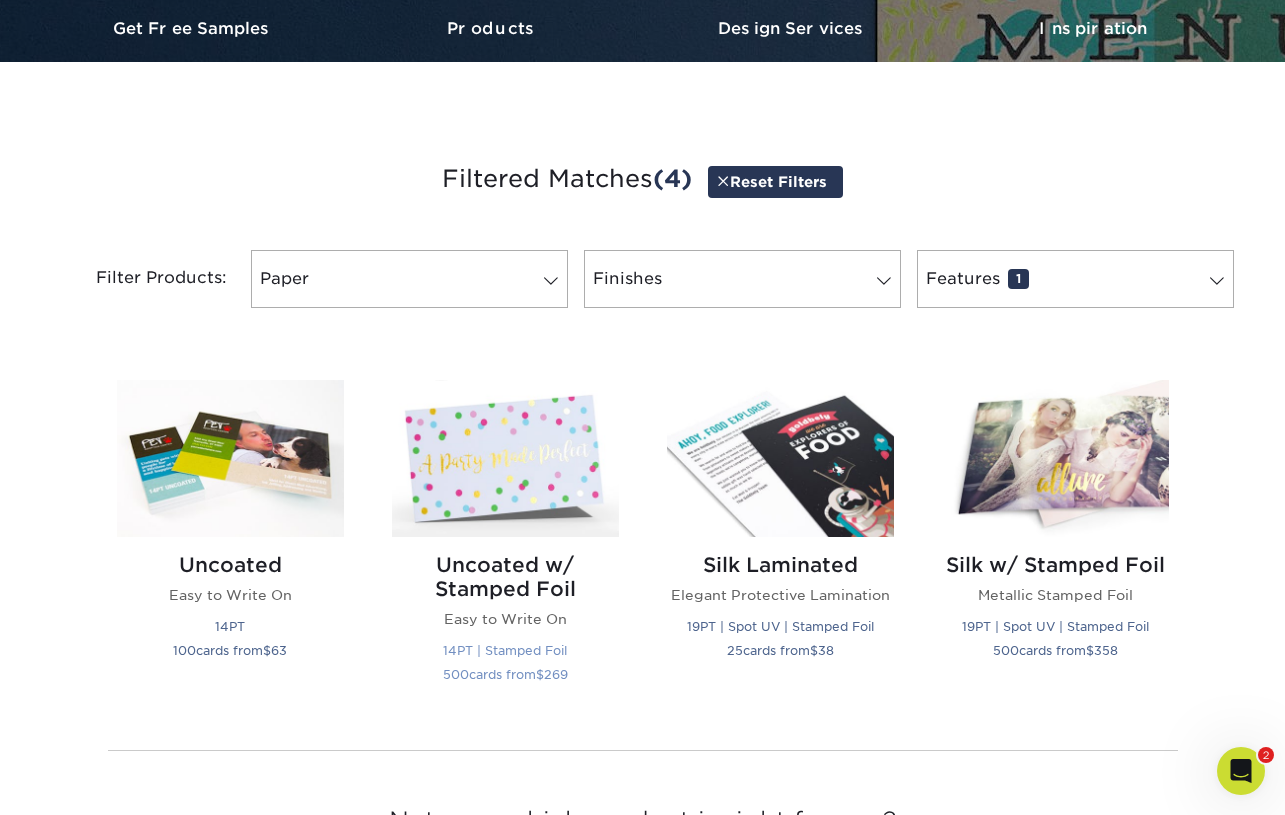 scroll, scrollTop: 625, scrollLeft: 0, axis: vertical 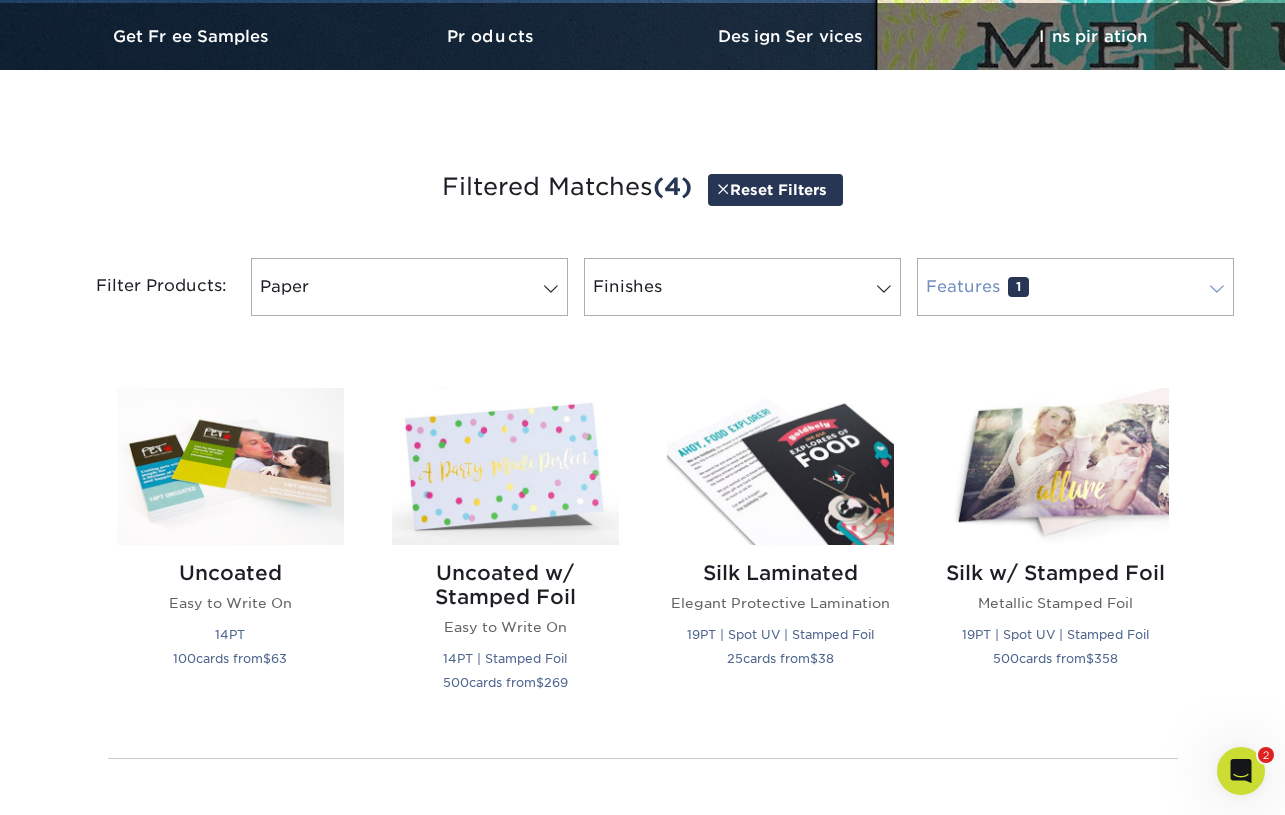 click at bounding box center (1217, 289) 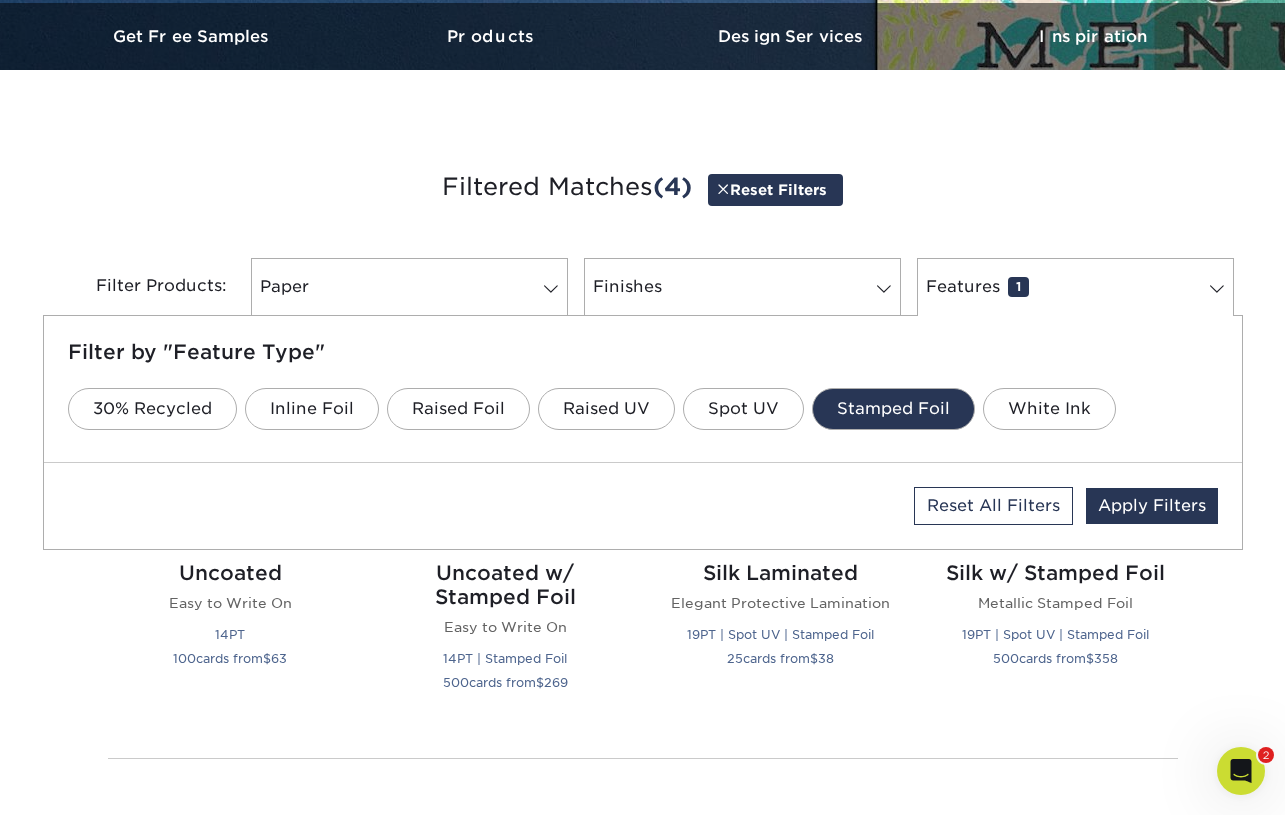 click on "Filtered Matches  (4)
Reset Filters" at bounding box center [643, 188] 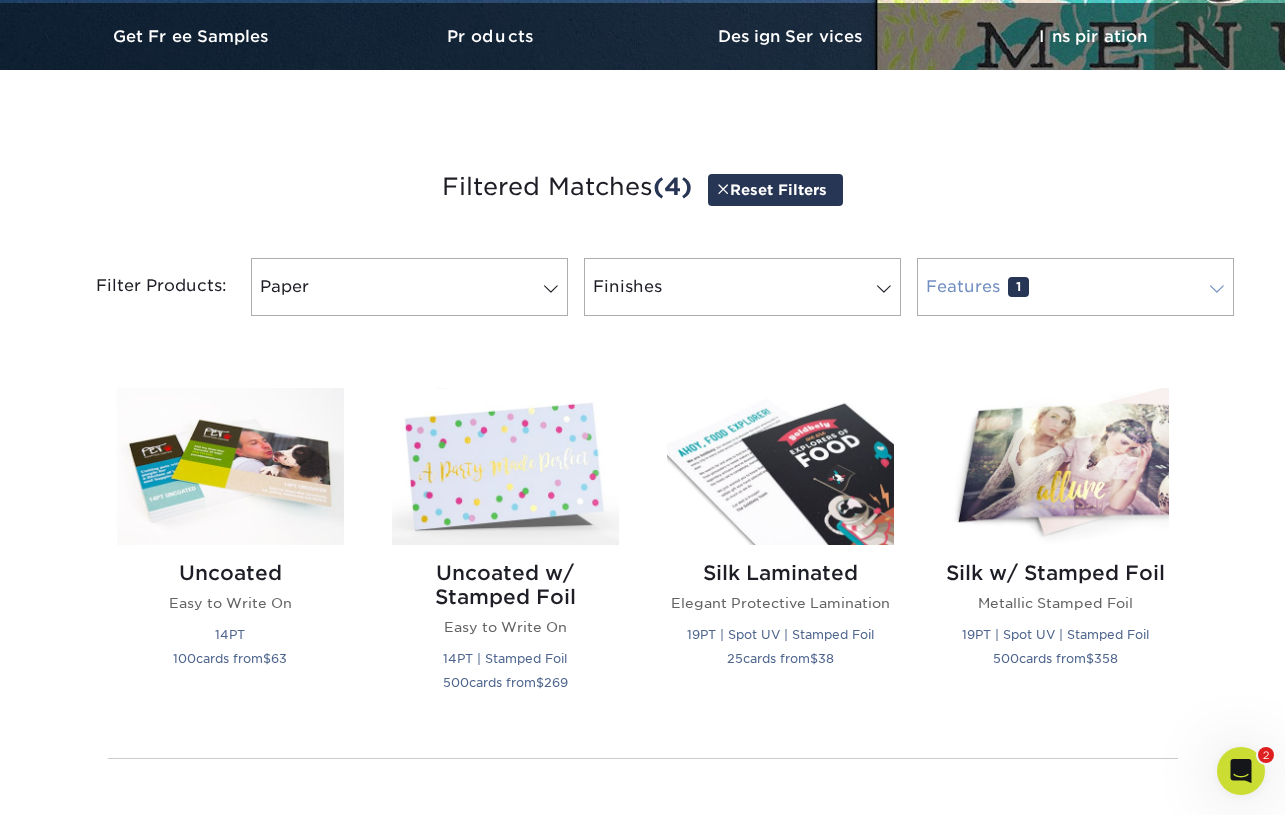 click on "Features
1" at bounding box center (1075, 287) 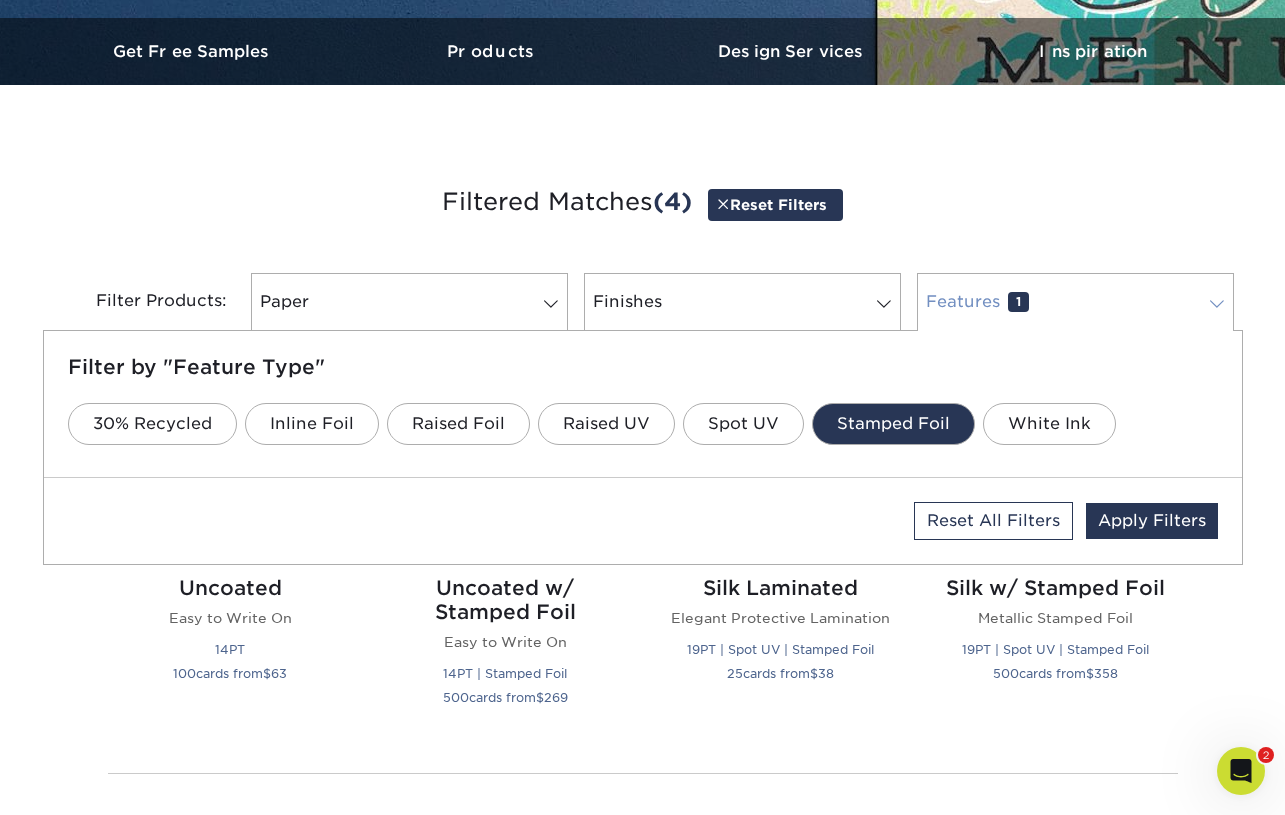 scroll, scrollTop: 609, scrollLeft: 0, axis: vertical 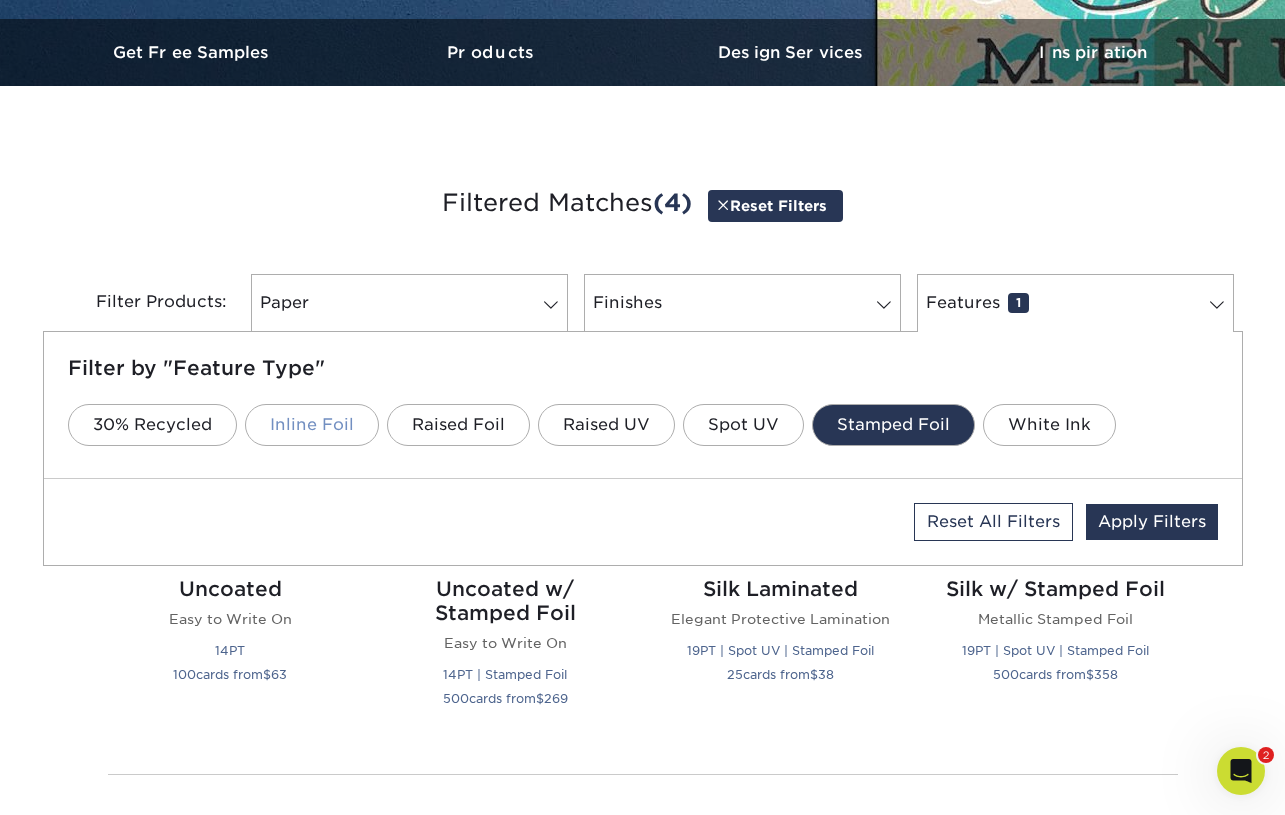click on "Inline Foil" at bounding box center [312, 425] 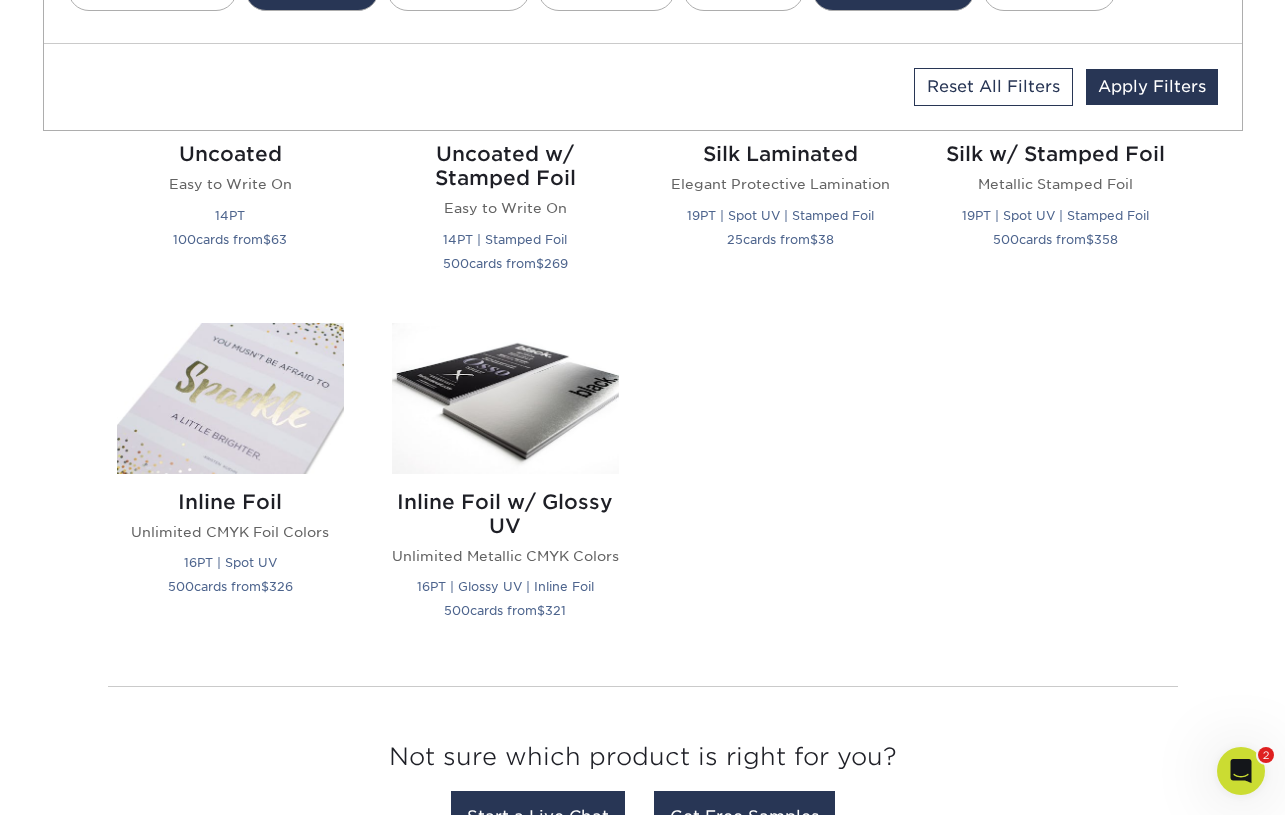 scroll, scrollTop: 1051, scrollLeft: 0, axis: vertical 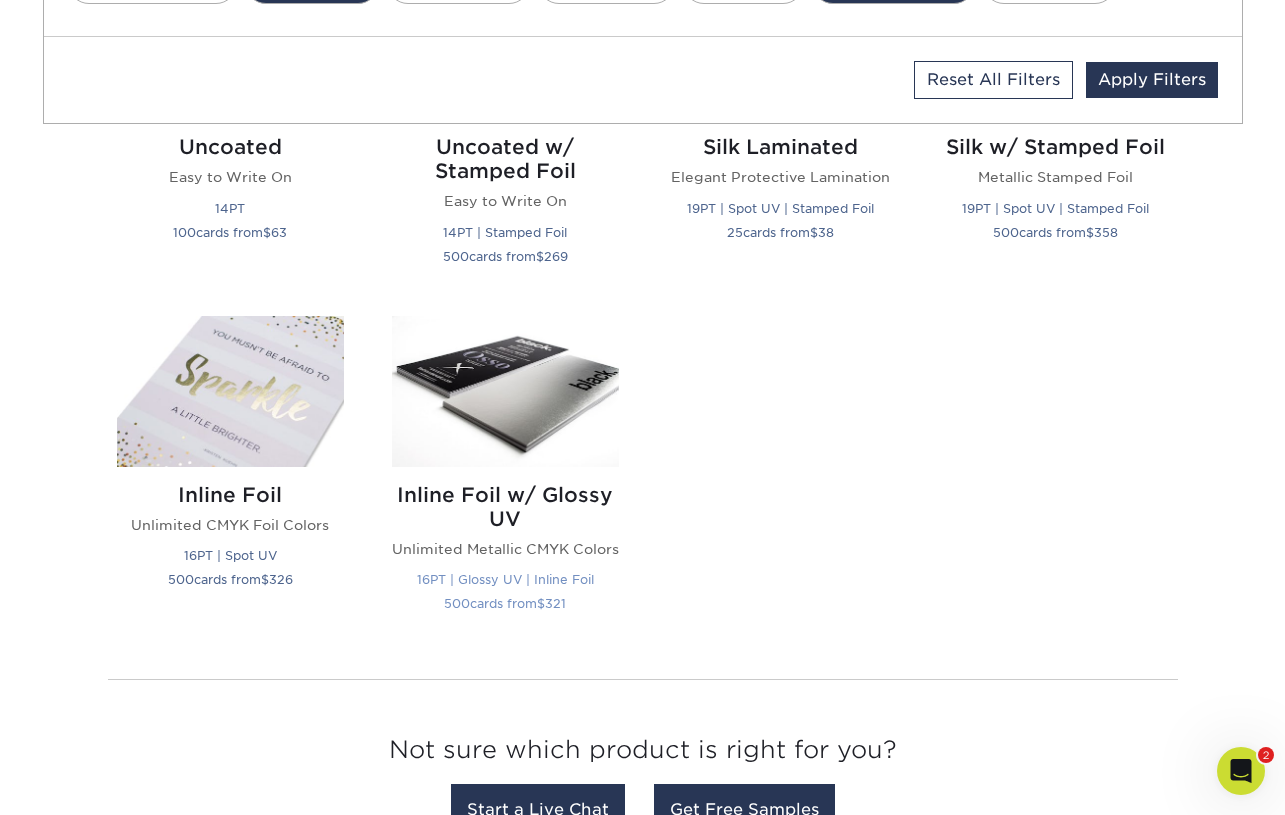 click at bounding box center [505, 391] 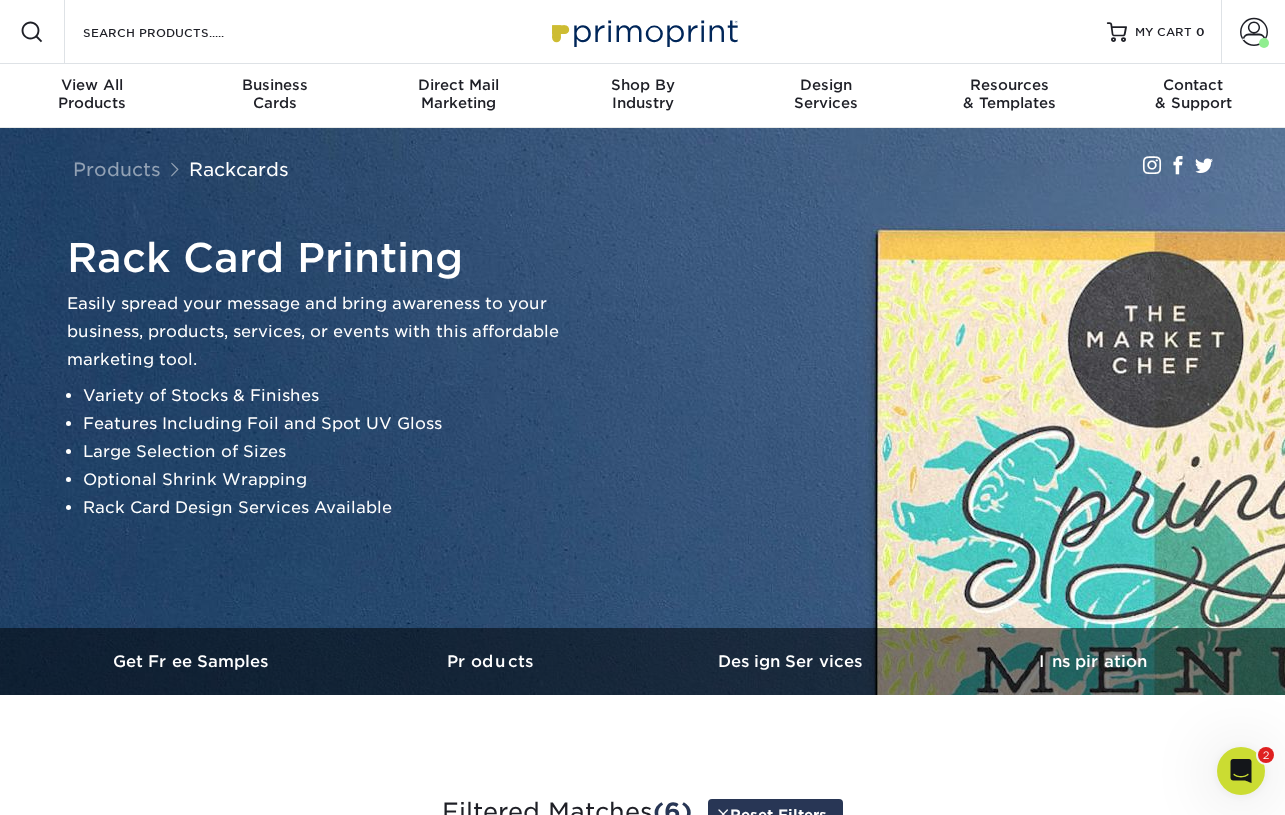 scroll, scrollTop: 0, scrollLeft: 0, axis: both 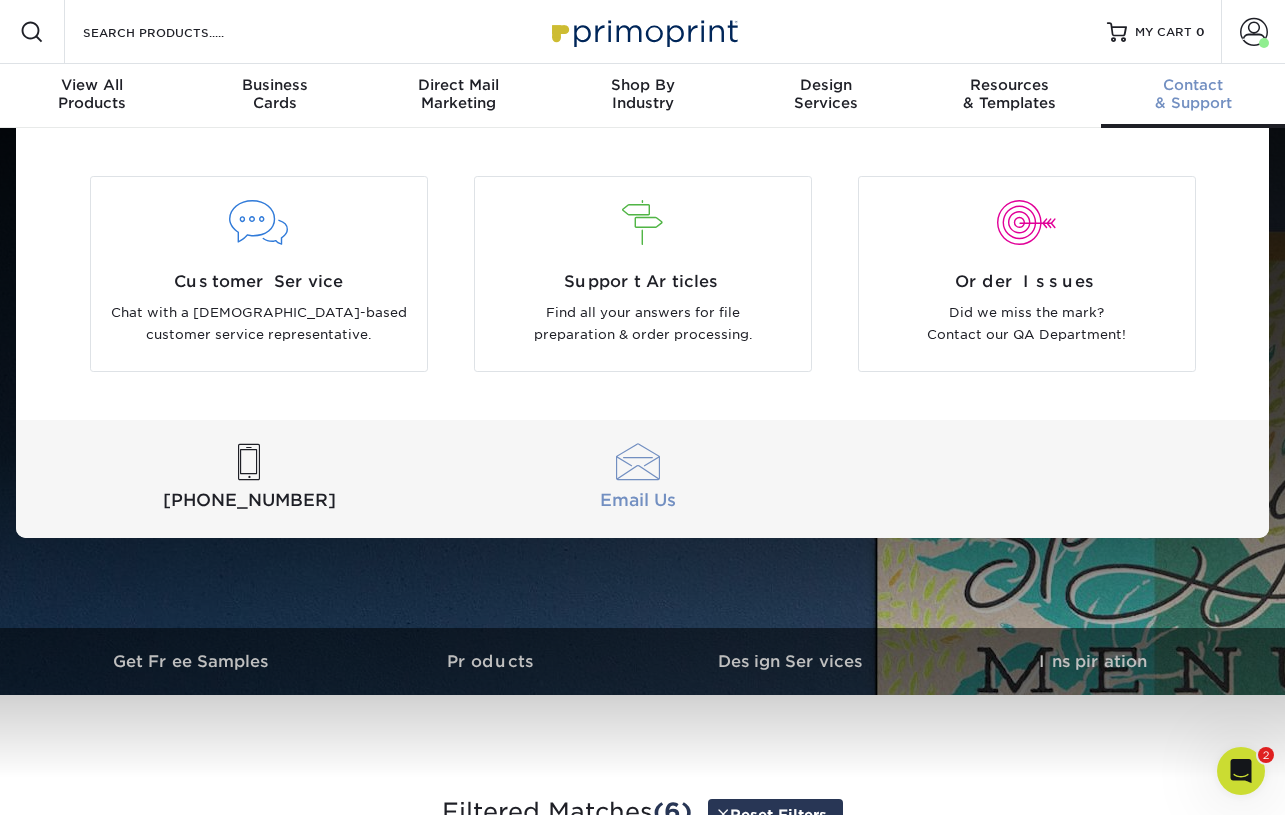 click at bounding box center (638, 462) 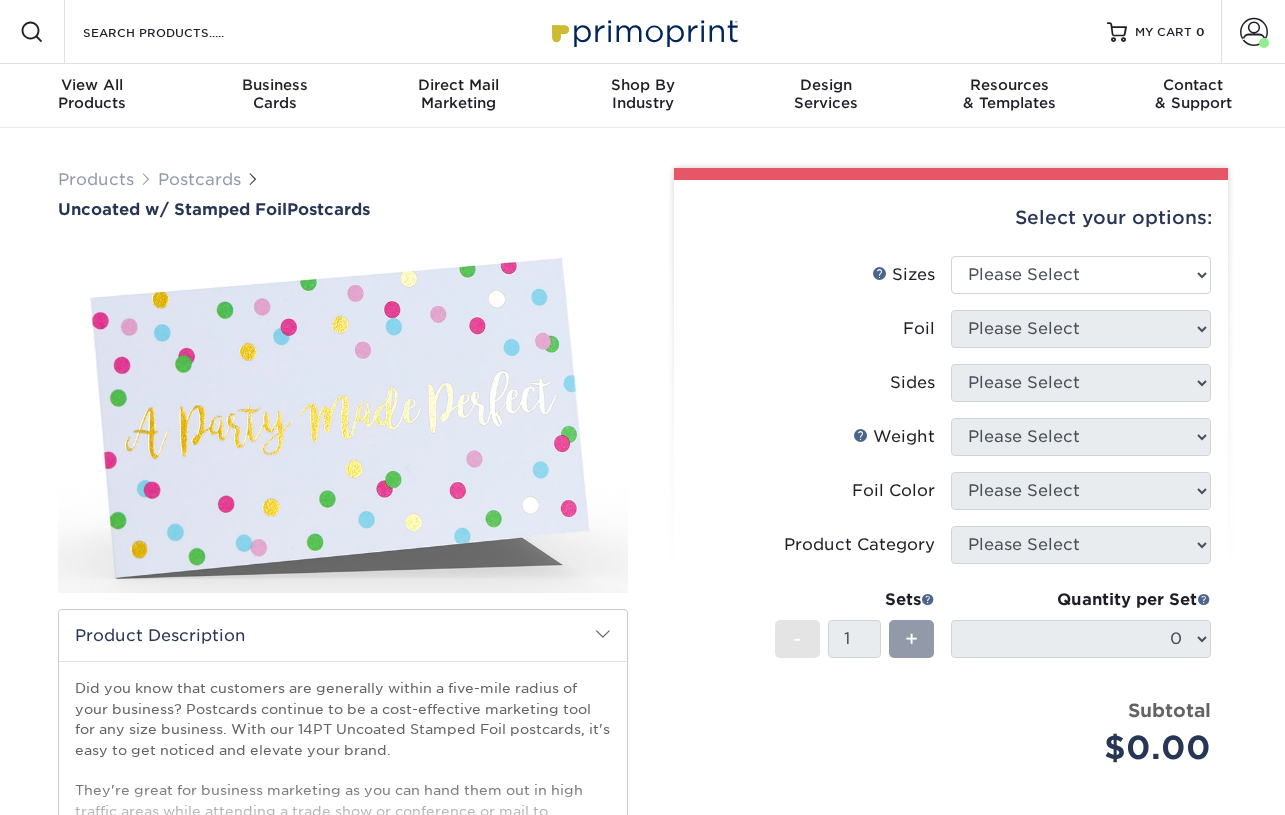 scroll, scrollTop: 0, scrollLeft: 0, axis: both 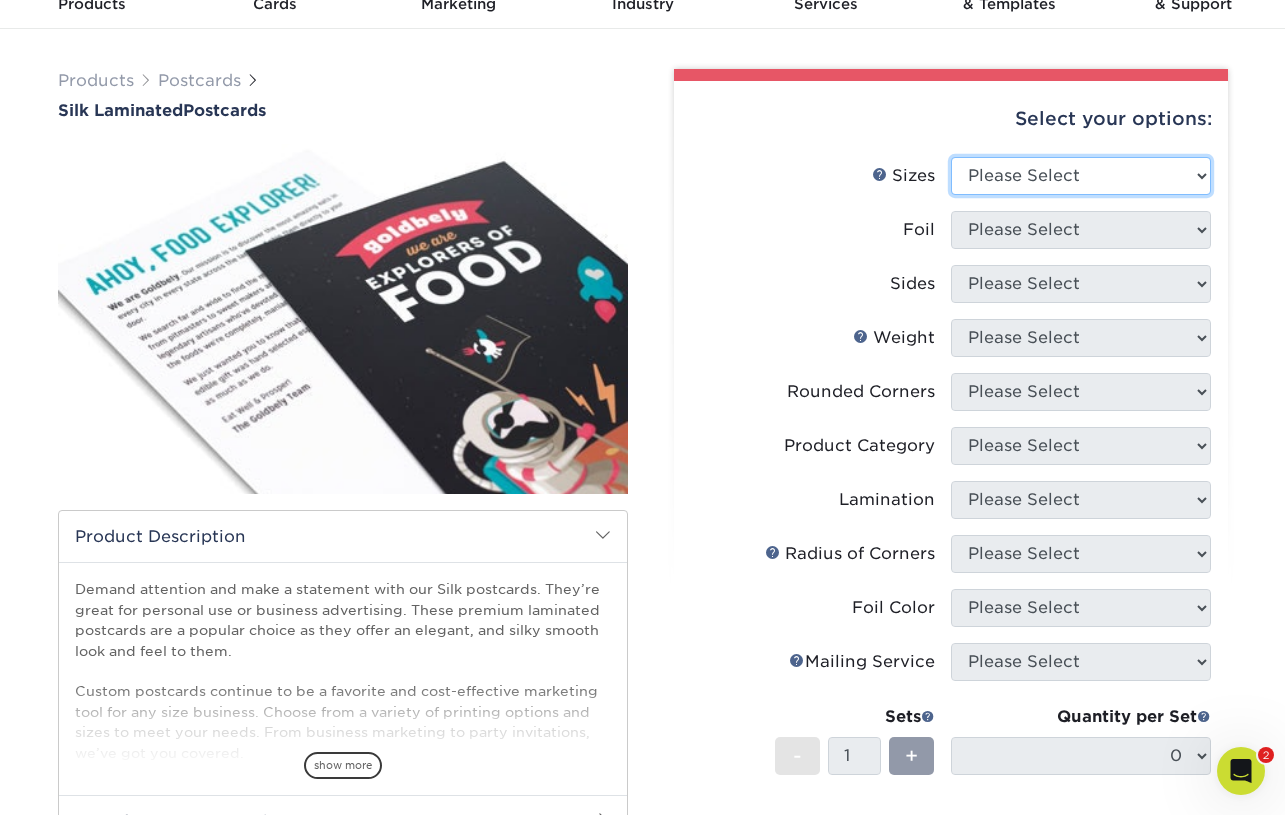 select on "3.50x8.50" 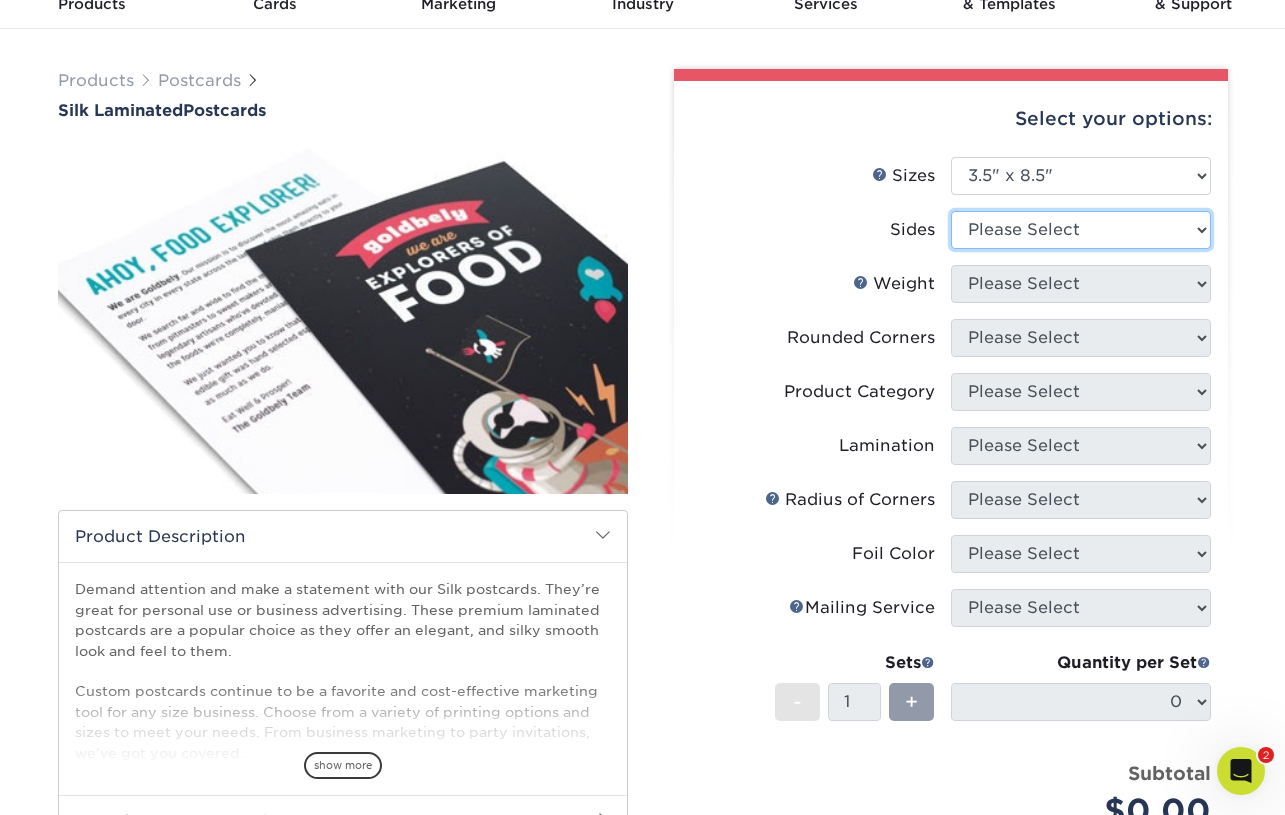 select on "32d3c223-f82c-492b-b915-ba065a00862f" 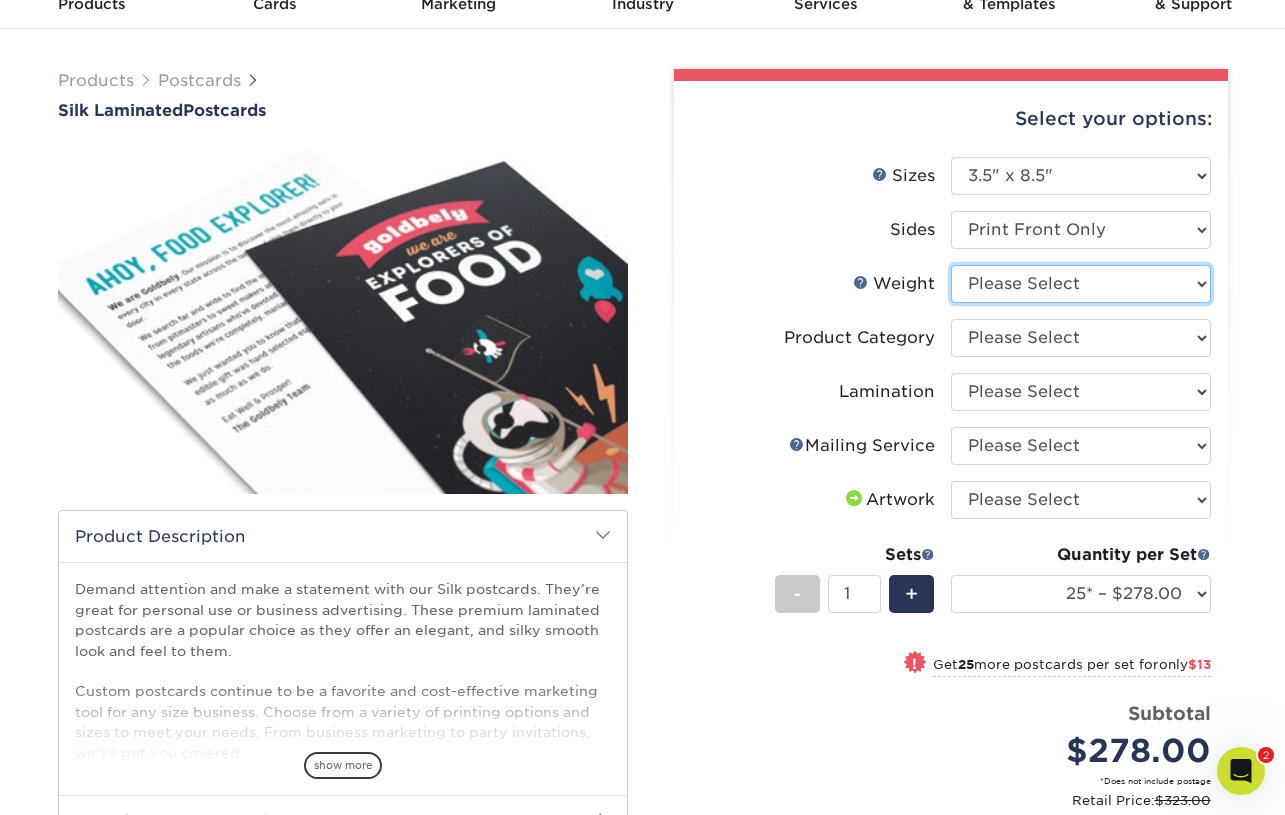 select on "16PT" 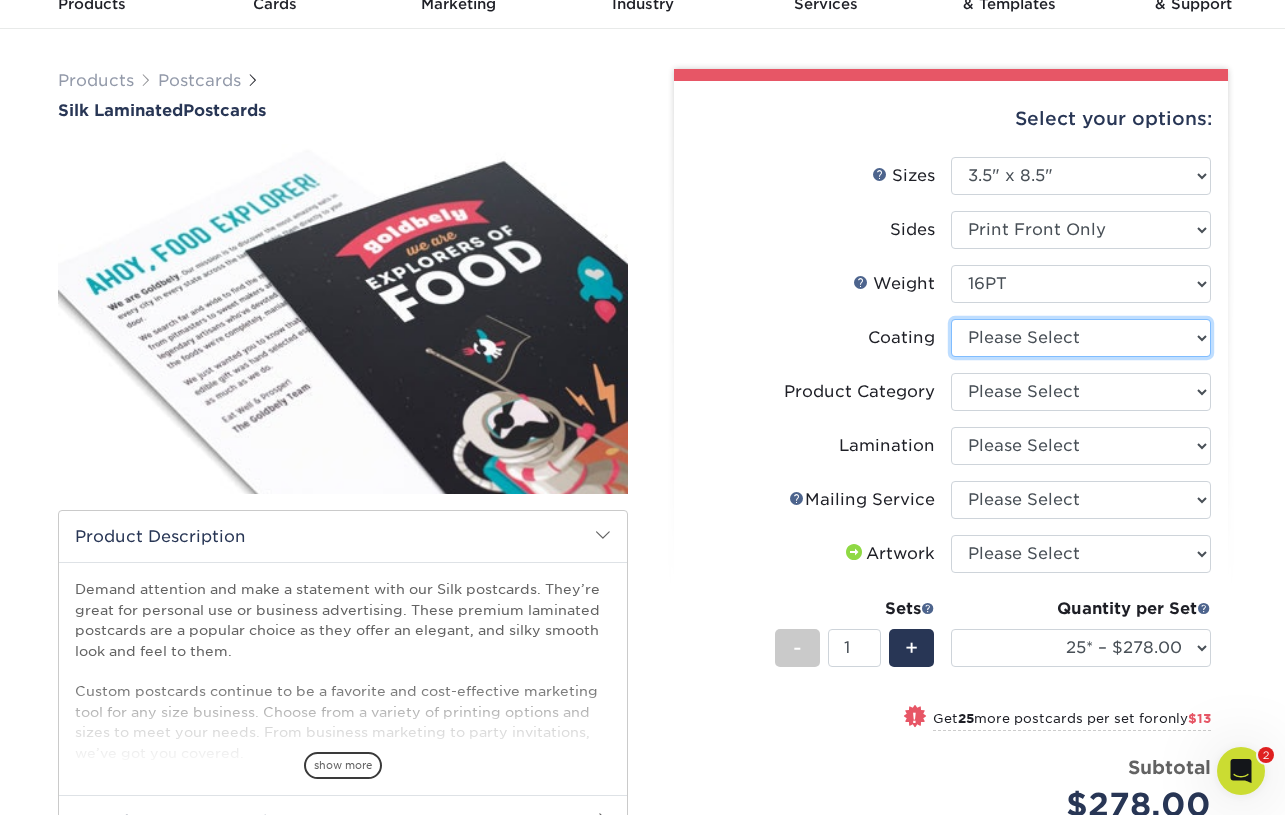 select on "3e7618de-abca-4bda-9f97-8b9129e913d8" 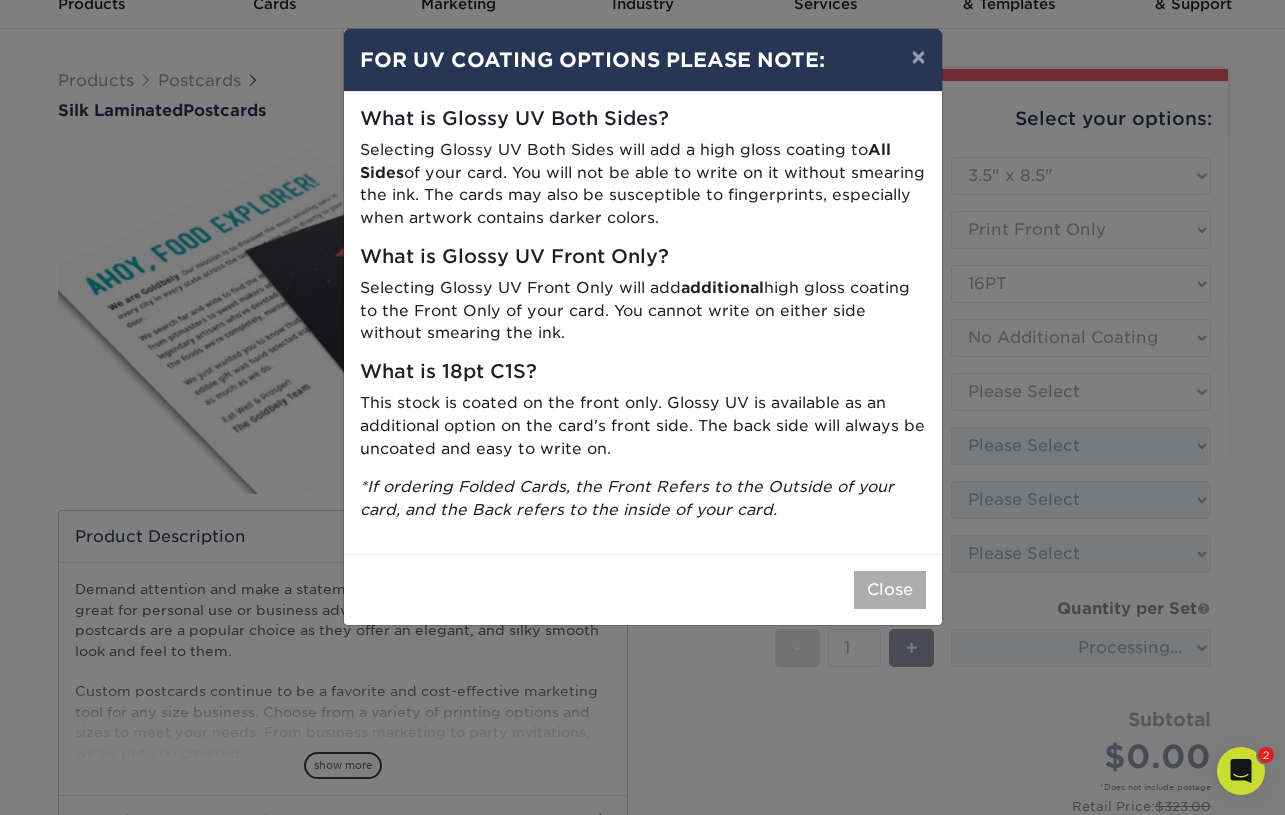 click on "Close" at bounding box center (890, 590) 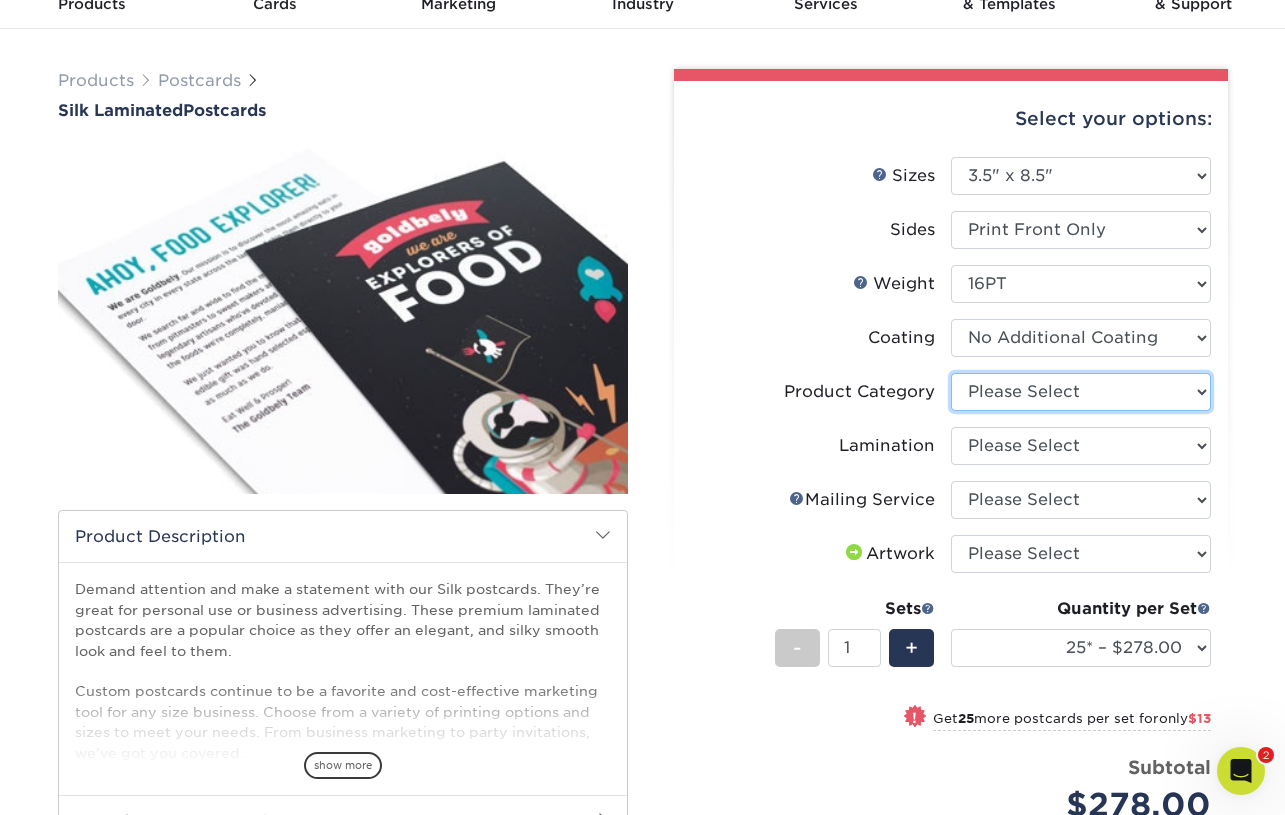 select on "9b7272e0-d6c8-4c3c-8e97-d3a1bcdab858" 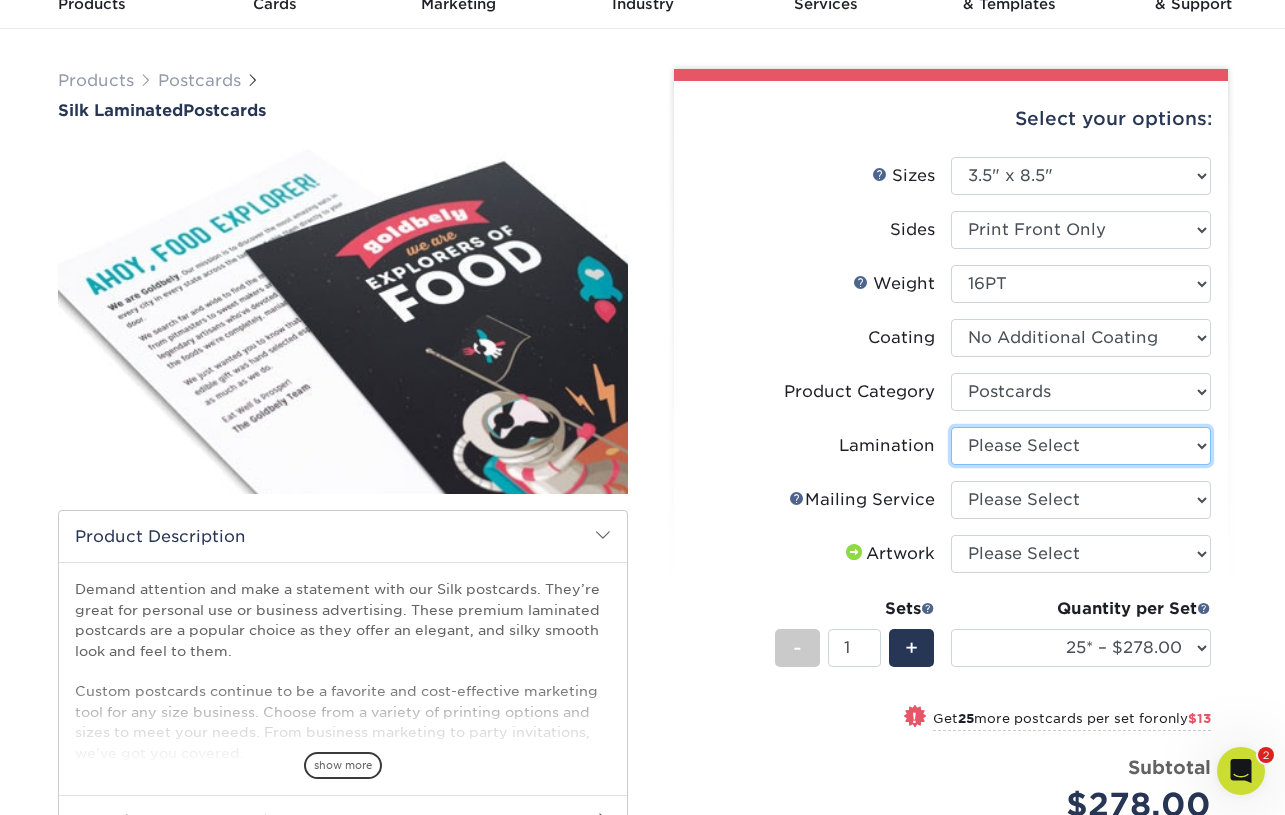 select on "ccacb42f-45f7-42d3-bbd3-7c8421cf37f0" 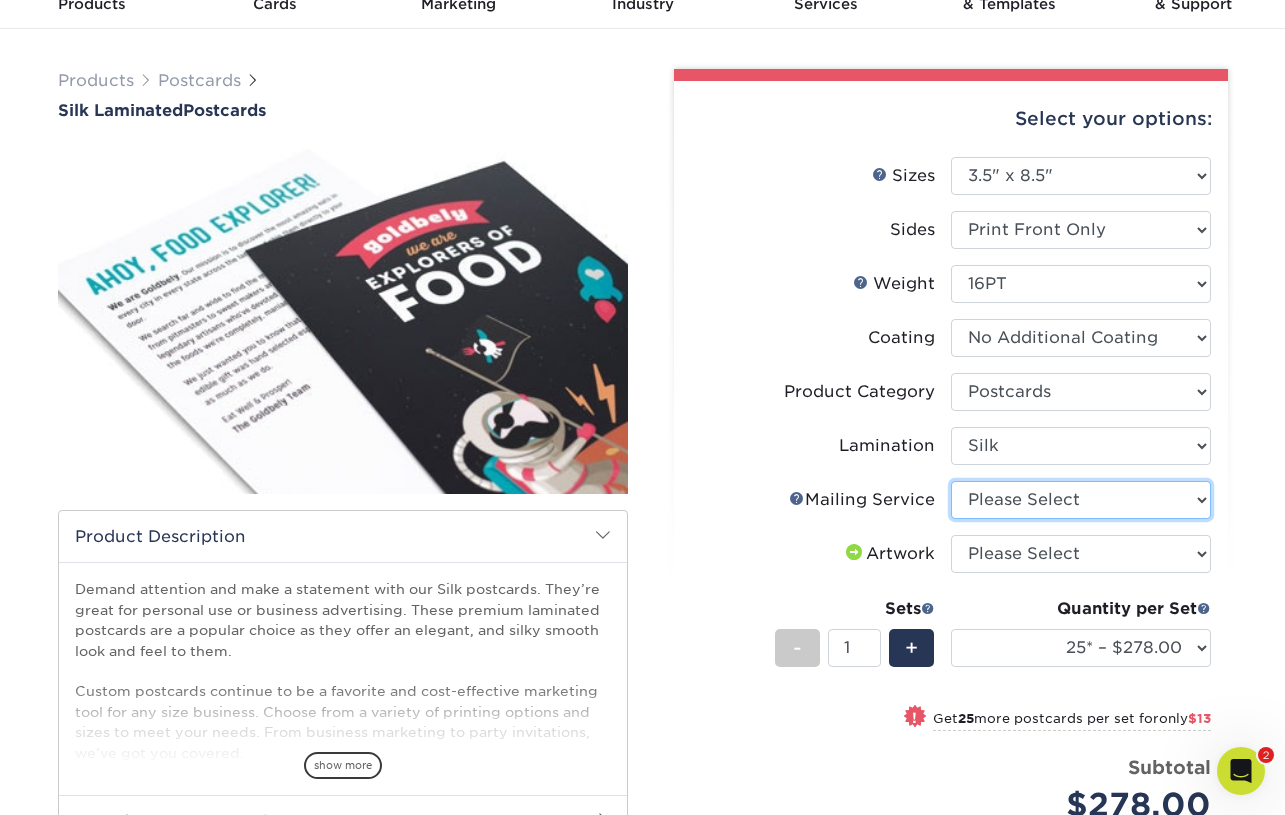 select on "3e5e9bdd-d78a-4c28-a41d-fe1407925ca6" 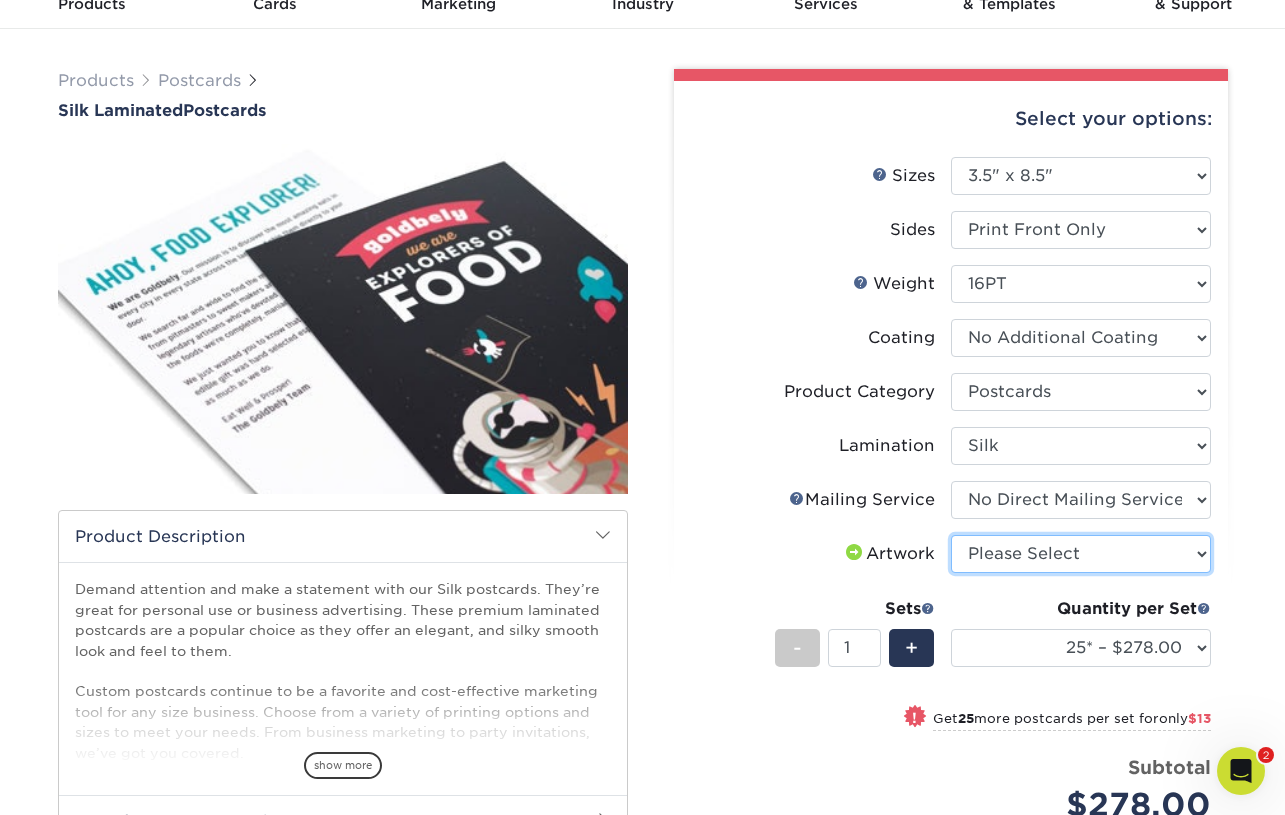 select on "upload" 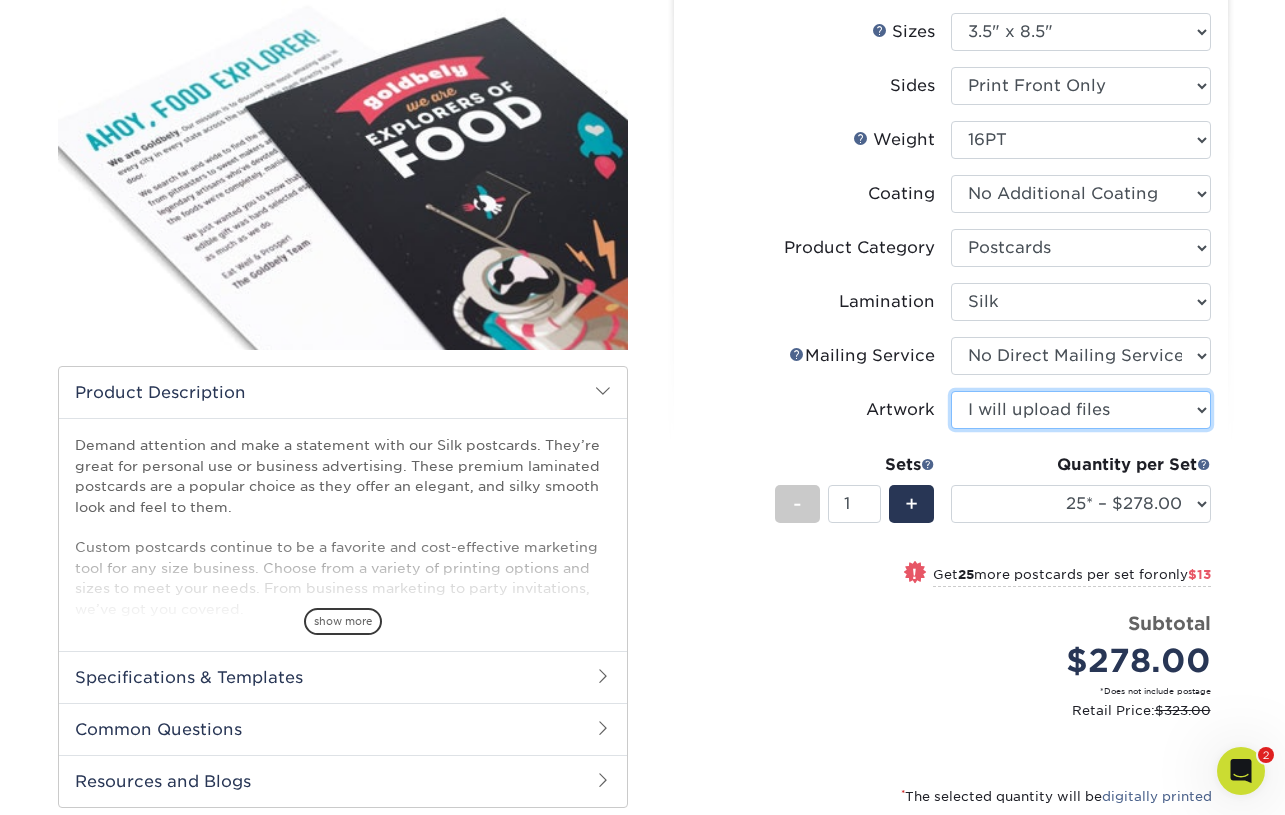 scroll, scrollTop: 243, scrollLeft: 0, axis: vertical 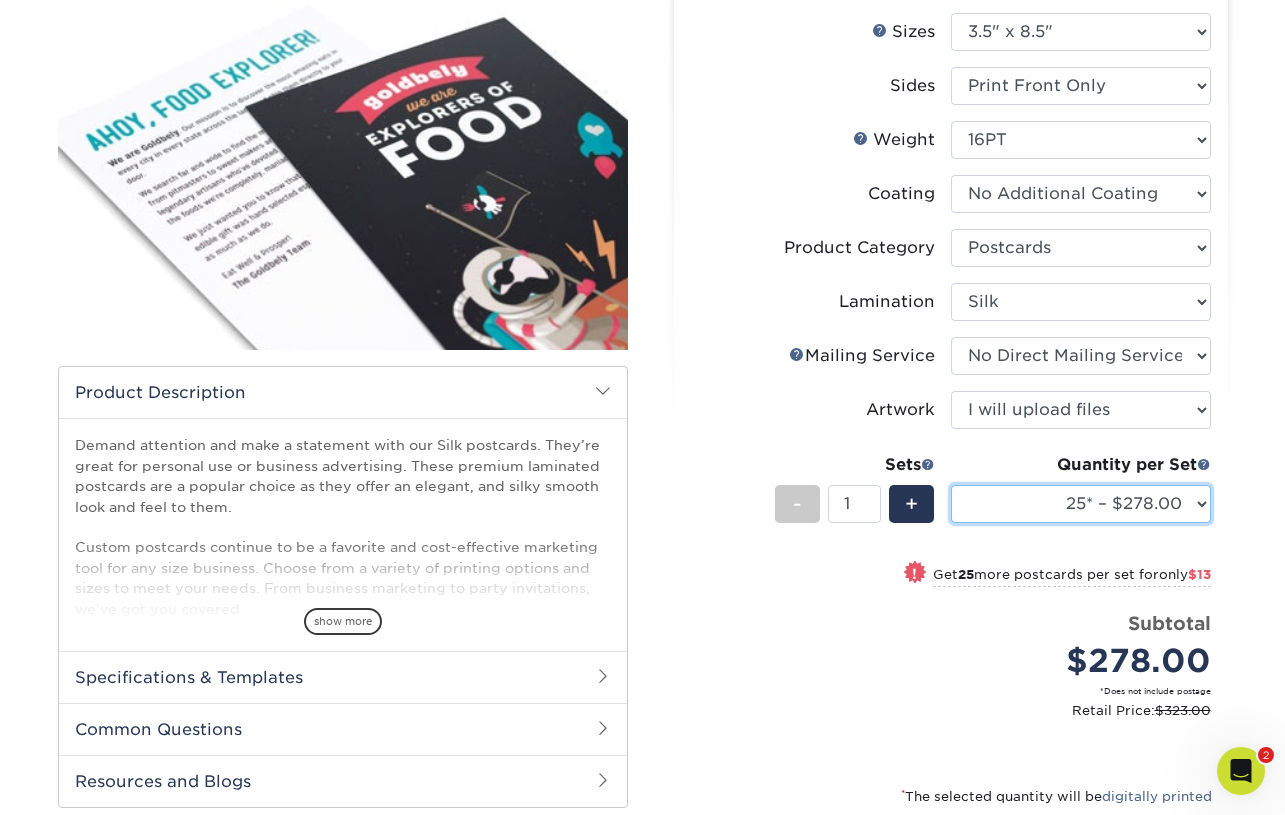 select on "500 – $339.00" 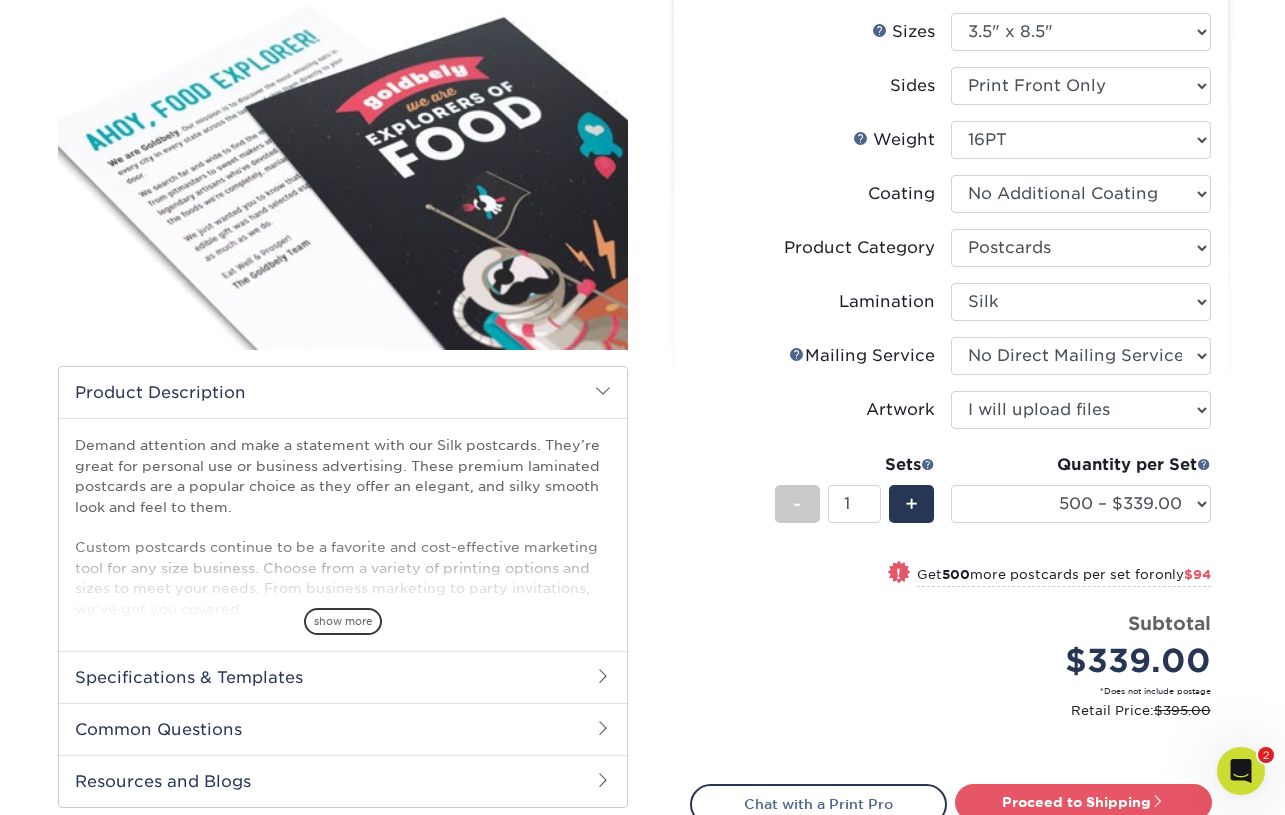 click on "Products
Postcards
Silk Laminated  Postcards
$" at bounding box center (642, 451) 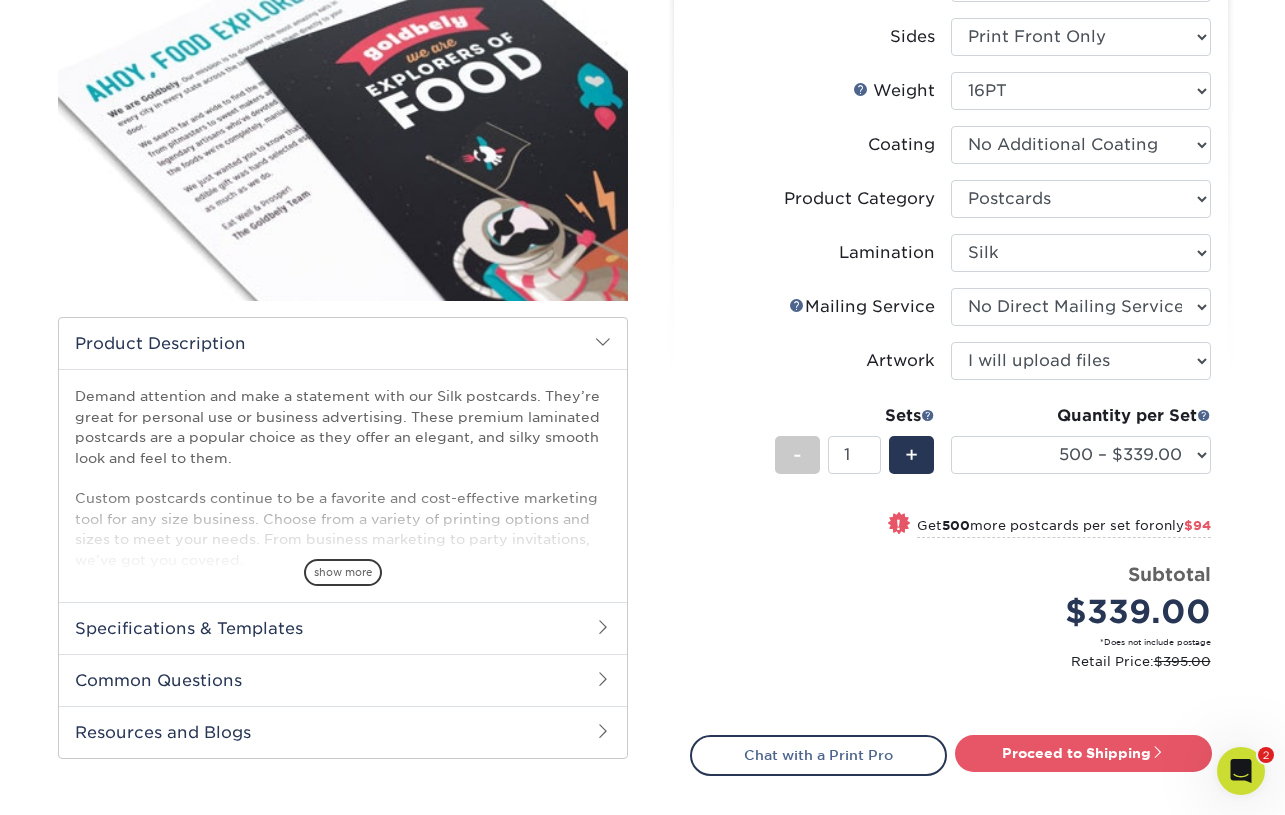scroll, scrollTop: 302, scrollLeft: 0, axis: vertical 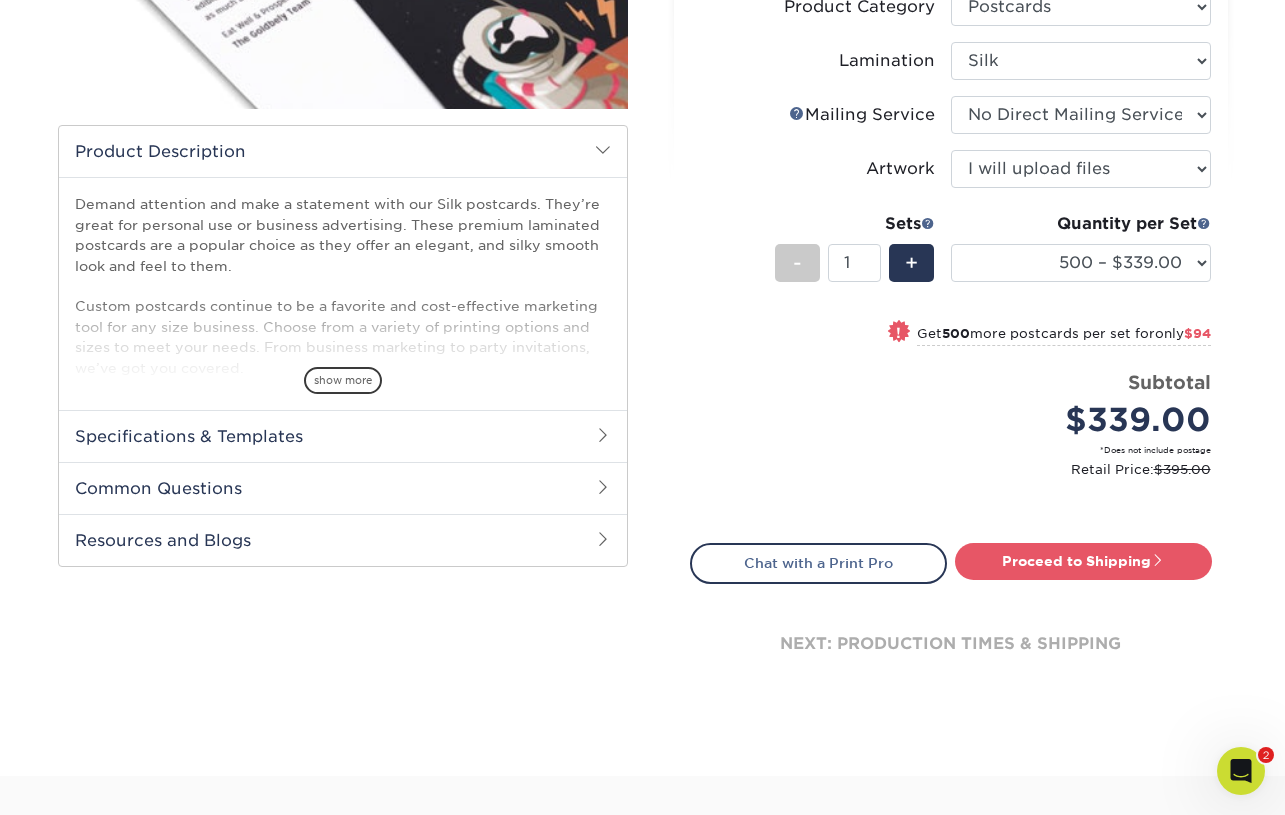 click on "Specifications & Templates" at bounding box center (343, 436) 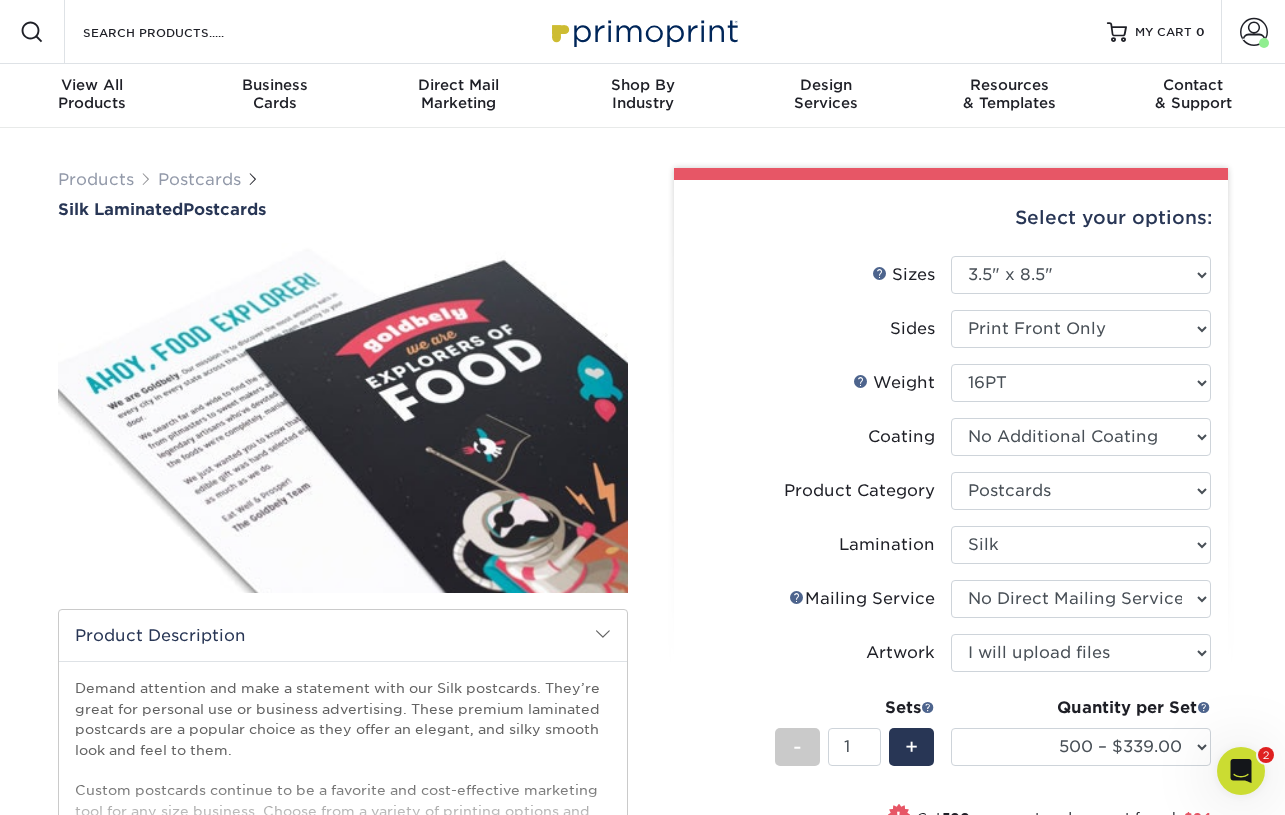 scroll, scrollTop: 0, scrollLeft: 0, axis: both 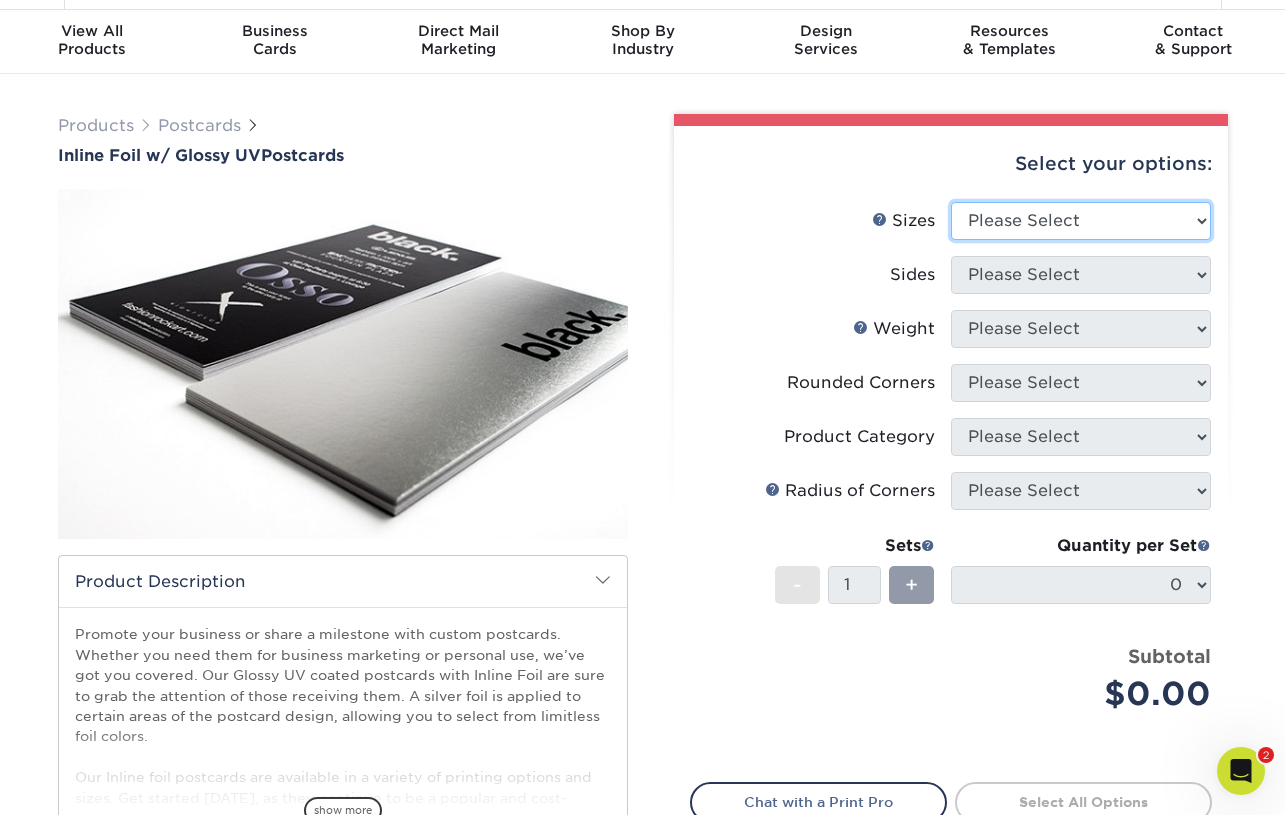 select on "3.50x8.50" 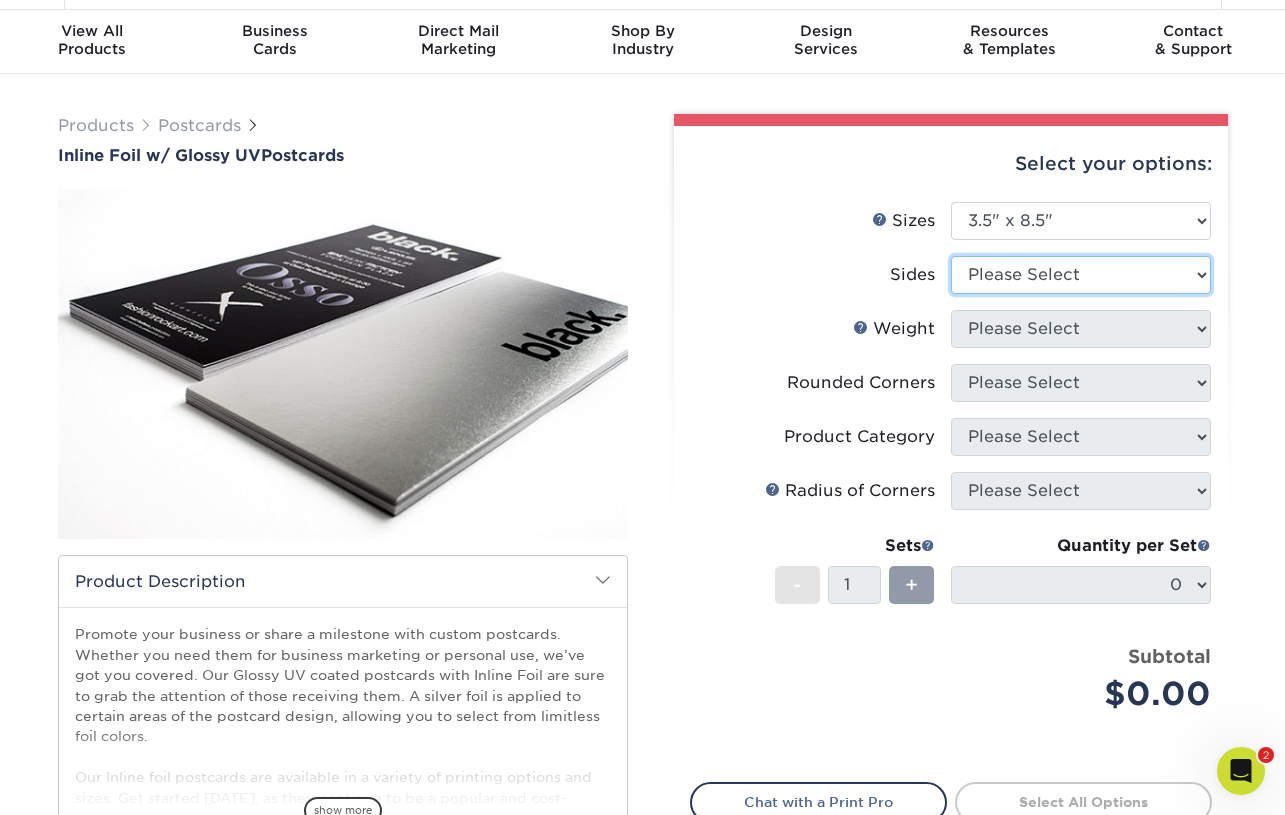 select on "a75ac2f1-9911-48d6-841d-245b5ac08f27" 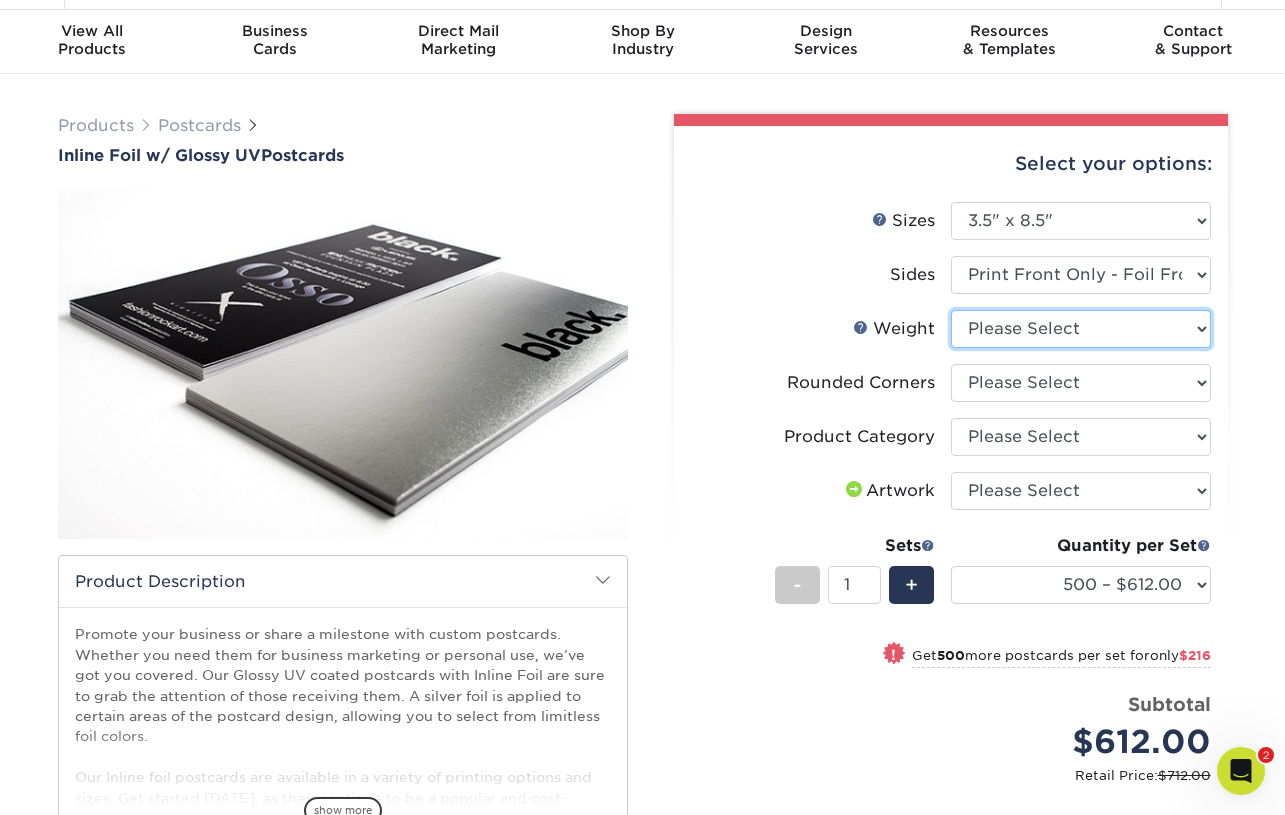 select on "16PT" 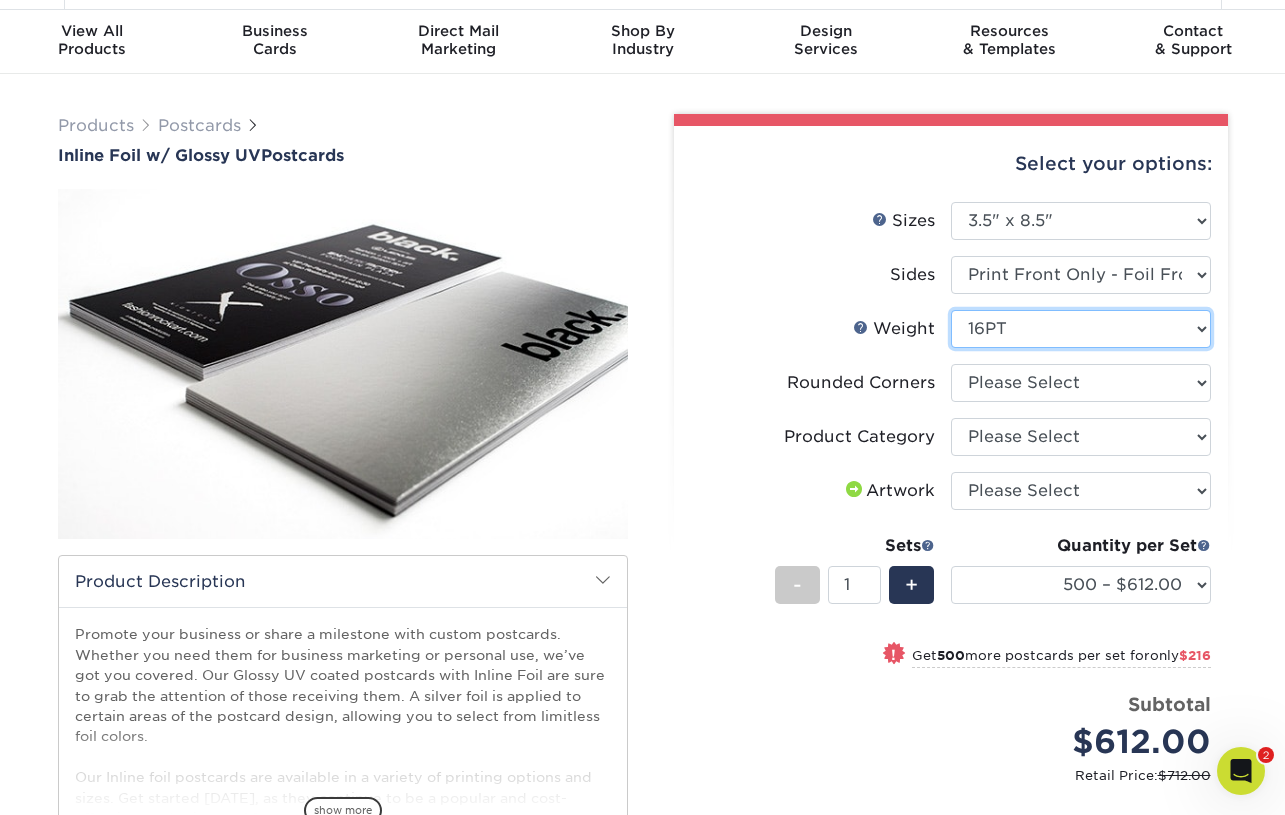 select on "-1" 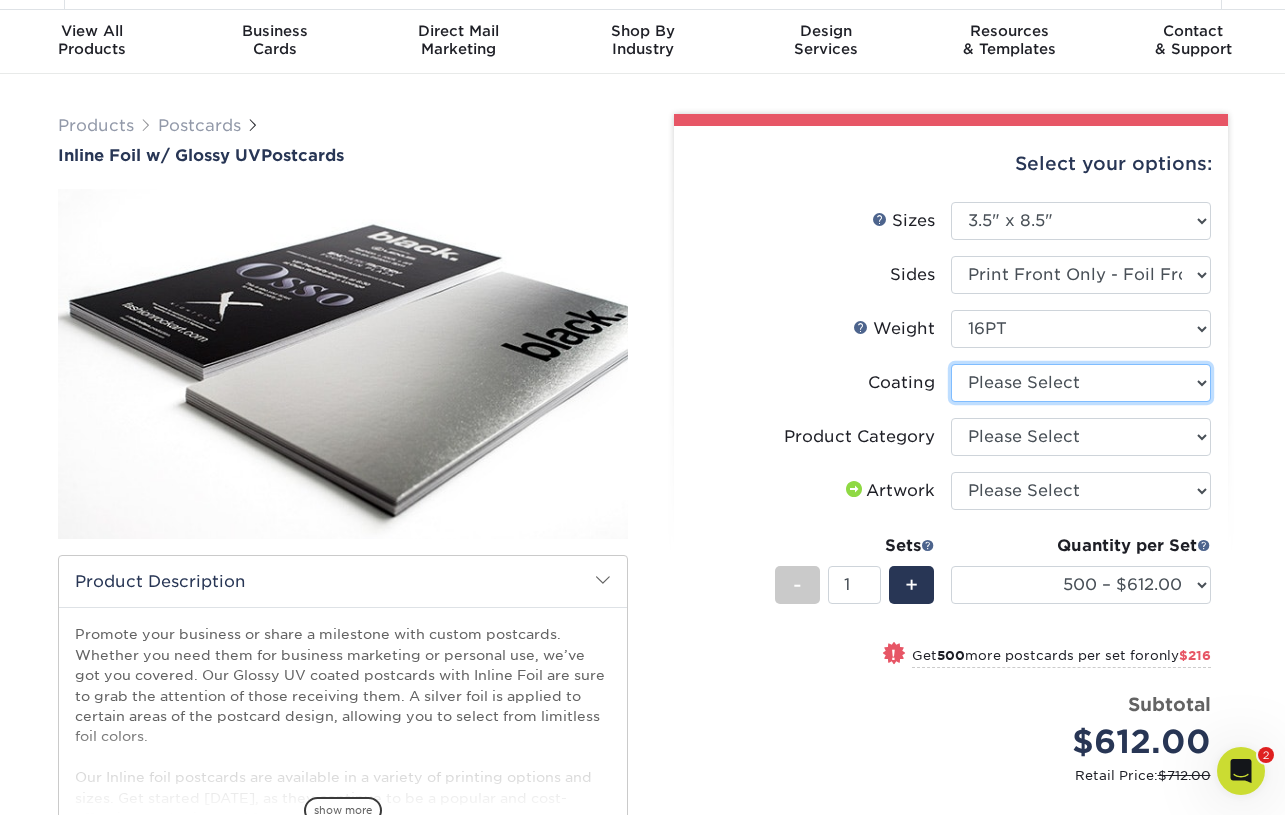 select on "ae367451-b2b8-45df-a344-0f05b6a12993" 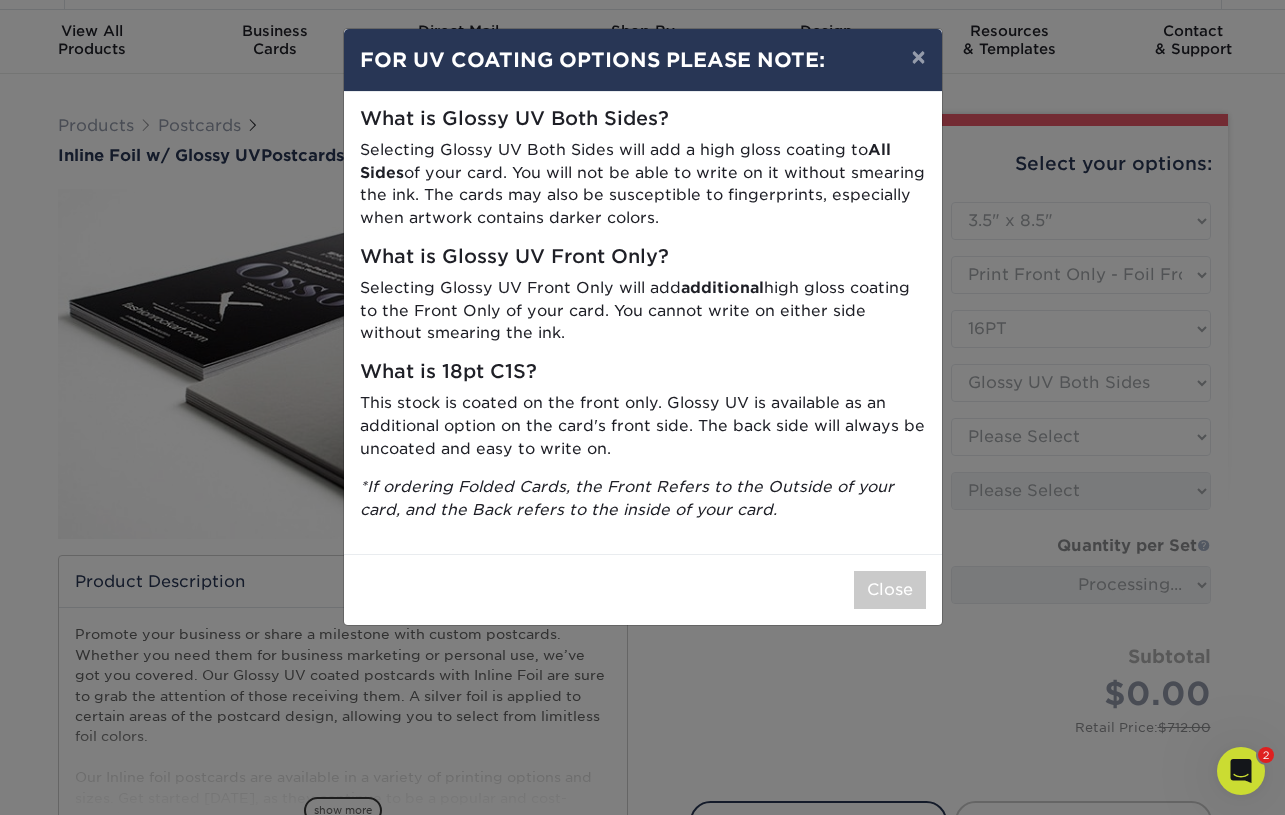 click on "Close" at bounding box center [890, 590] 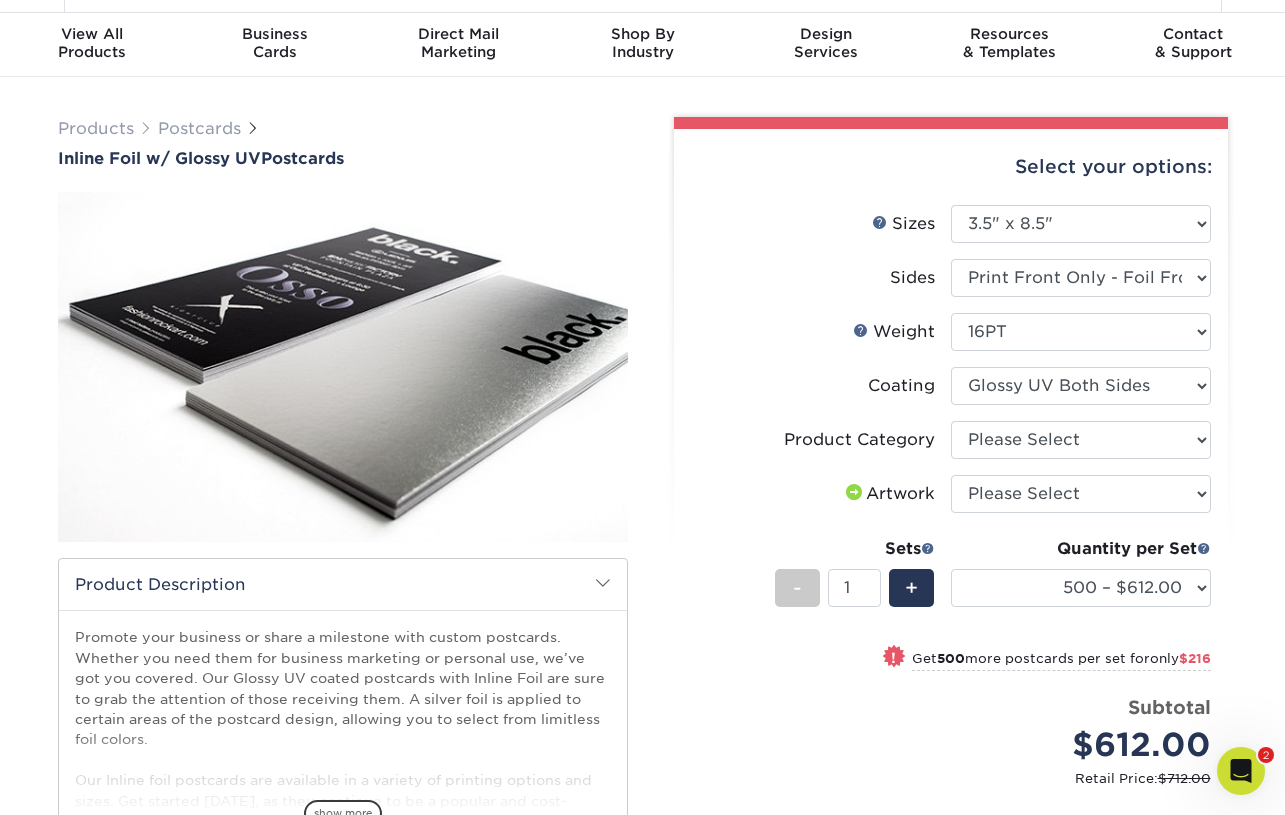 scroll, scrollTop: 50, scrollLeft: 0, axis: vertical 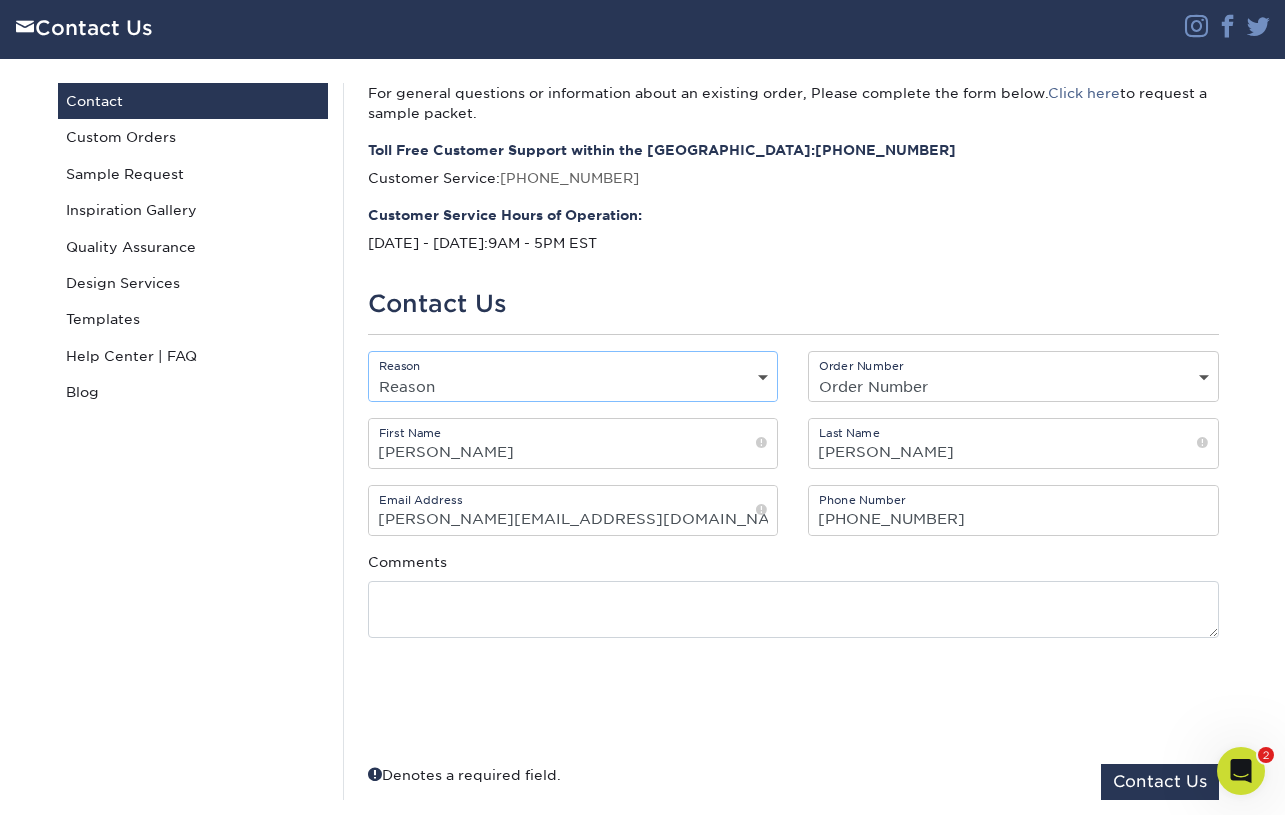 select on "General" 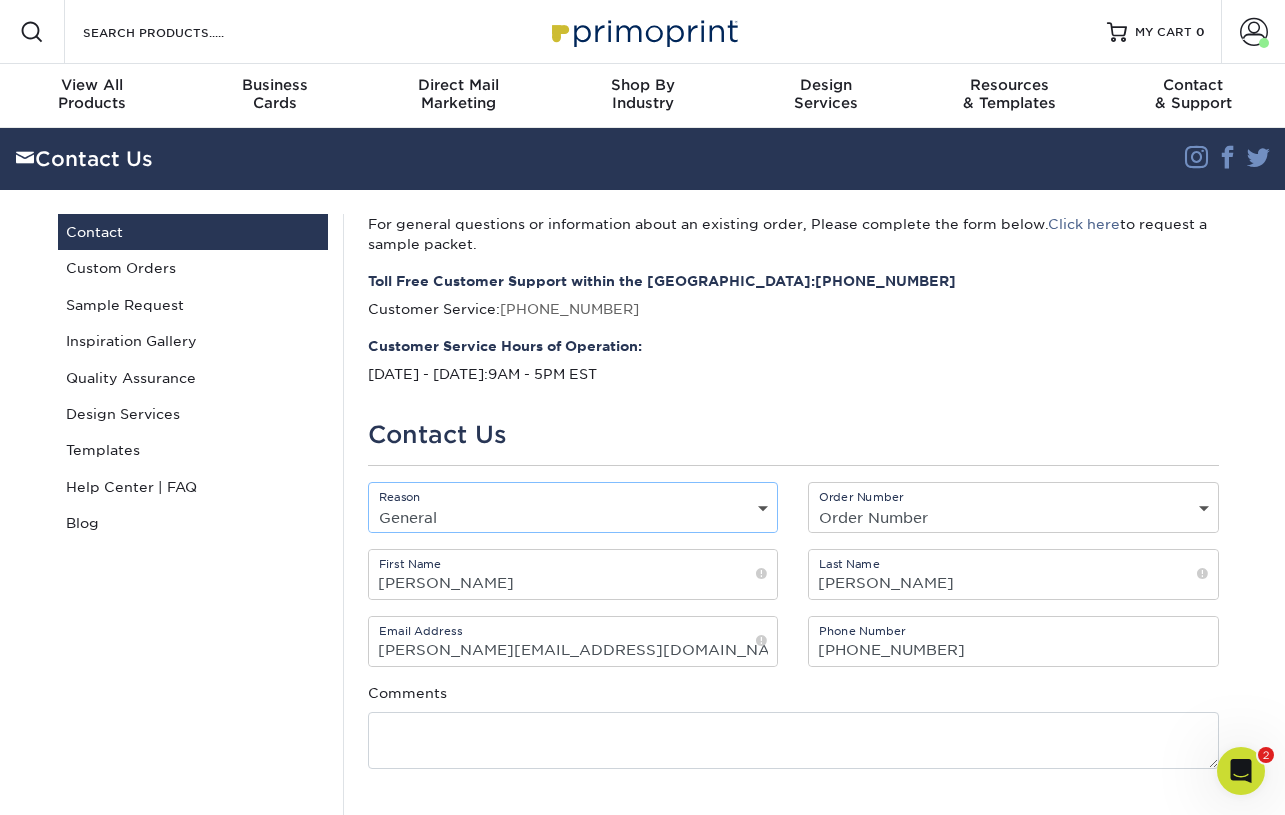scroll, scrollTop: 0, scrollLeft: 0, axis: both 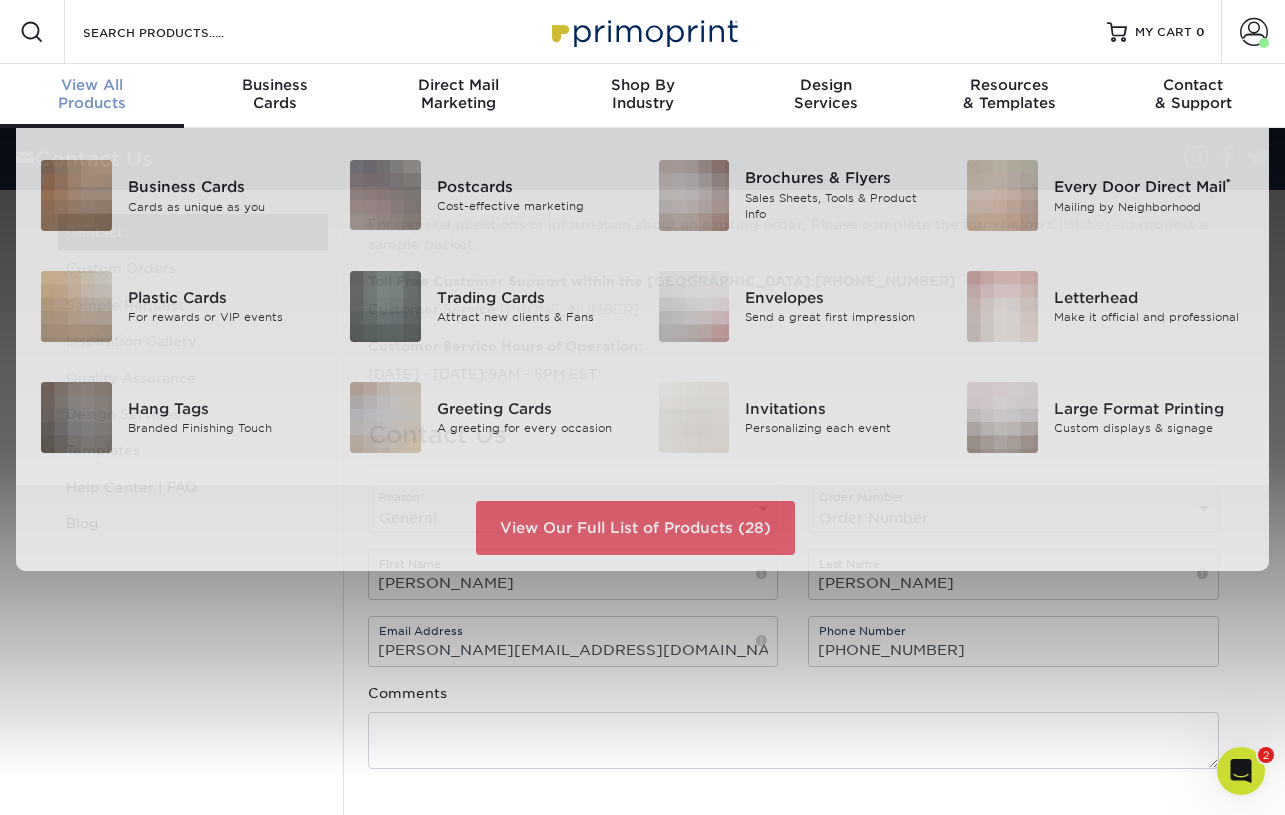 click on "View All  Products" at bounding box center (92, 94) 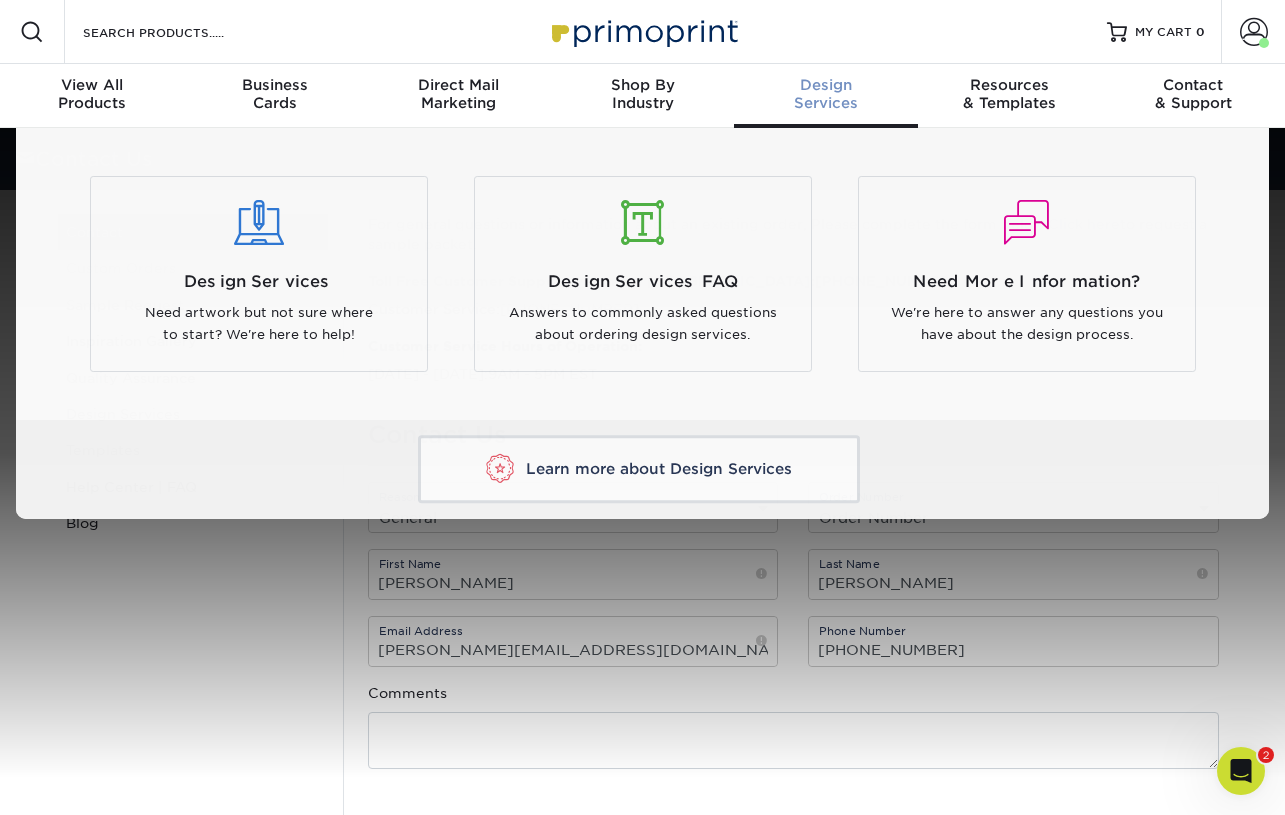 click on "Design  Services" at bounding box center (826, 94) 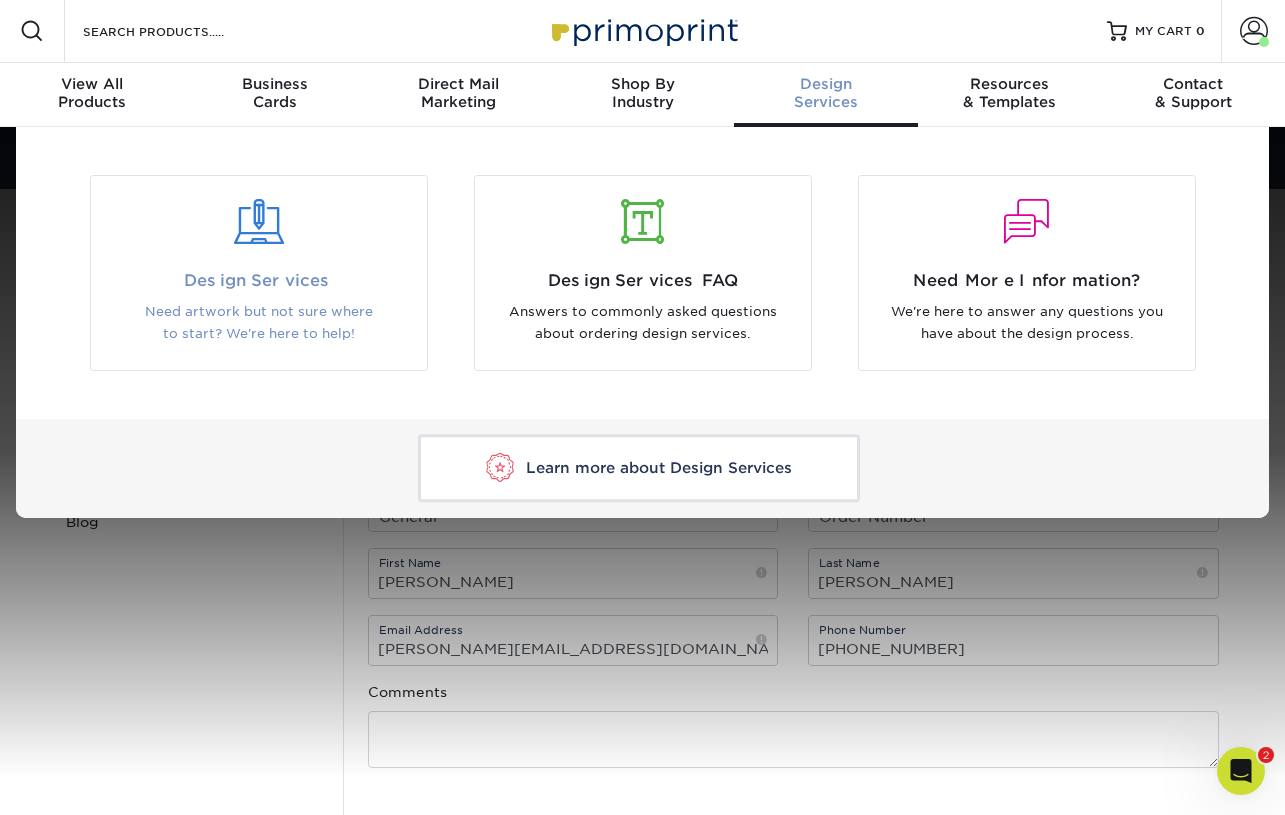 scroll, scrollTop: 2, scrollLeft: 0, axis: vertical 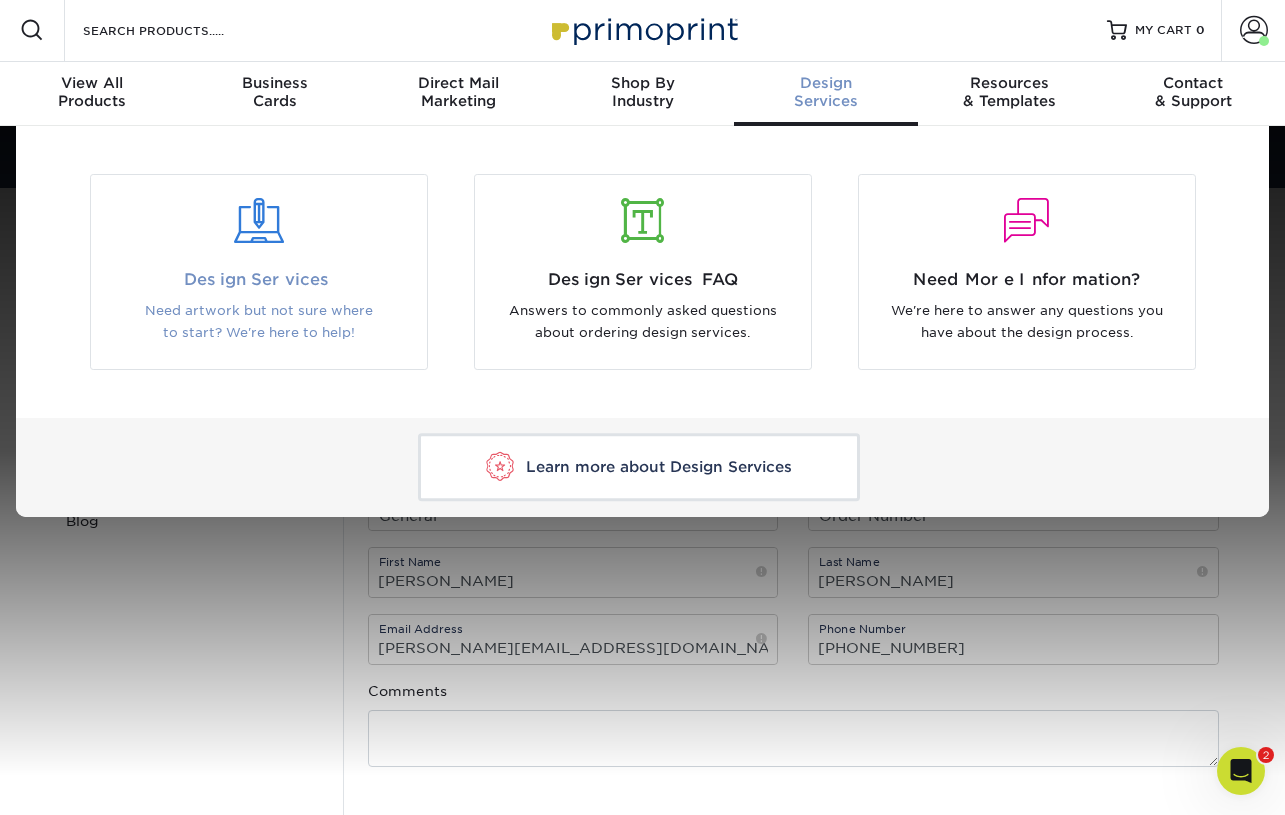 click on "Design Services
Need artwork but not sure where to start? We're here to help!" at bounding box center [259, 306] 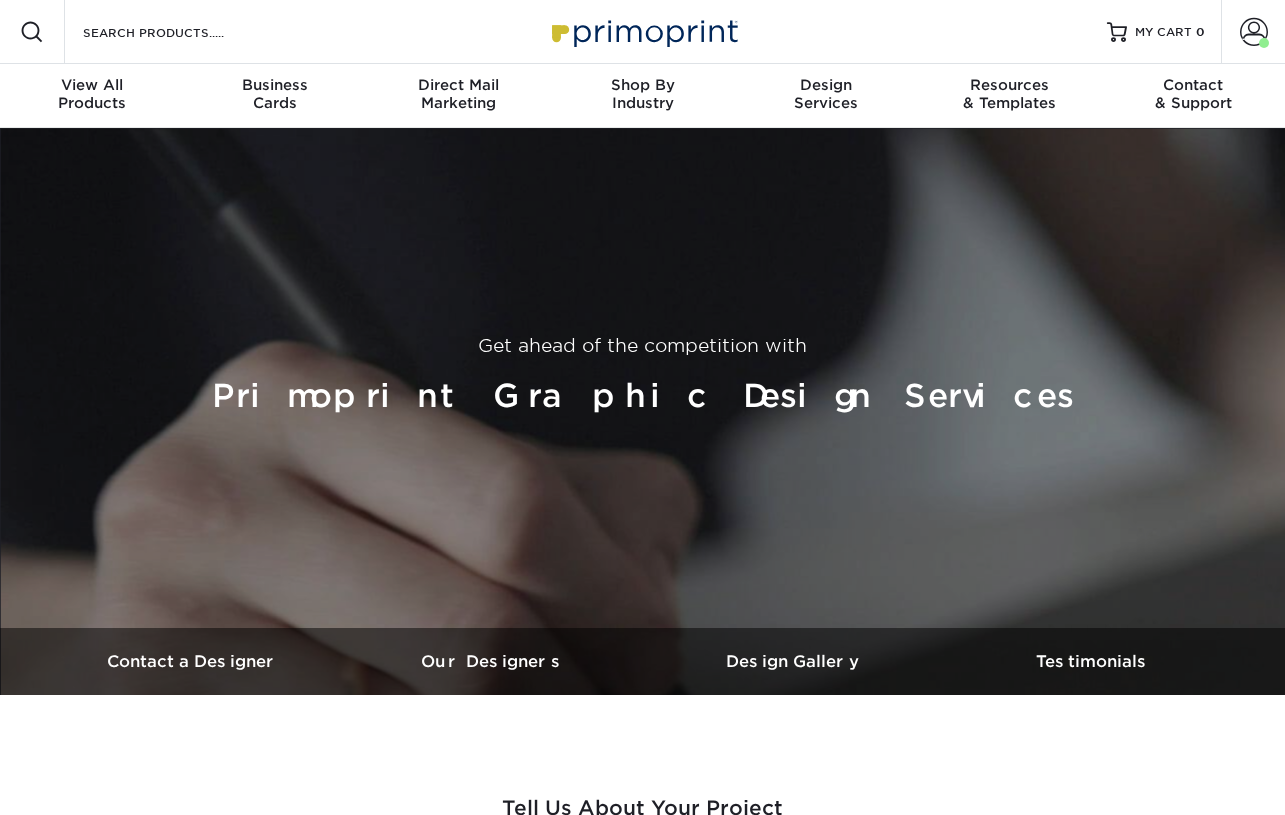 scroll, scrollTop: 0, scrollLeft: 0, axis: both 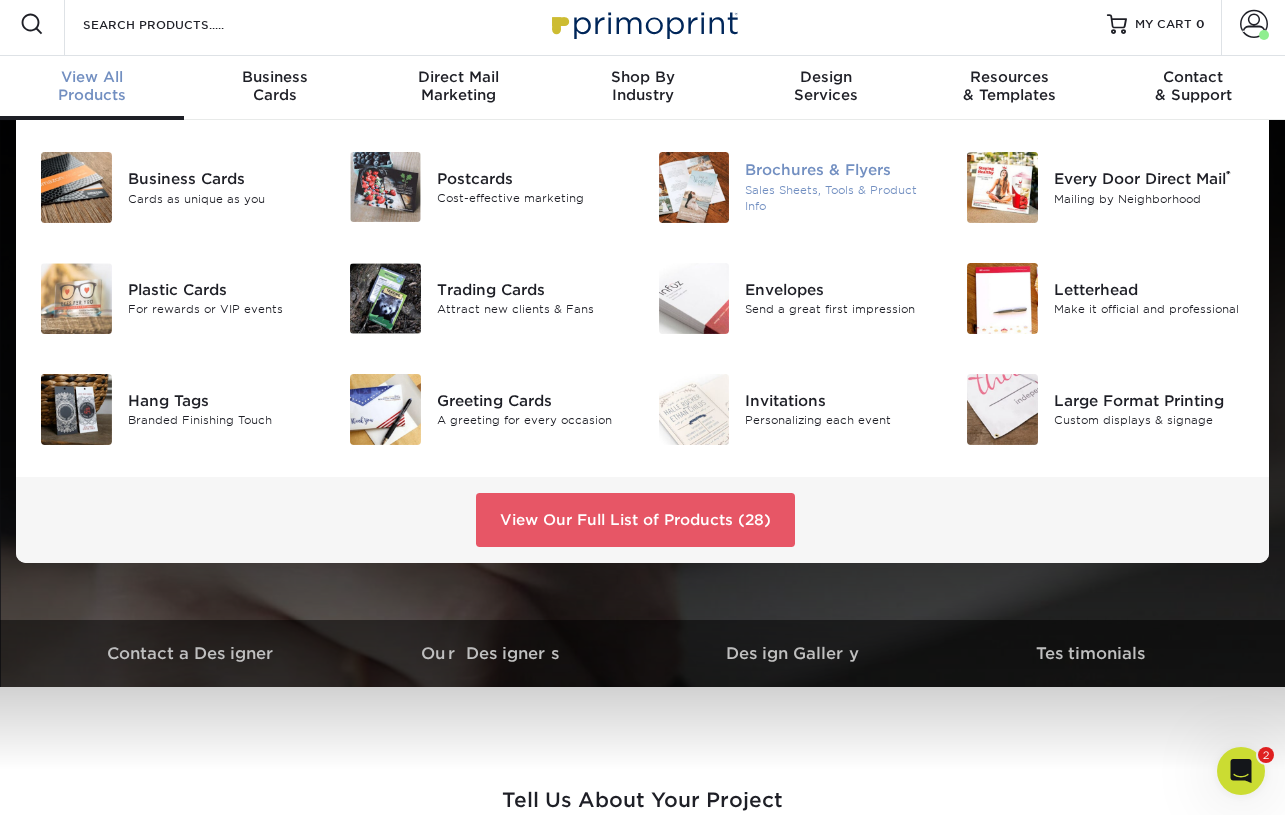 click on "Sales Sheets, Tools & Product Info" at bounding box center (840, 198) 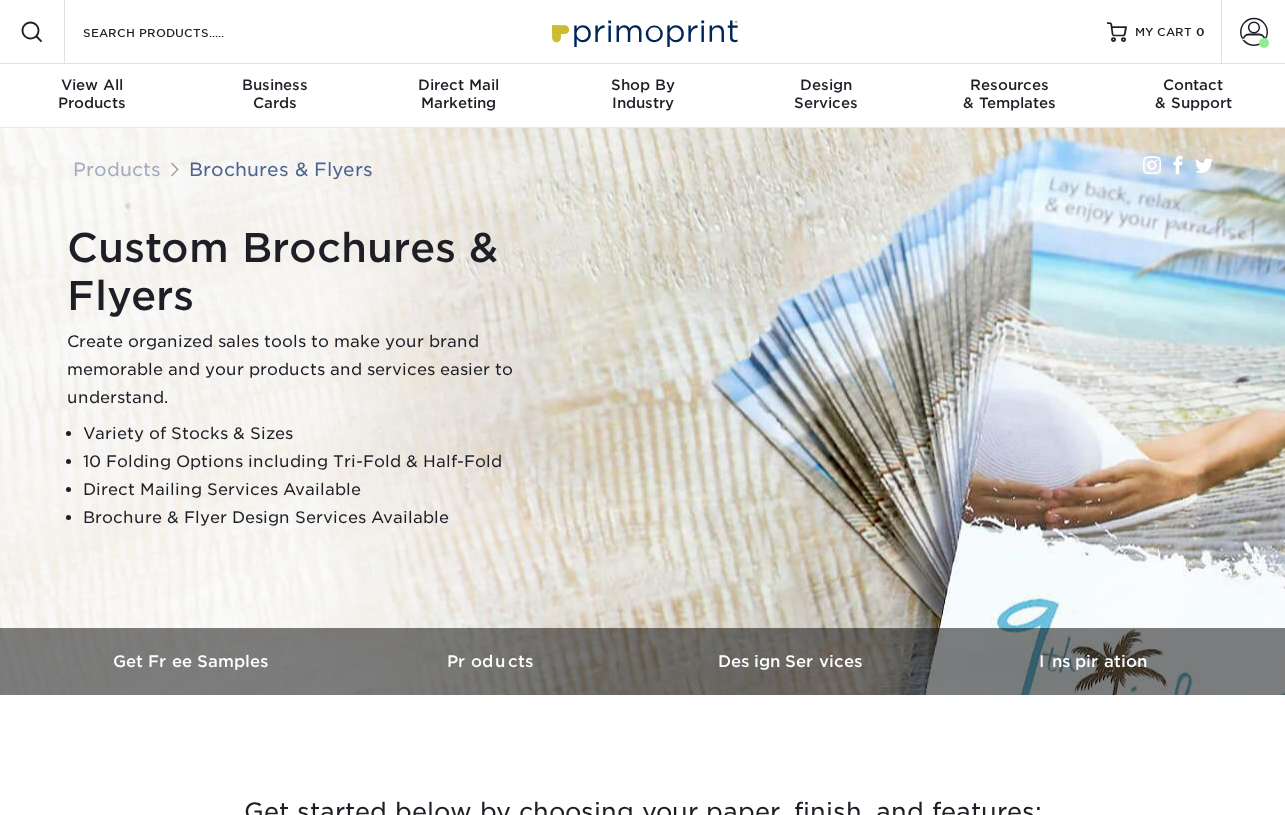 scroll, scrollTop: 0, scrollLeft: 0, axis: both 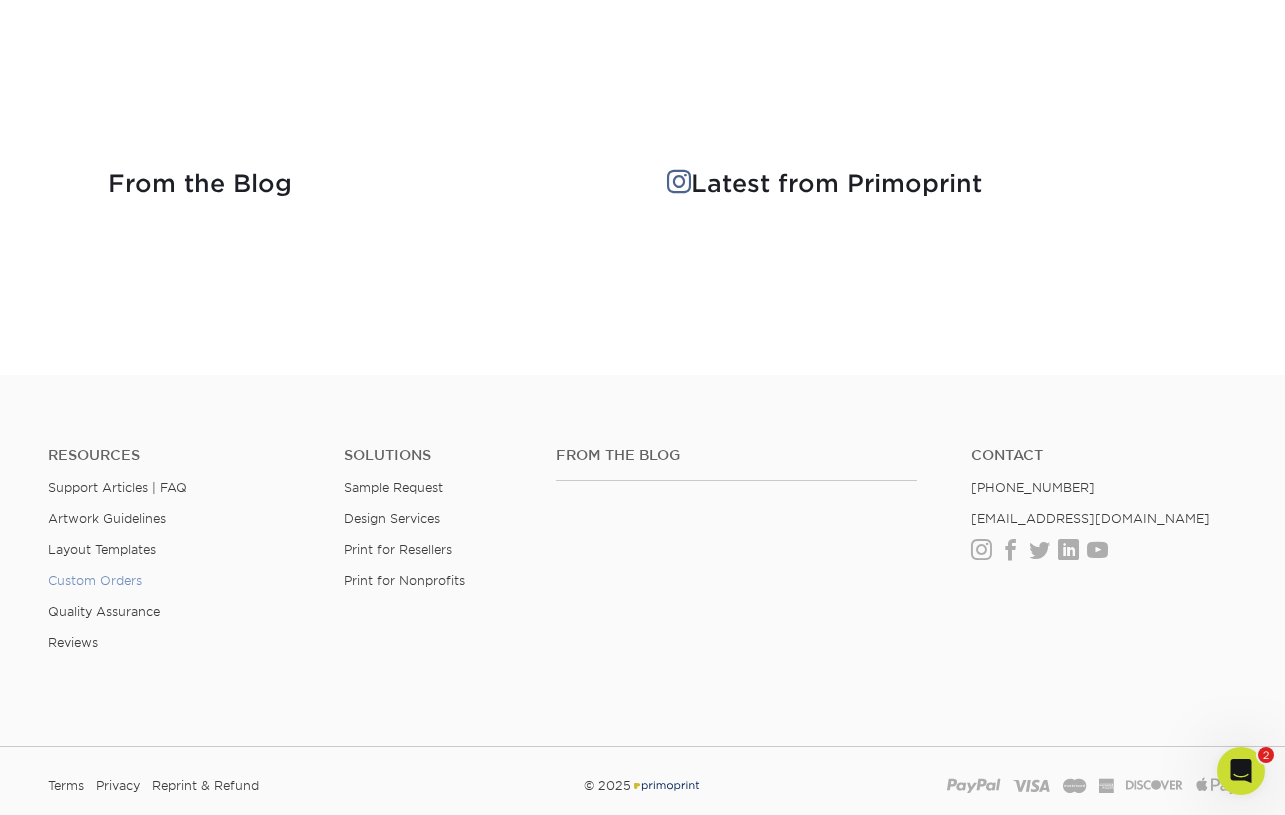click on "Custom Orders" at bounding box center (95, 580) 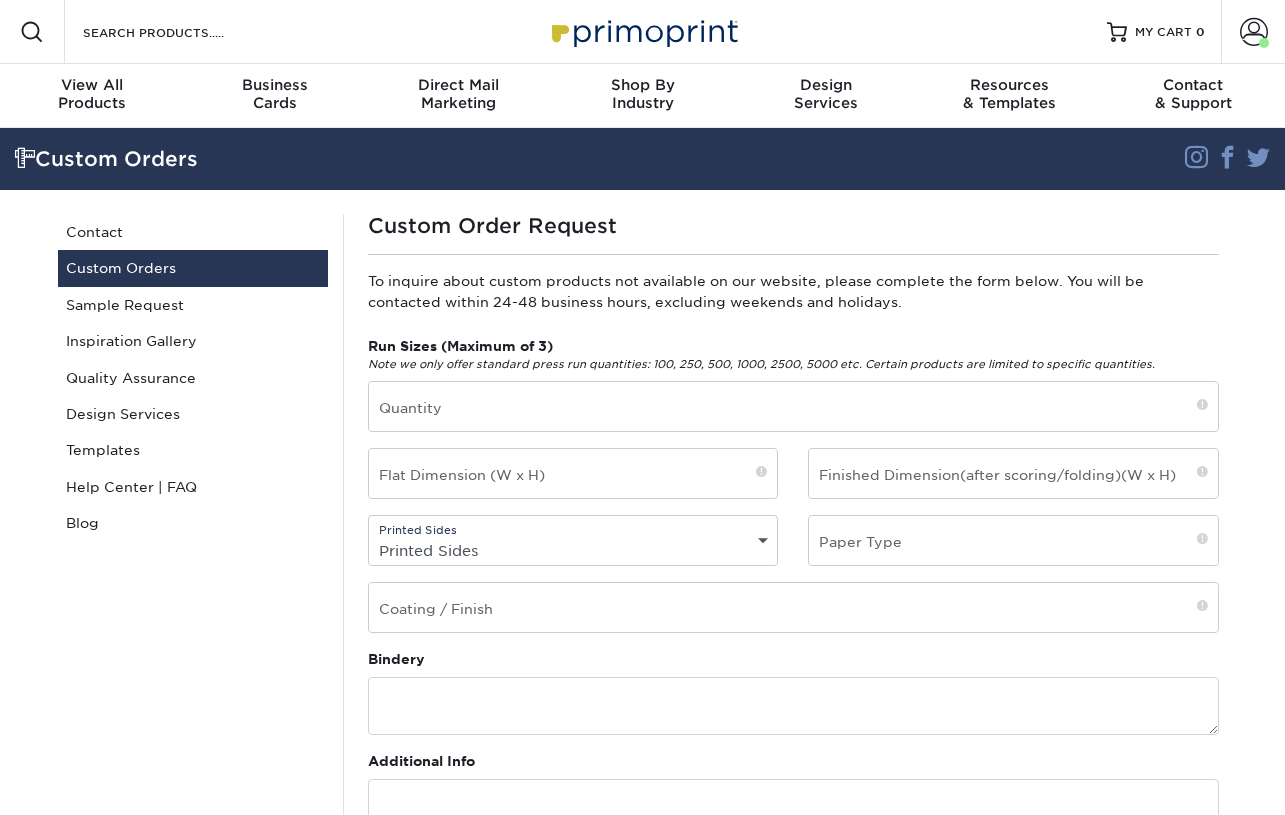 scroll, scrollTop: 0, scrollLeft: 0, axis: both 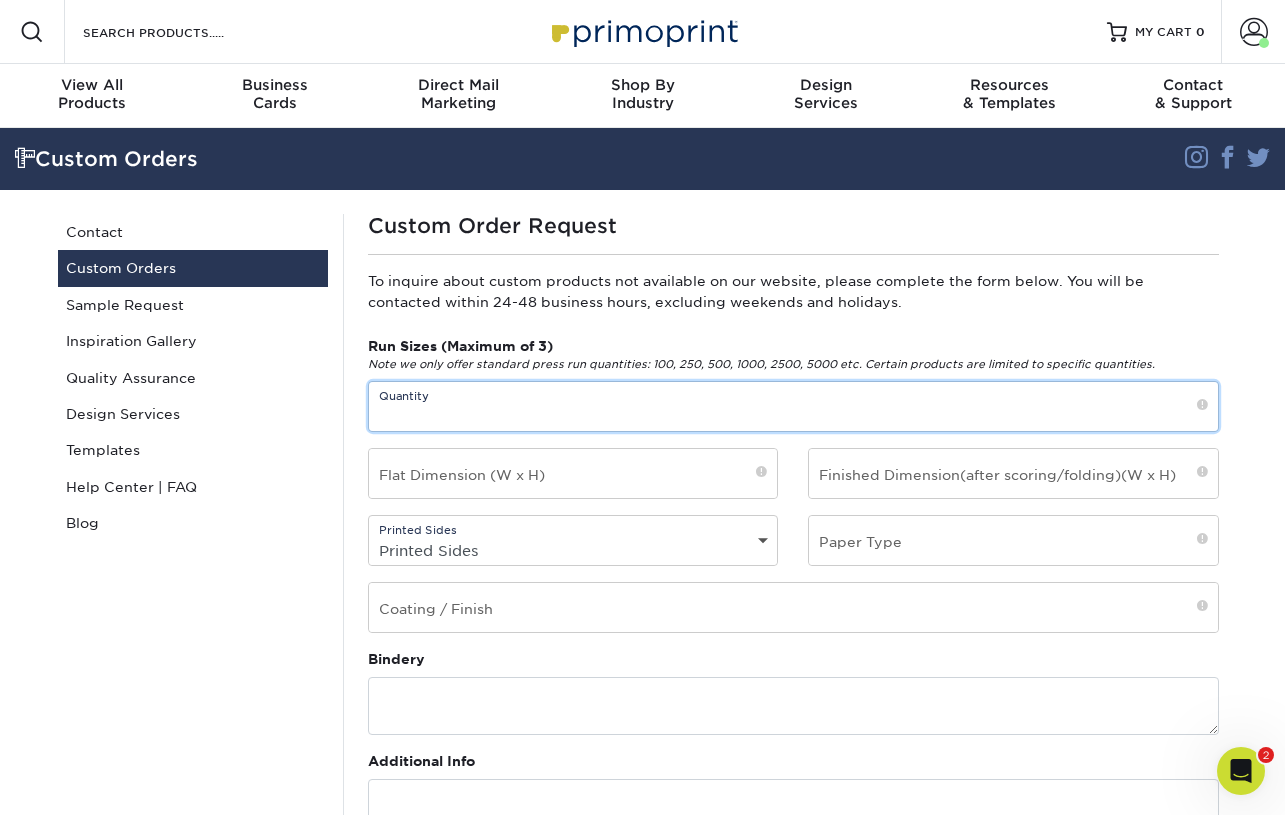 click at bounding box center [793, 406] 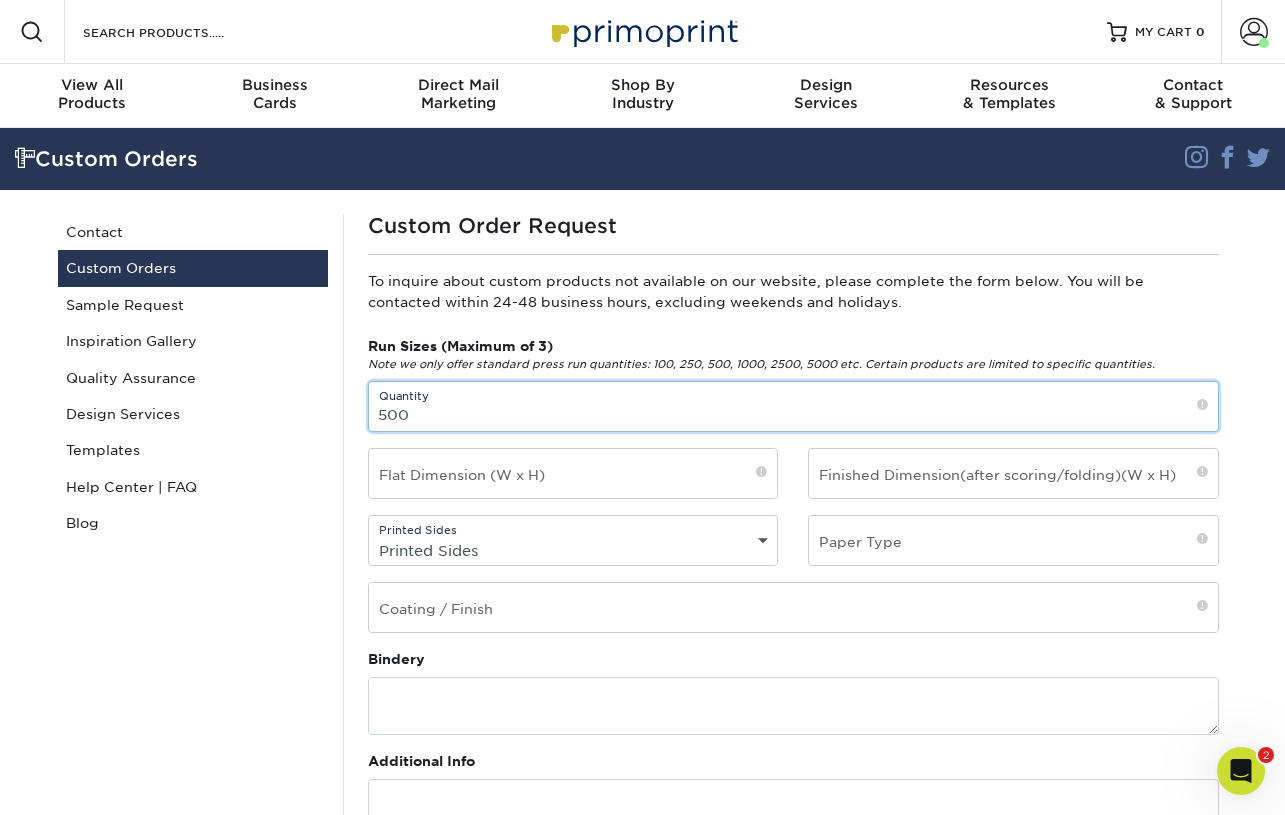 type on "500" 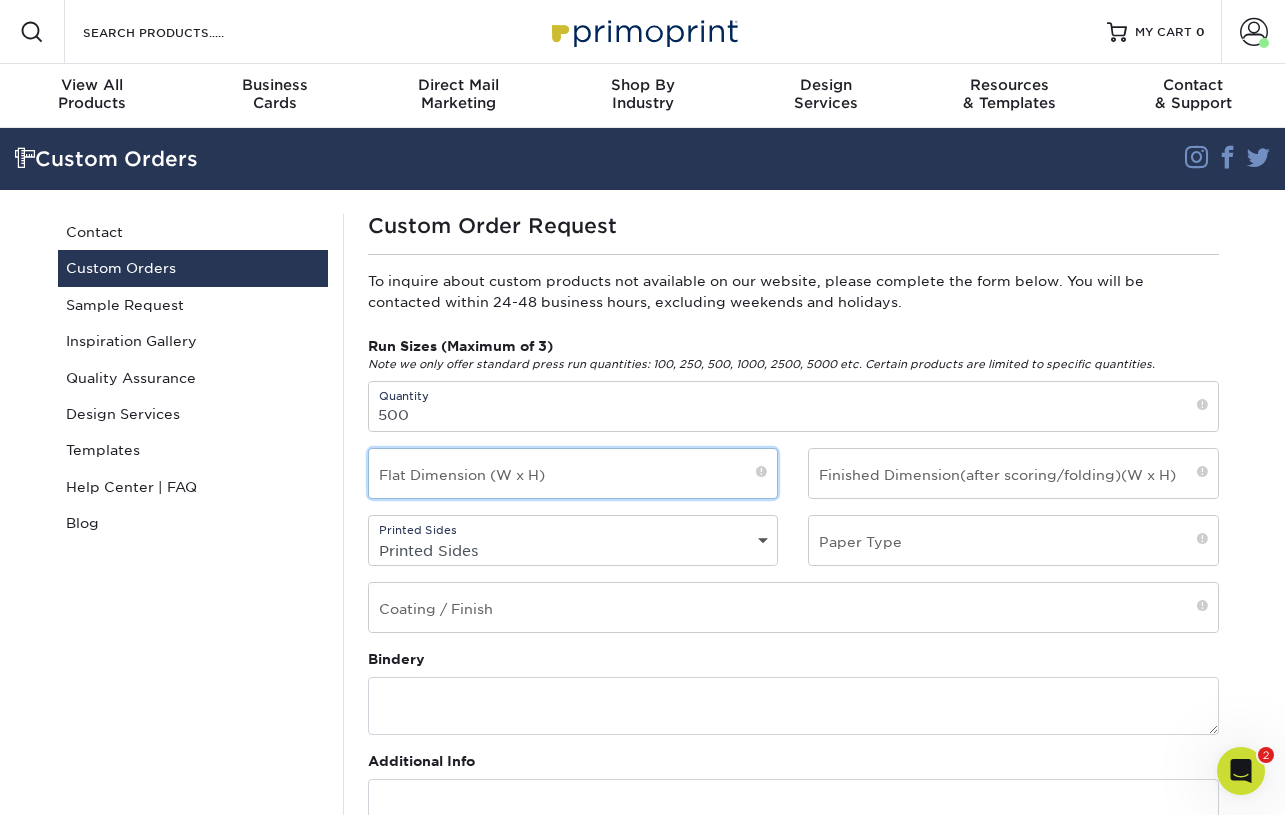 click at bounding box center [573, 473] 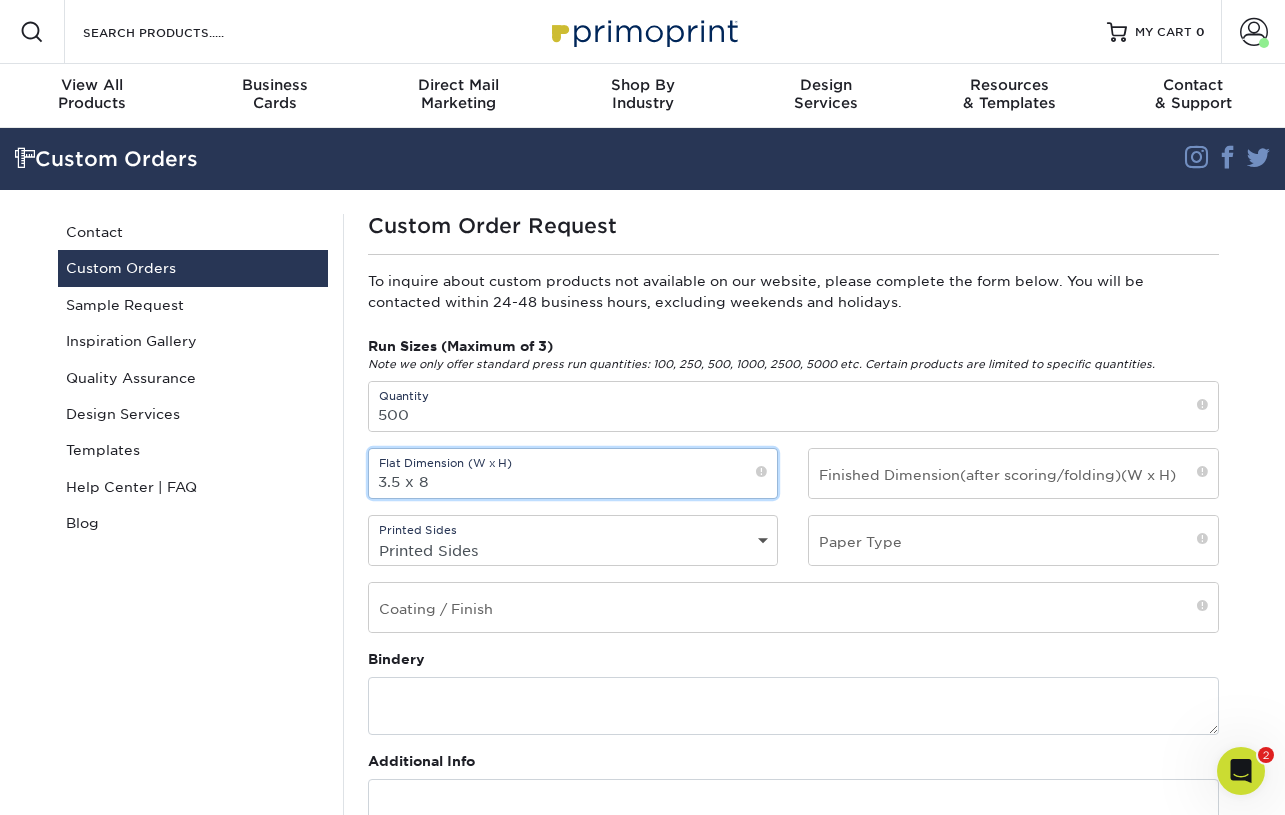 type on "3.5 x 8" 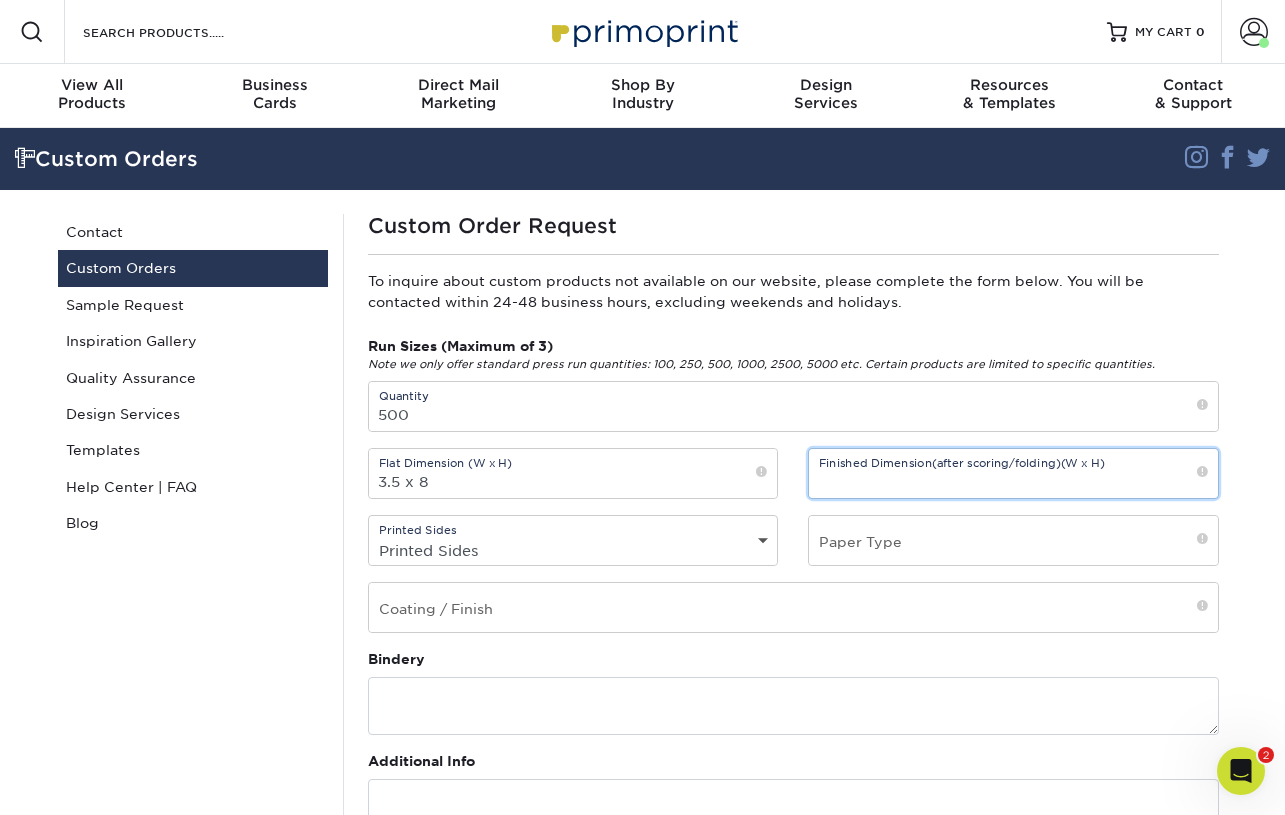 click at bounding box center [1013, 473] 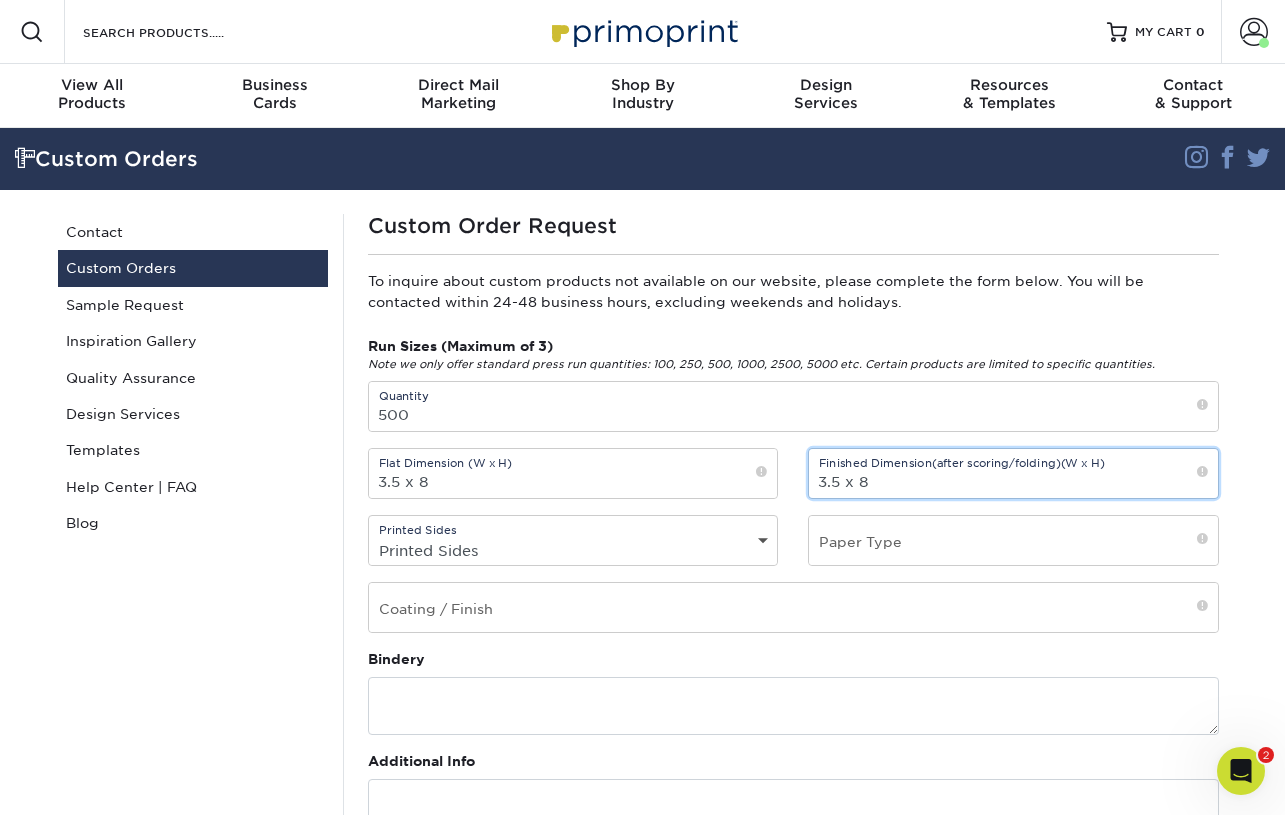 type on "3.5 x 8" 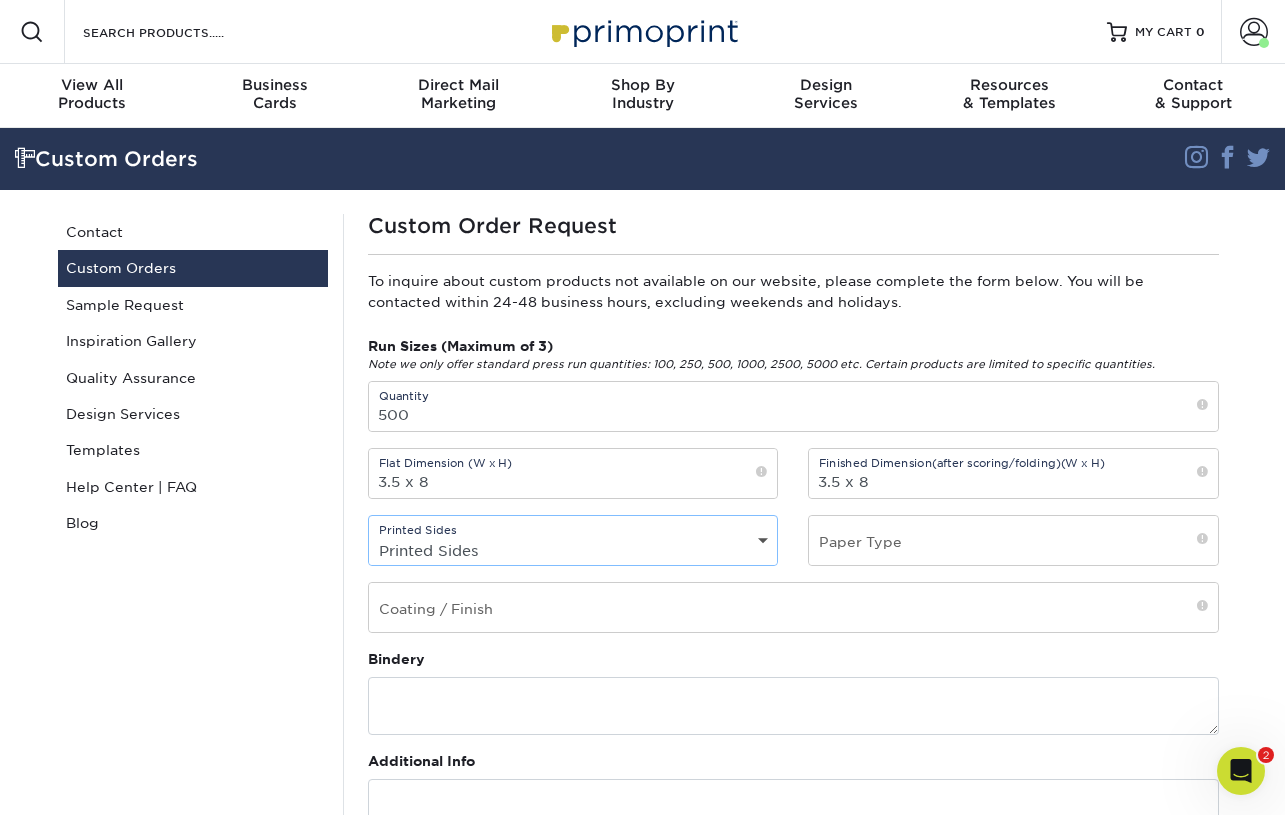 select on "4/0 - Single Sided" 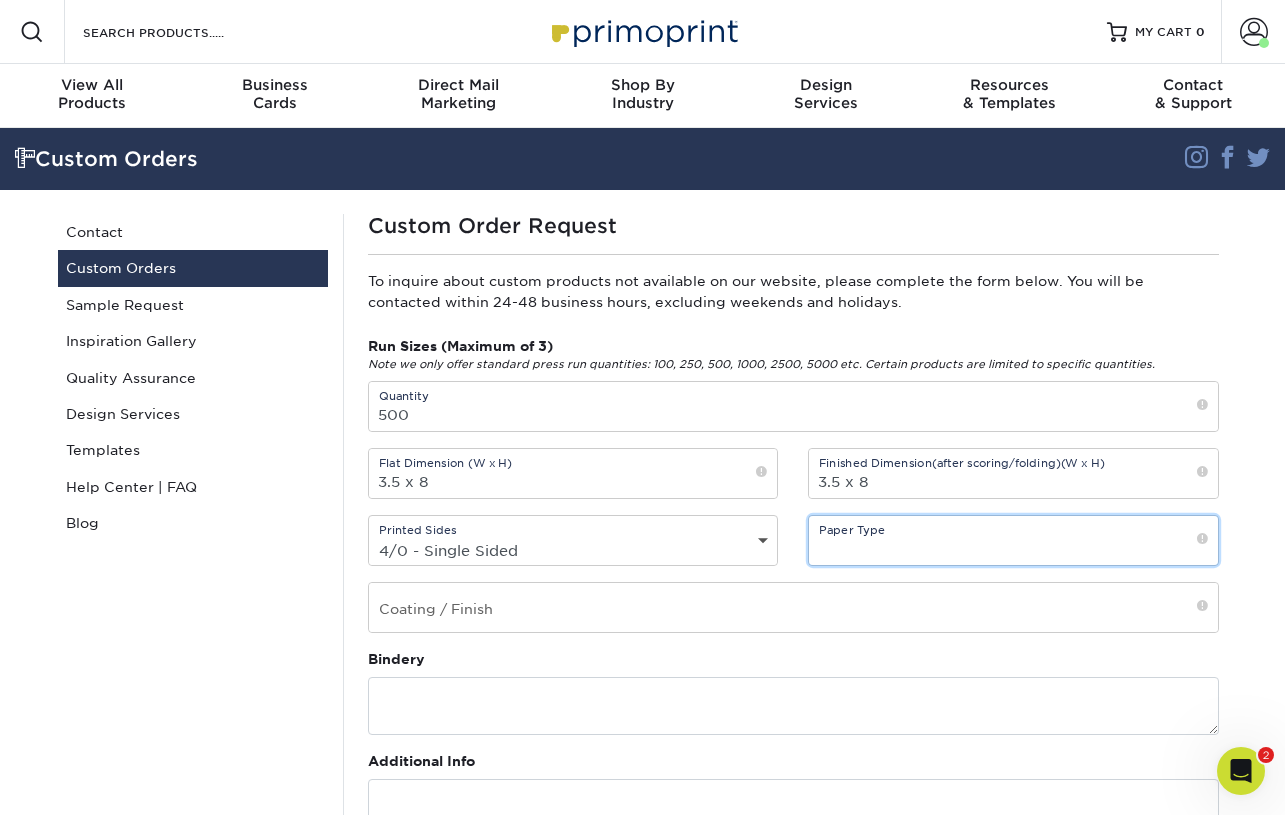 click at bounding box center (1013, 540) 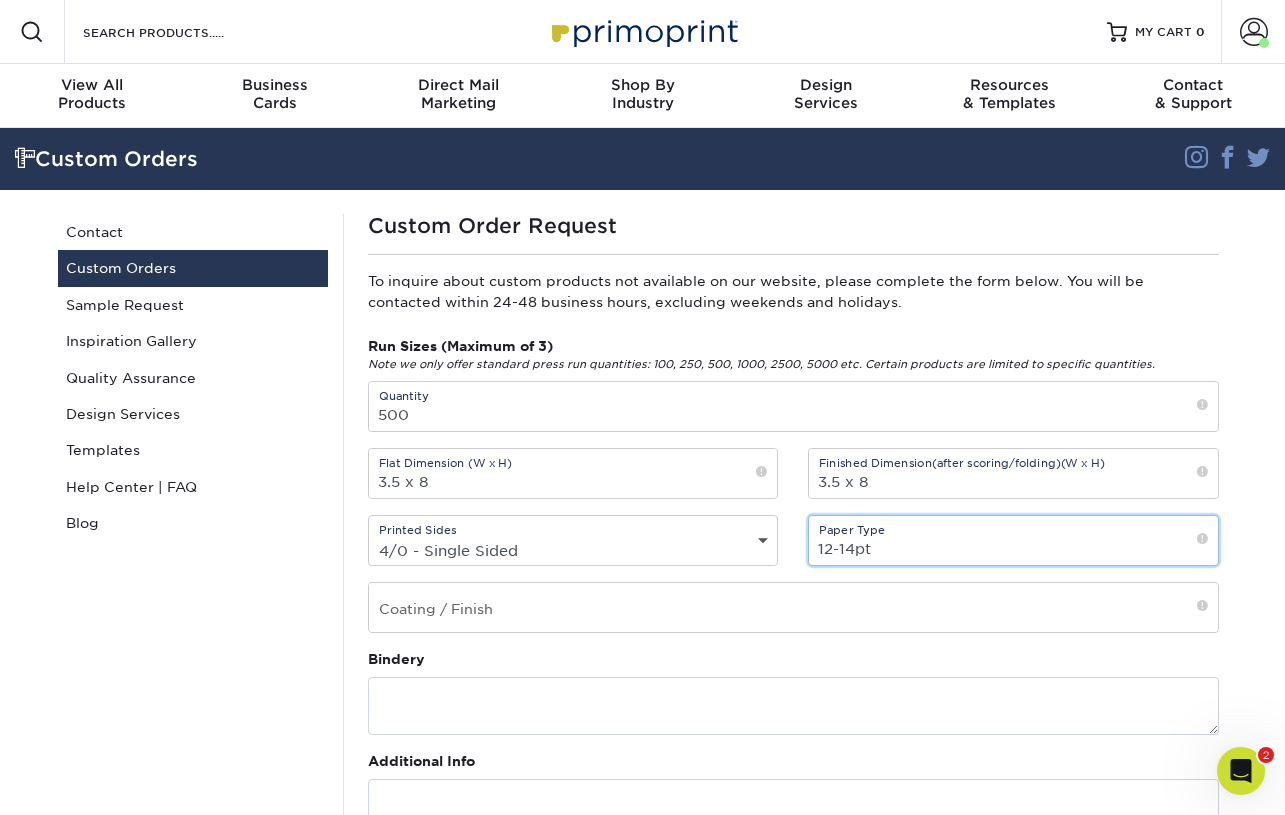 type on "12-14pt" 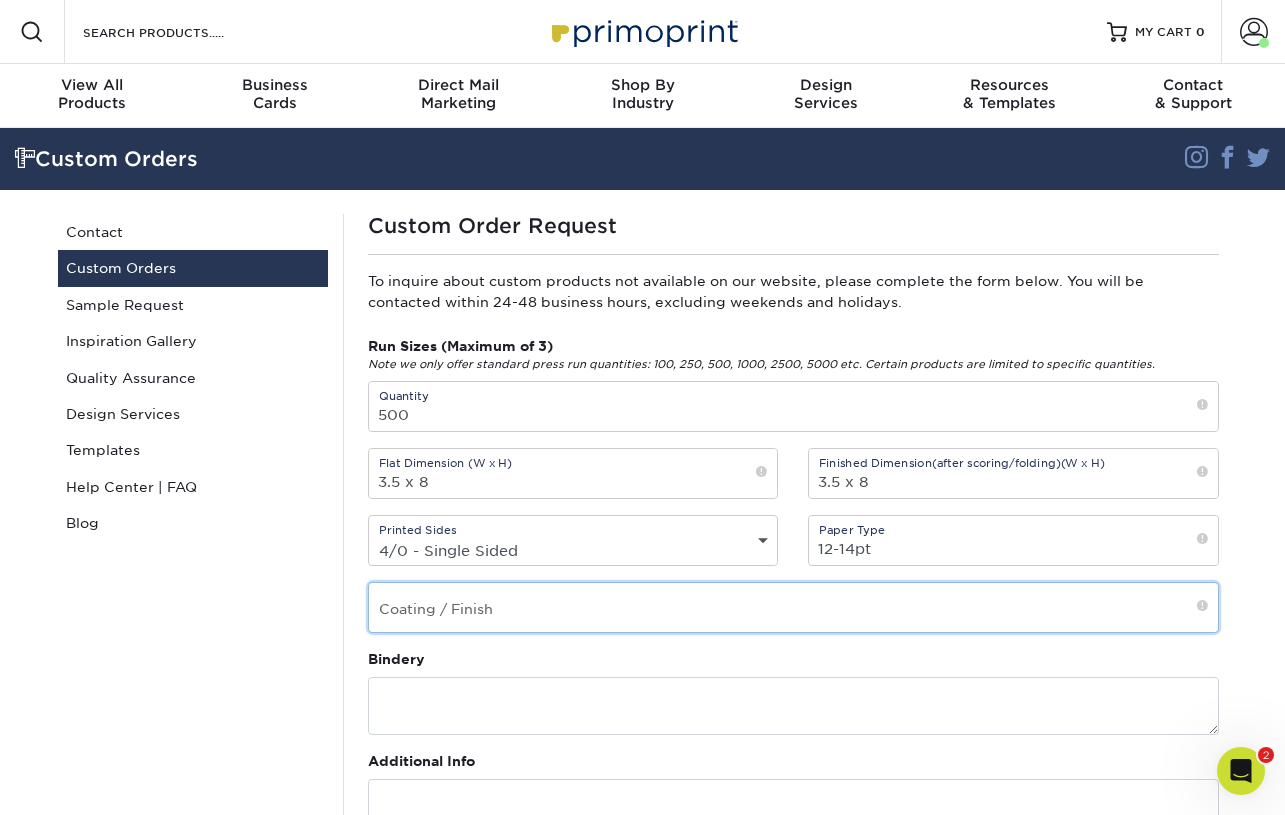 click at bounding box center [793, 607] 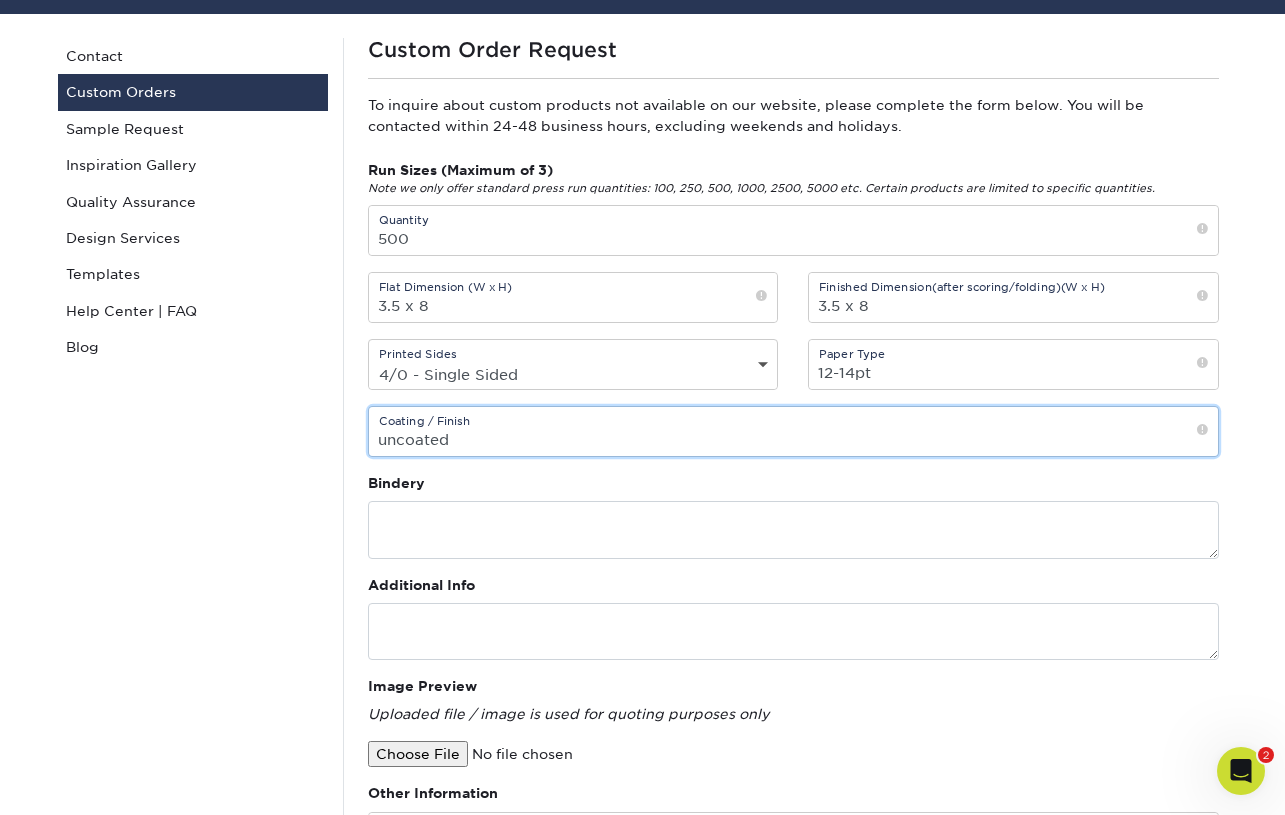 scroll, scrollTop: 178, scrollLeft: 0, axis: vertical 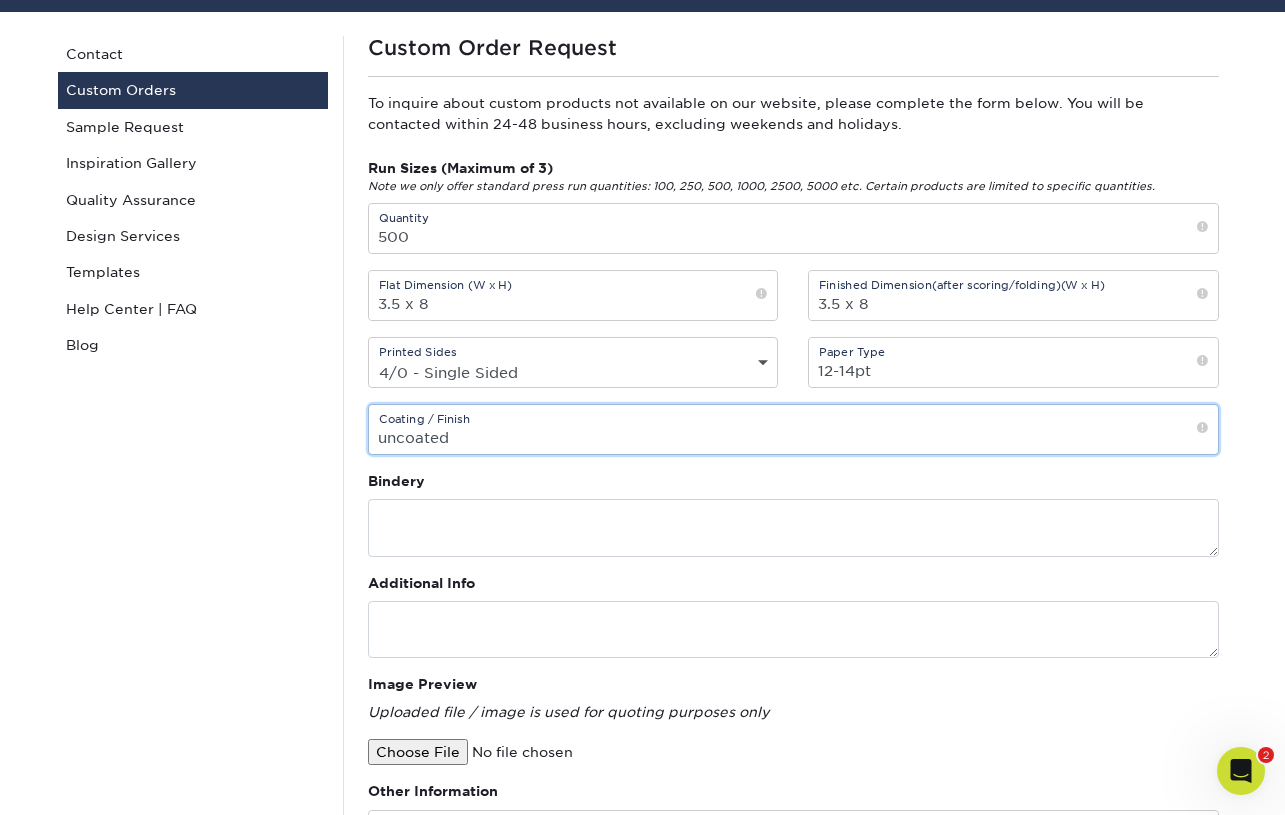 type on "uncoated" 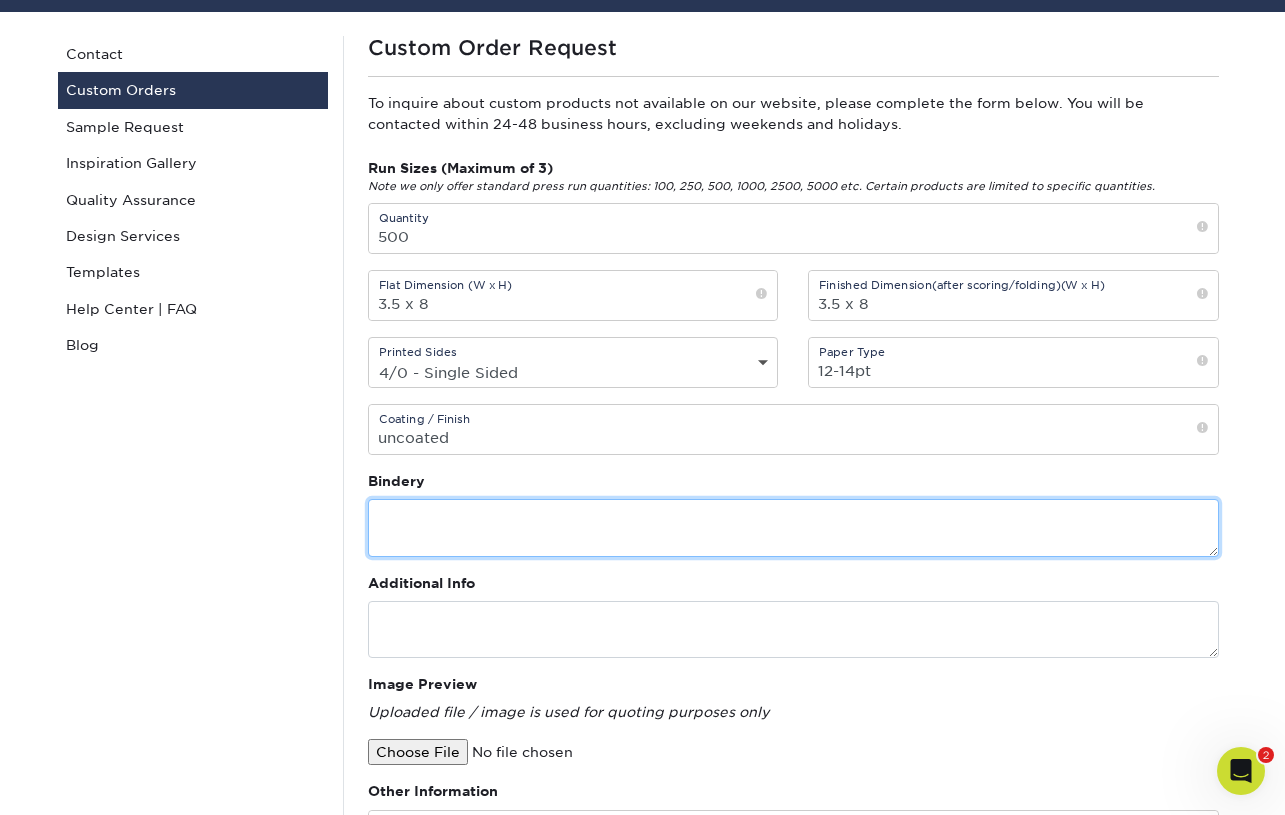 click at bounding box center (793, 527) 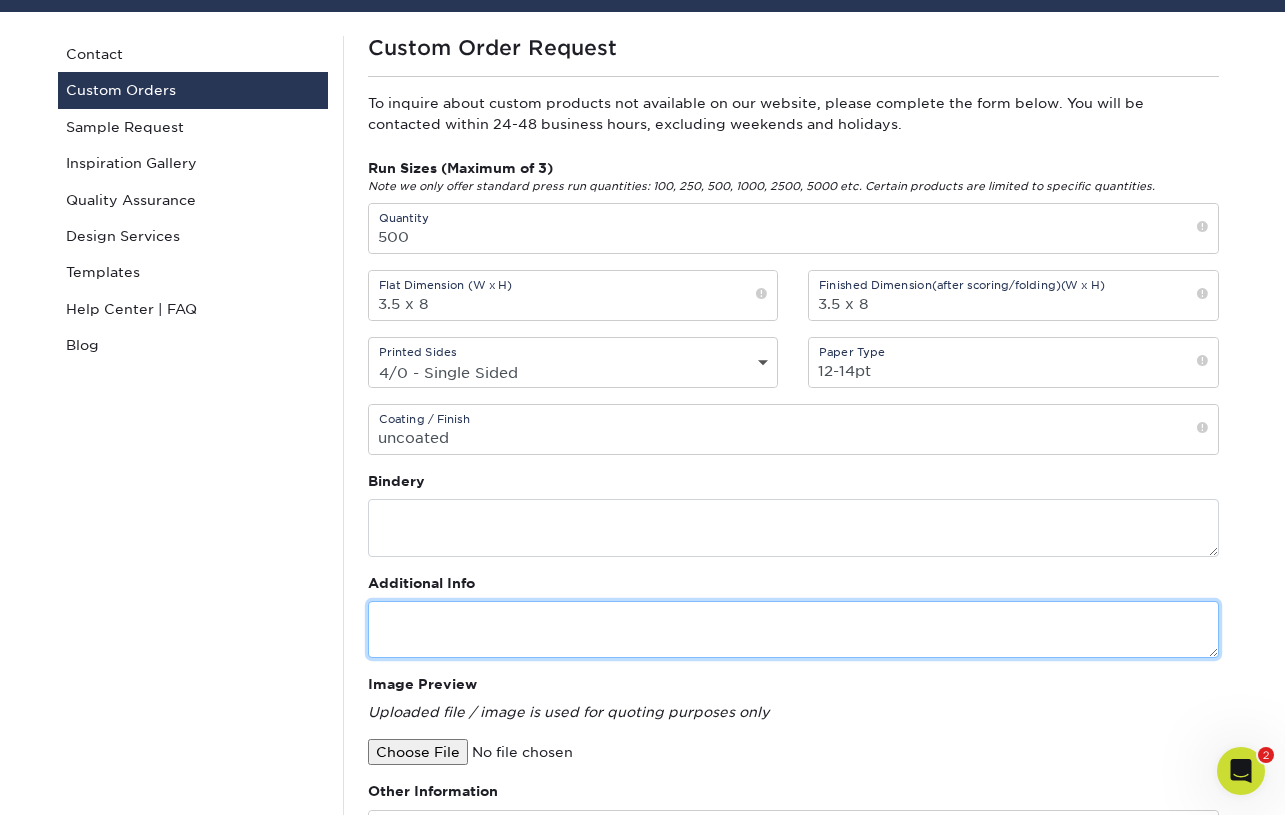 click at bounding box center (793, 629) 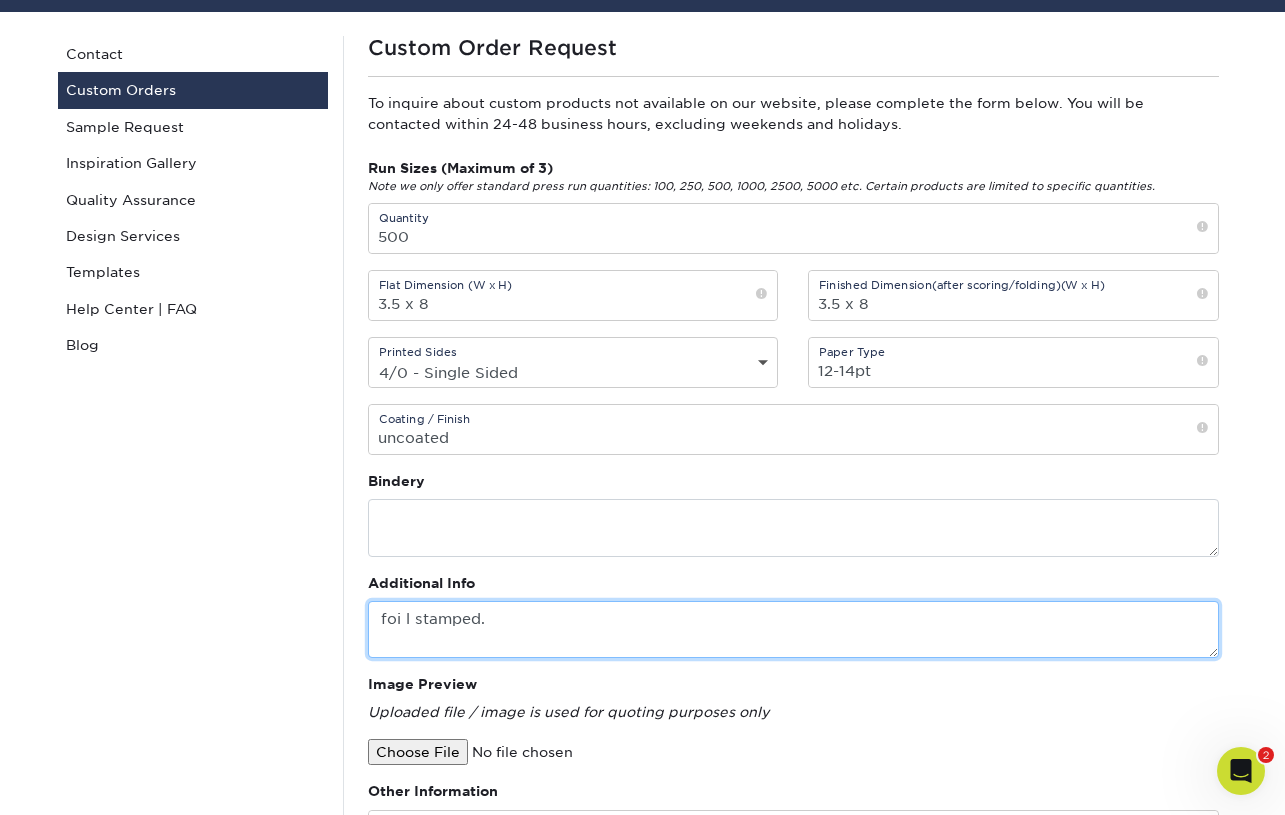 click on "foi l stamped." at bounding box center [793, 629] 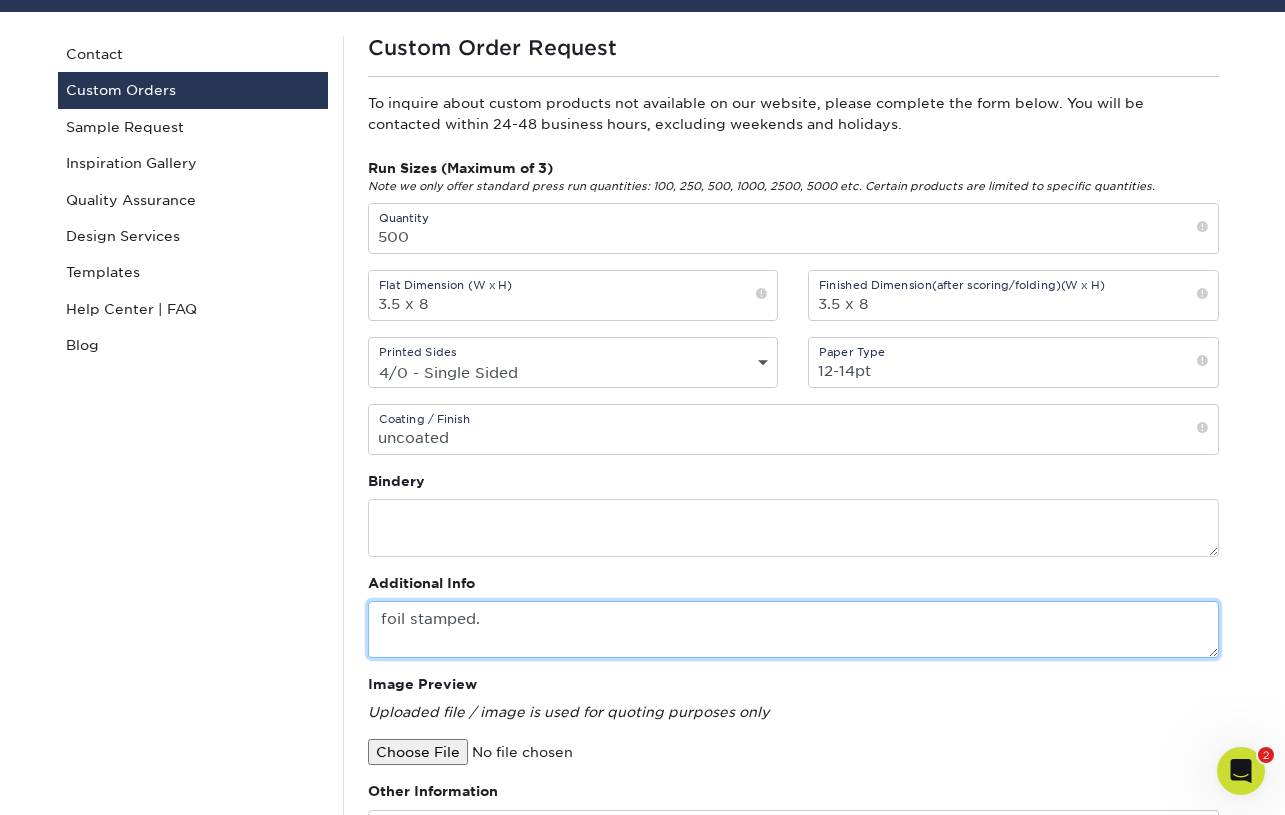 click on "foil stamped." at bounding box center (793, 629) 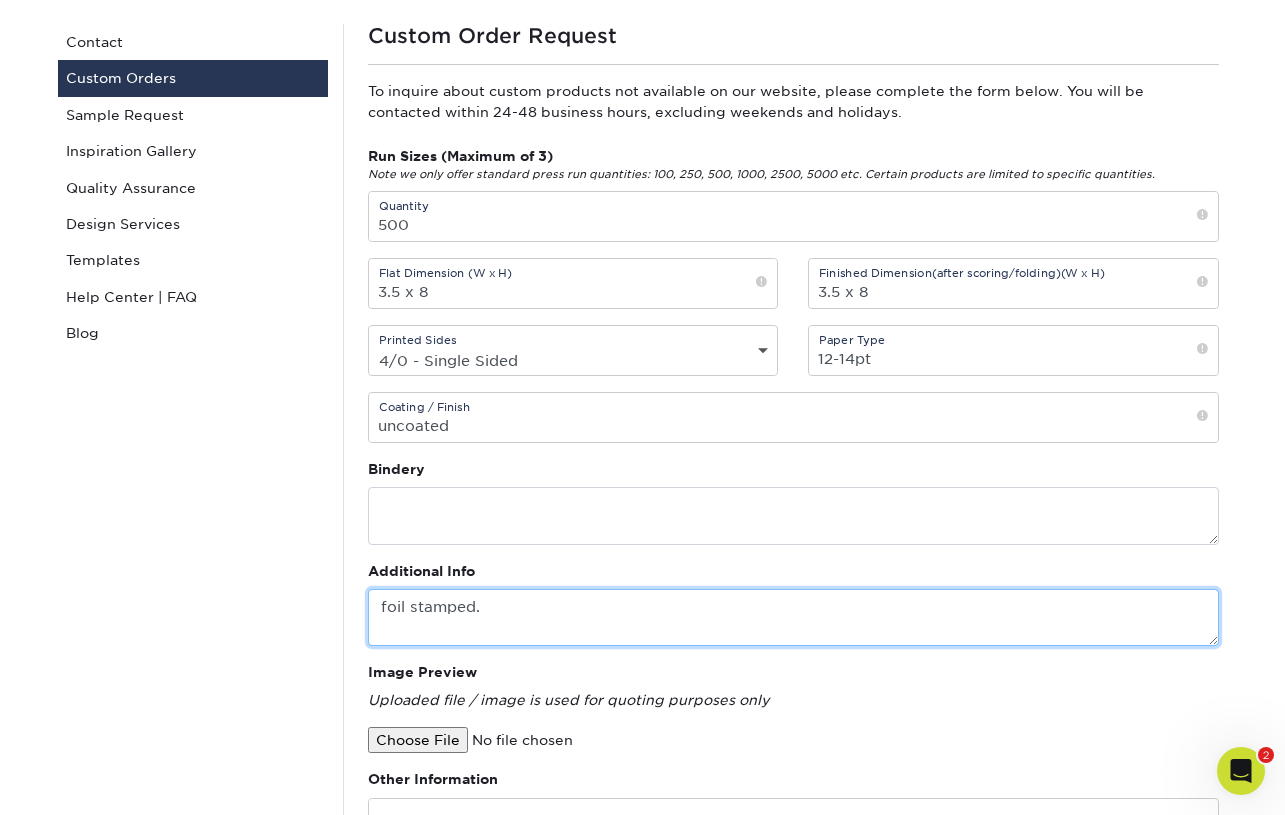 drag, startPoint x: 513, startPoint y: 619, endPoint x: 488, endPoint y: 620, distance: 25.019993 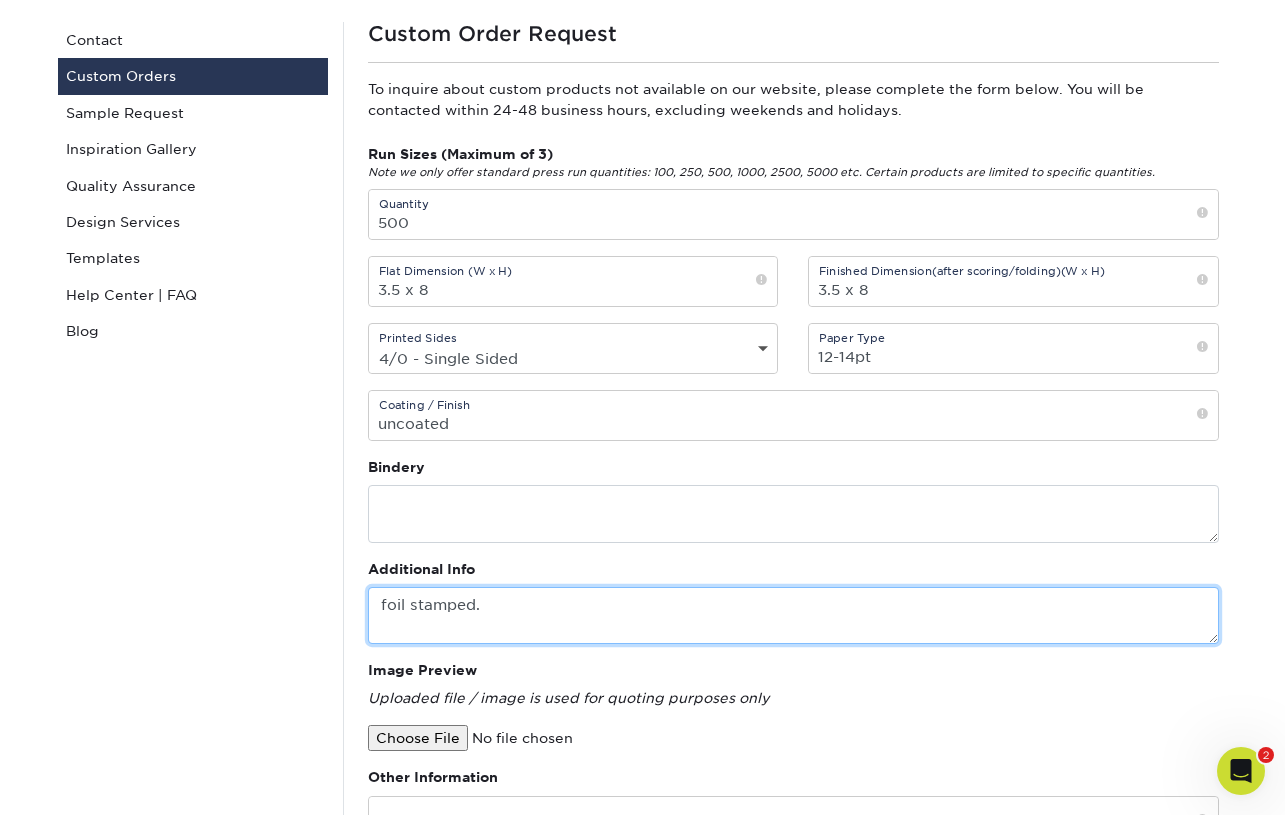 scroll, scrollTop: 192, scrollLeft: 0, axis: vertical 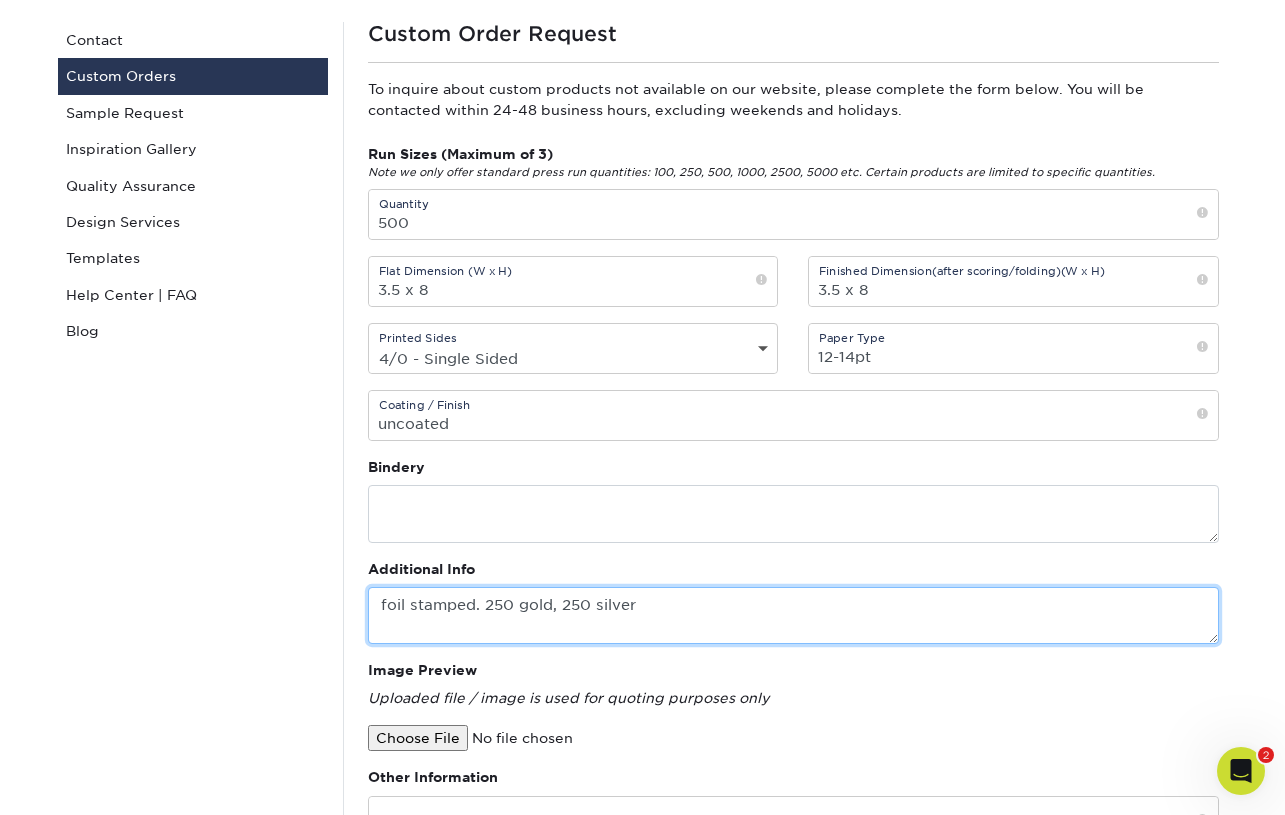 click on "foil stamped. 250 gold, 250 silver" at bounding box center [793, 615] 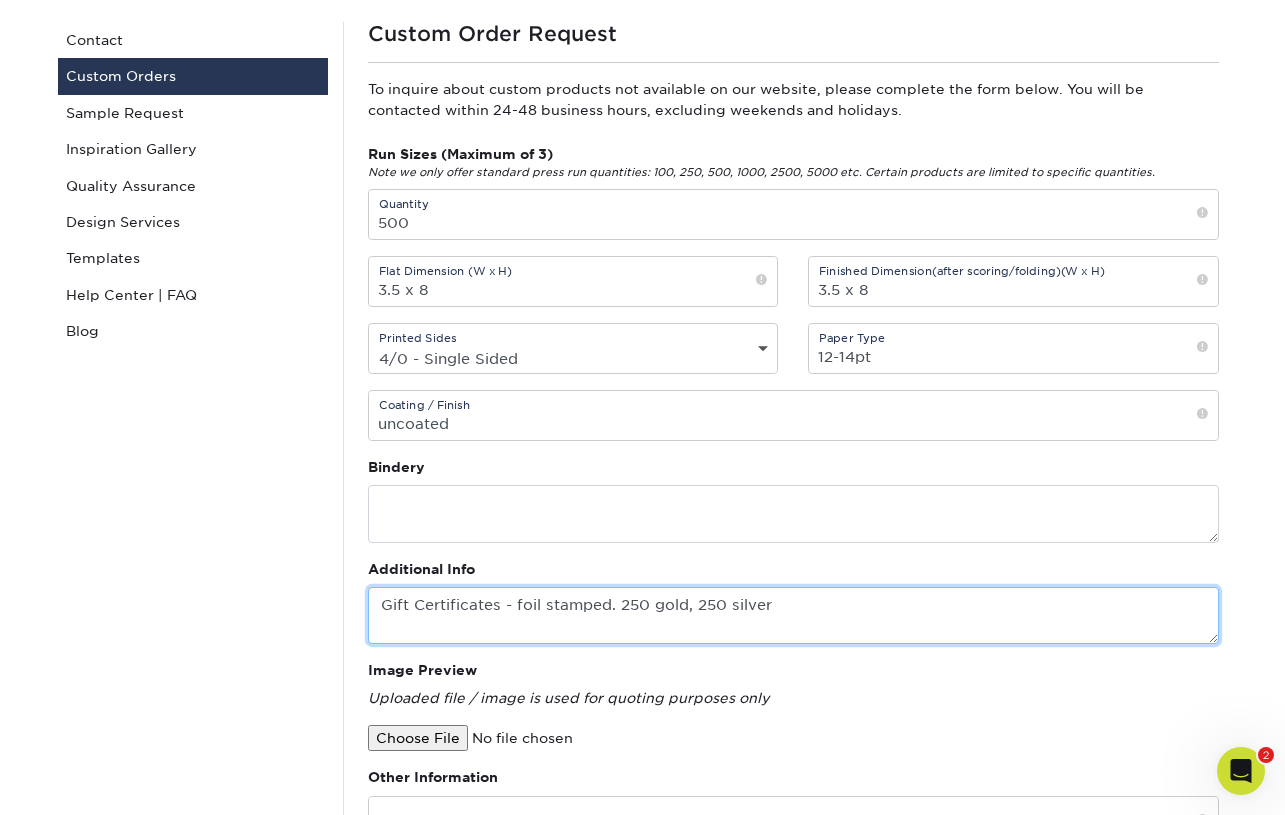 type on "Gift Certificates - foil stamped. 250 gold, 250 silver" 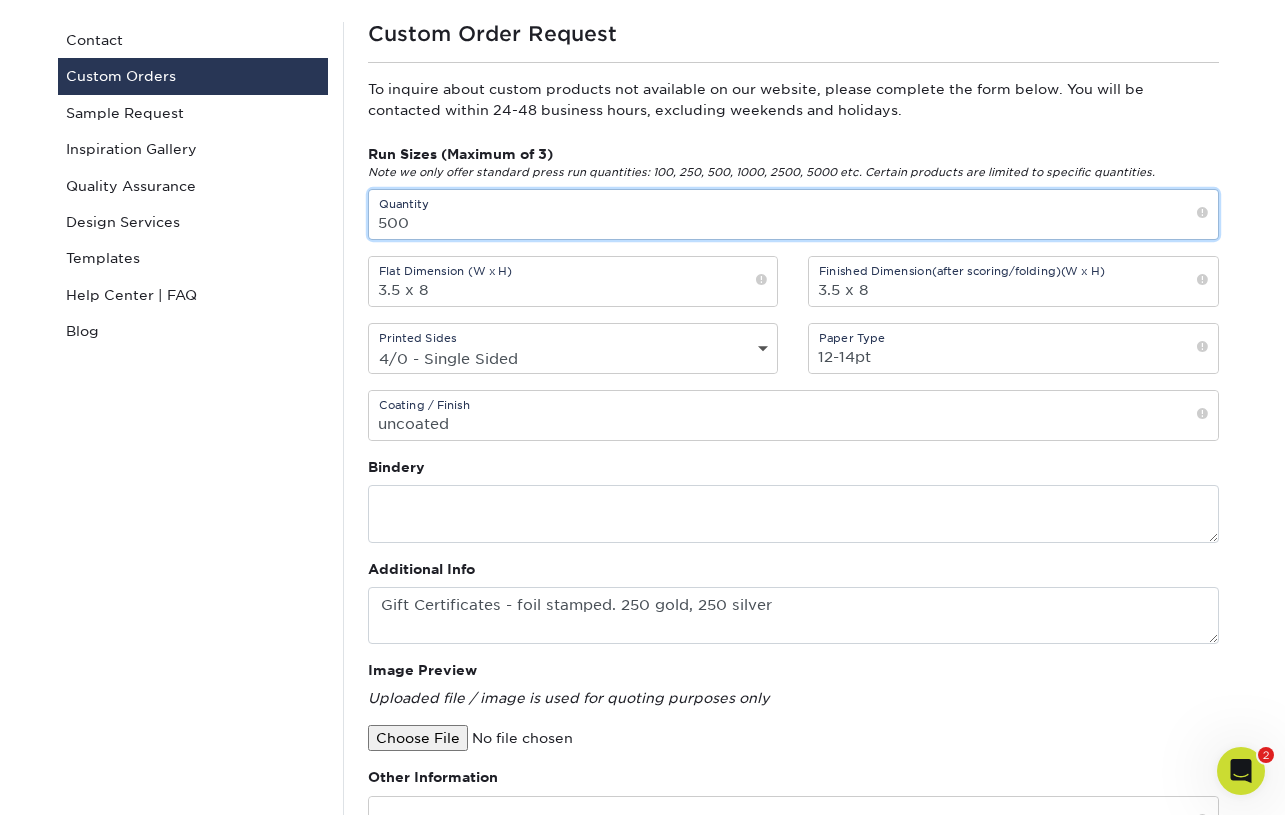 click on "500" at bounding box center [793, 214] 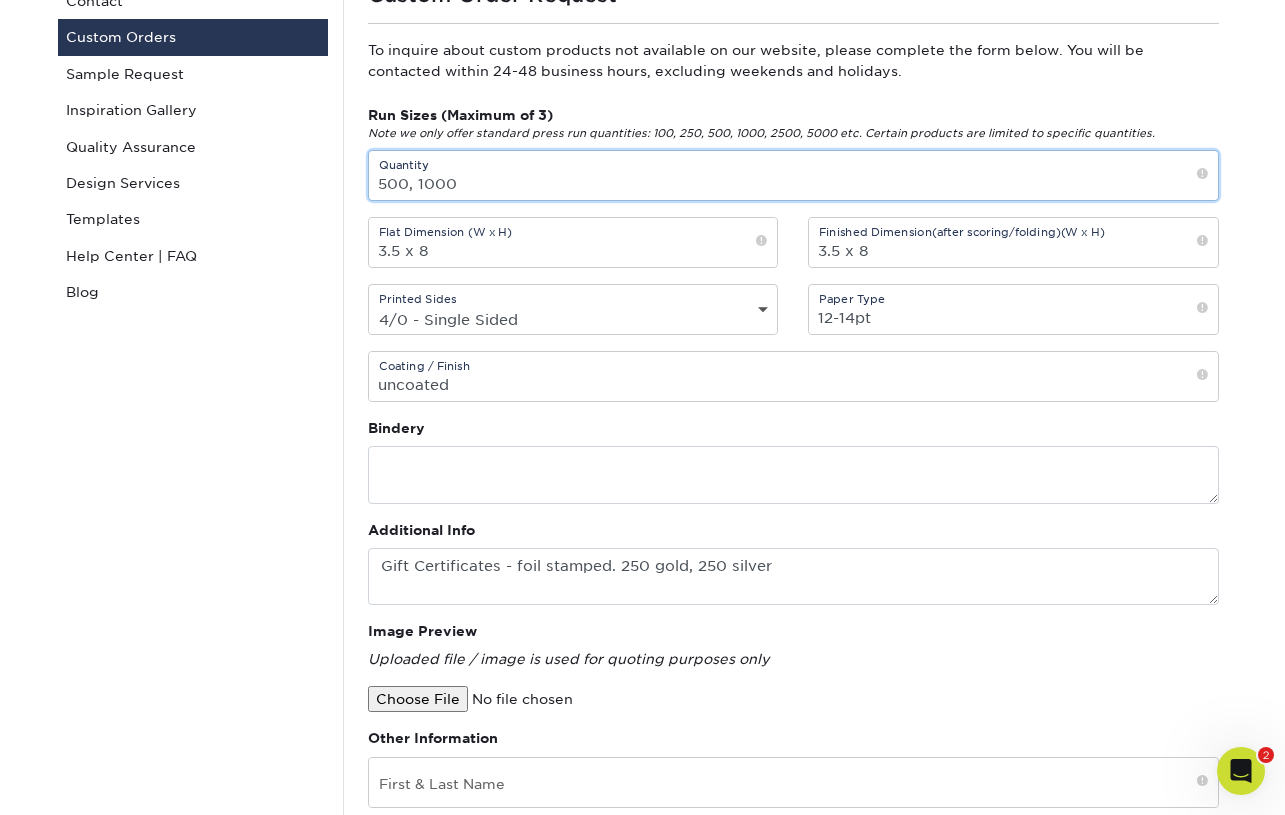 scroll, scrollTop: 229, scrollLeft: 0, axis: vertical 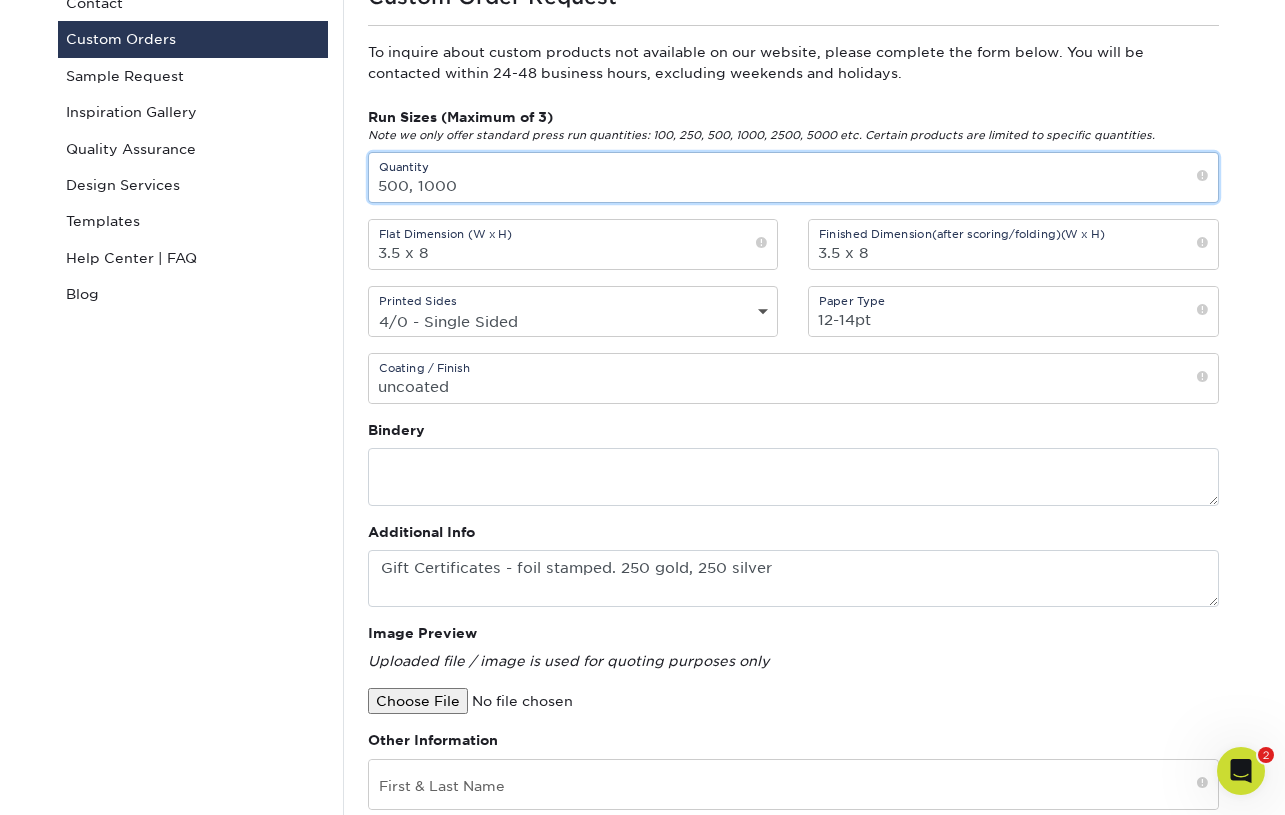 type on "500, 1000" 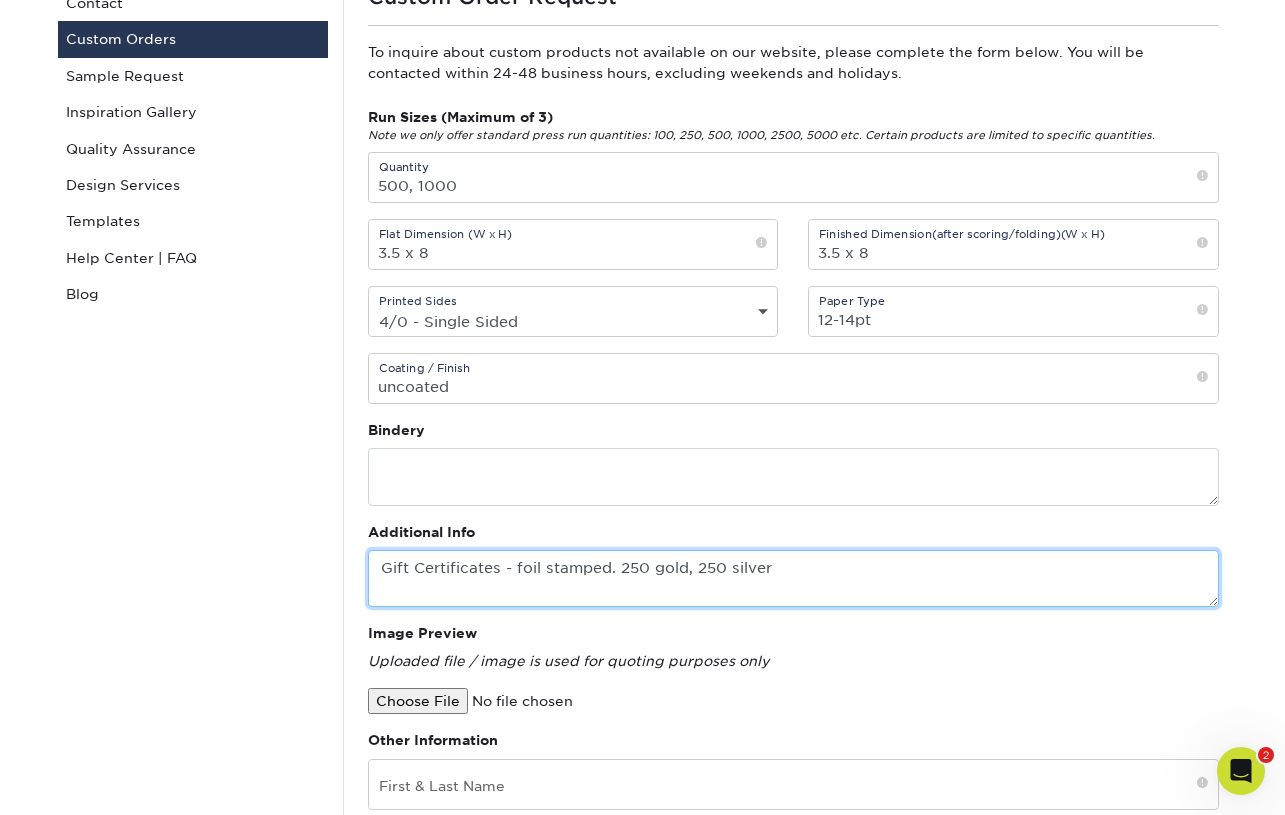 click on "Gift Certificates - foil stamped. 250 gold, 250 silver" at bounding box center (793, 578) 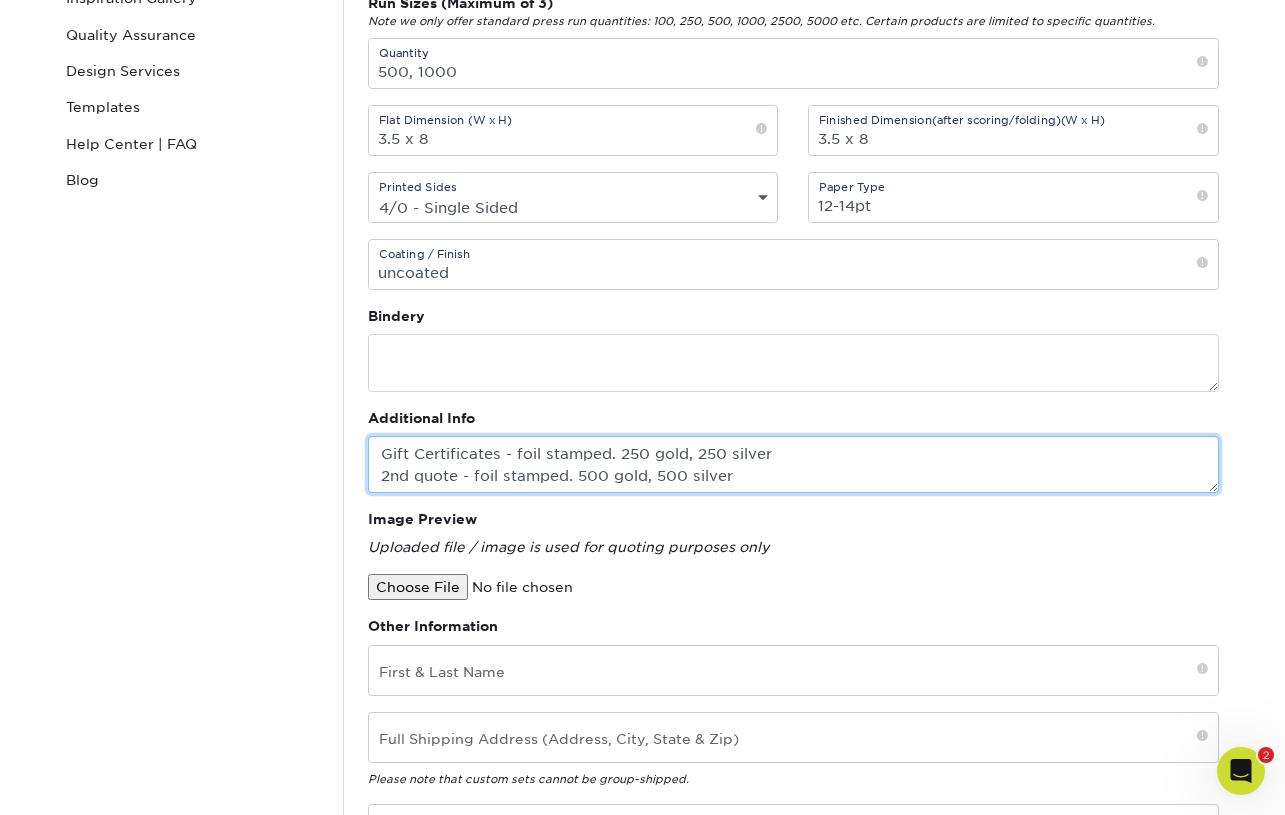 scroll, scrollTop: 341, scrollLeft: 0, axis: vertical 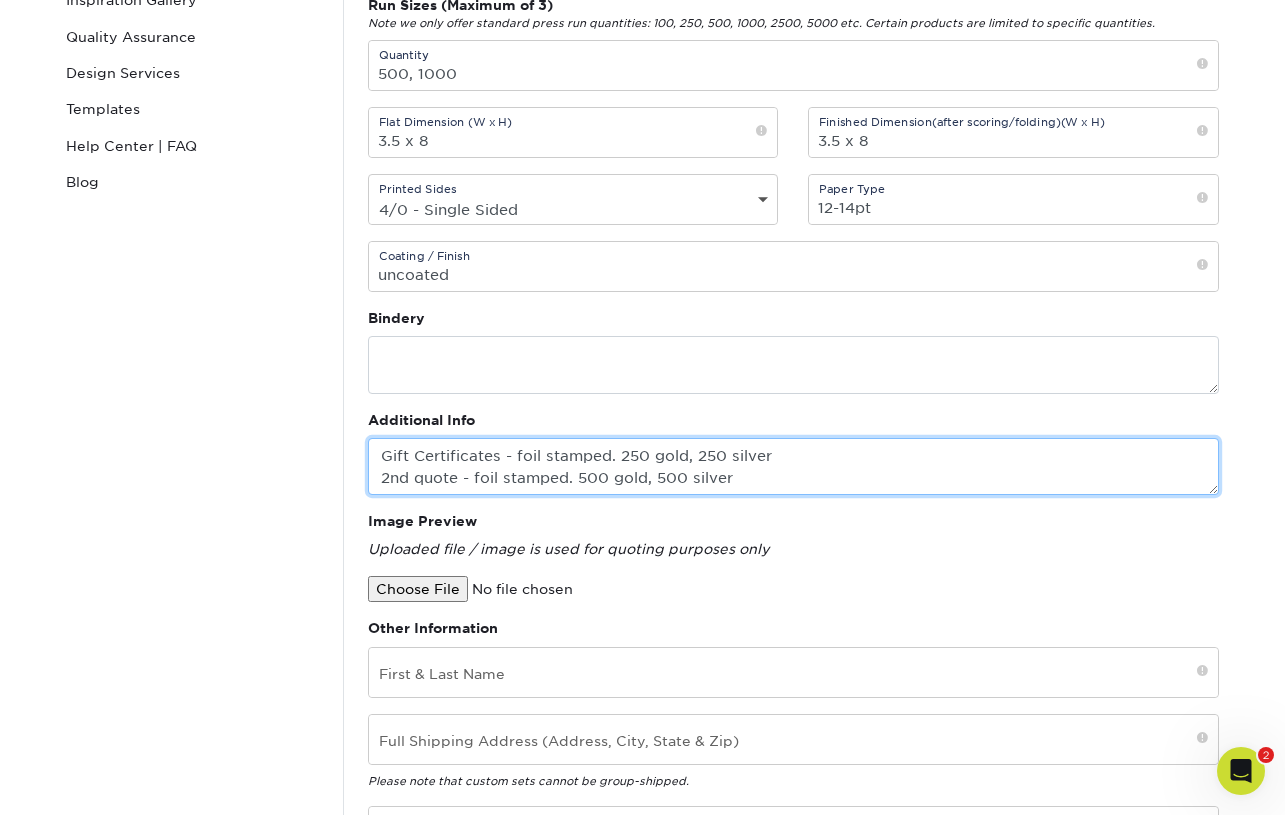 type on "Gift Certificates - foil stamped. 250 gold, 250 silver
2nd quote - foil stamped. 500 gold, 500 silver" 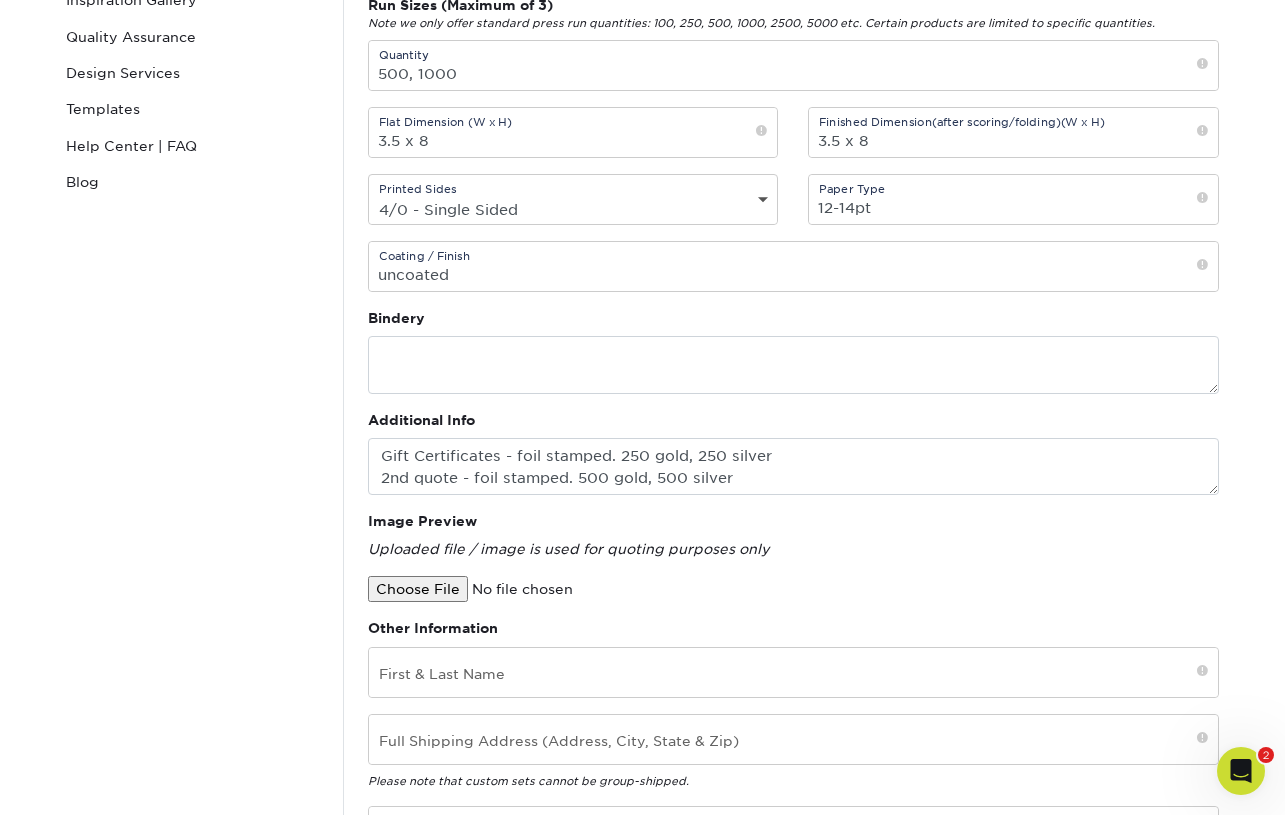 click at bounding box center (538, 589) 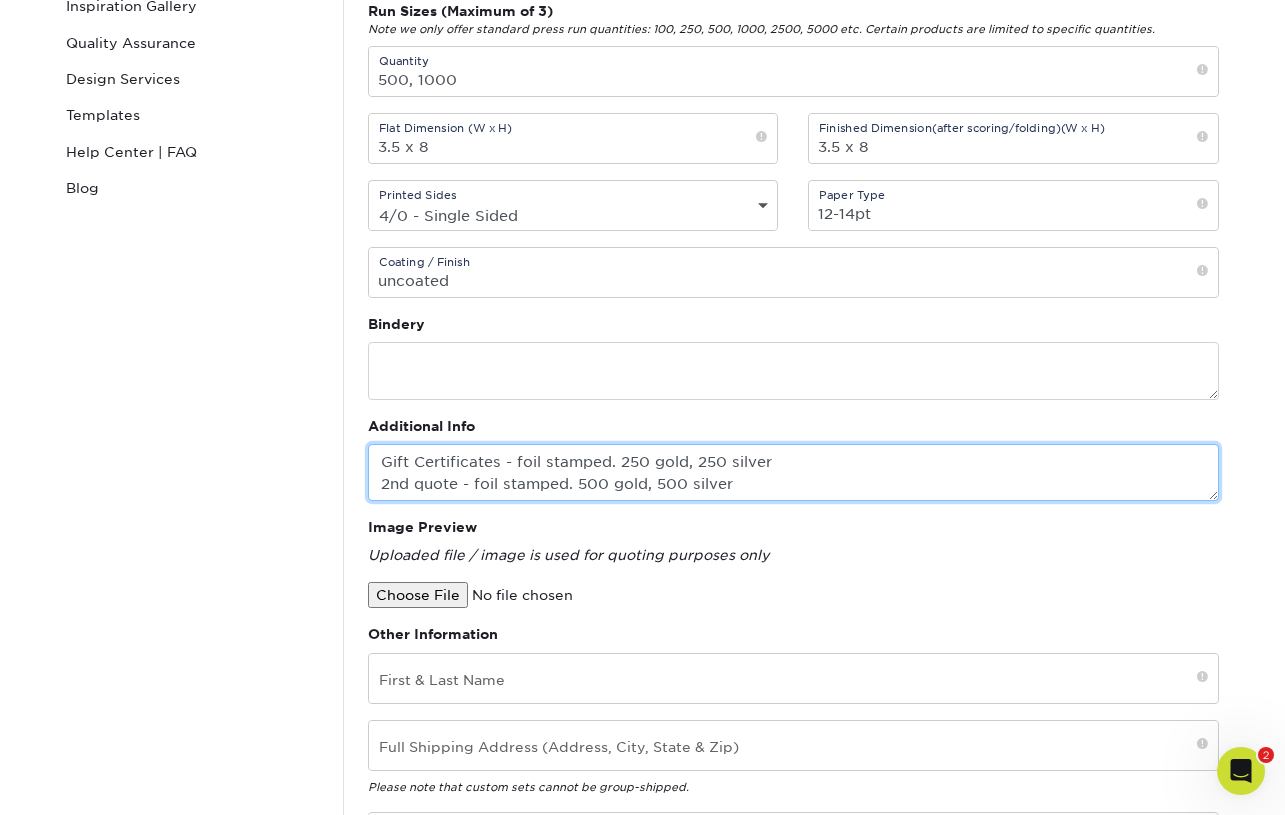 click on "Gift Certificates - foil stamped. 250 gold, 250 silver
2nd quote - foil stamped. 500 gold, 500 silver" at bounding box center [793, 472] 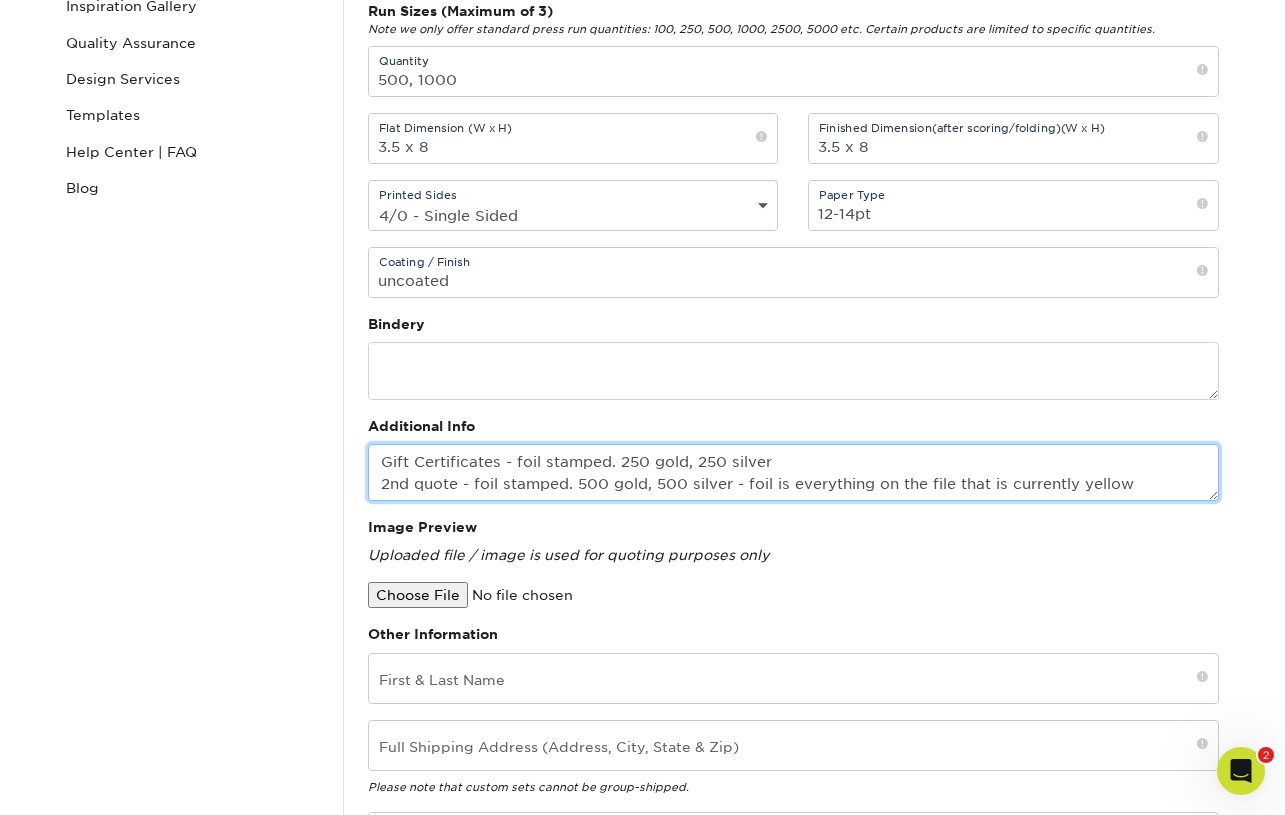 click on "Gift Certificates - foil stamped. 250 gold, 250 silver
2nd quote - foil stamped. 500 gold, 500 silver - foil is everything on the file that is currently yellow" at bounding box center [793, 472] 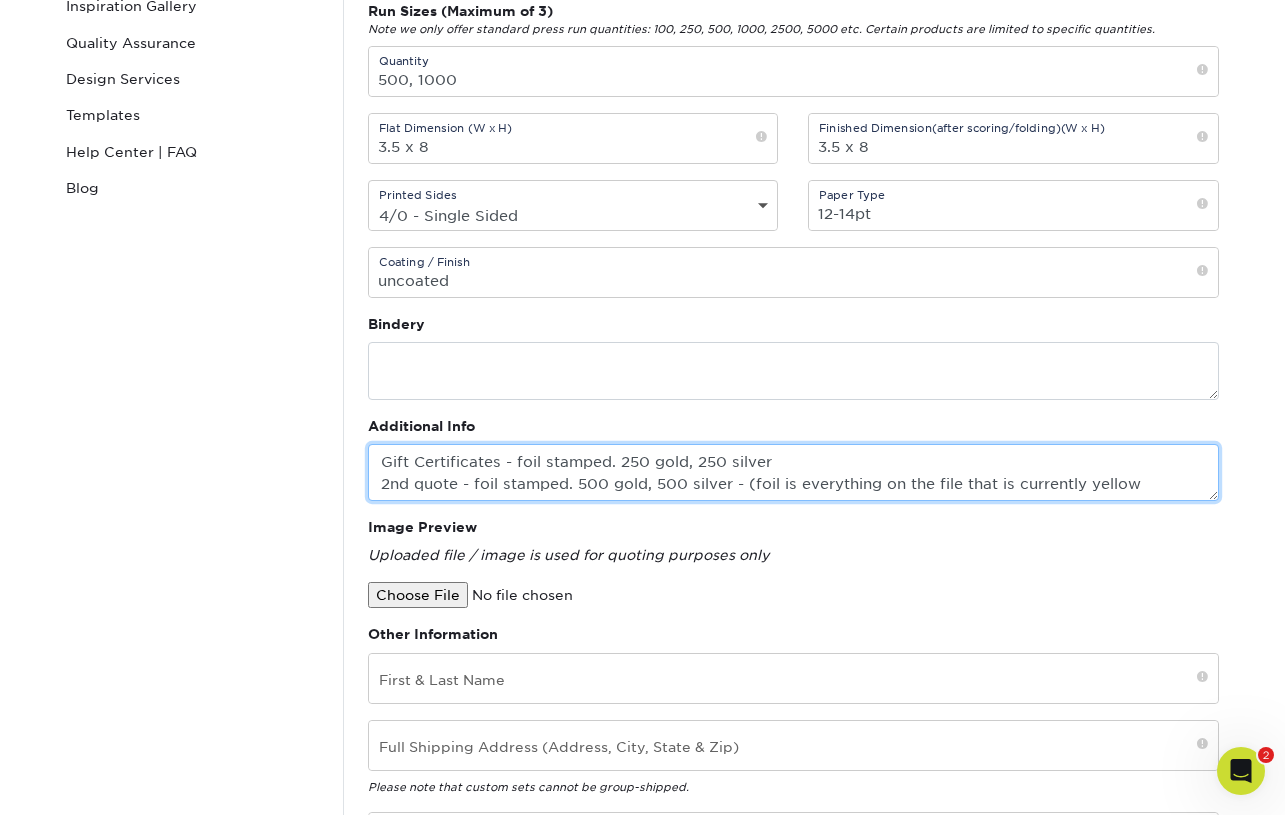 click on "Gift Certificates - foil stamped. 250 gold, 250 silver
2nd quote - foil stamped. 500 gold, 500 silver - (foil is everything on the file that is currently yellow" at bounding box center (793, 472) 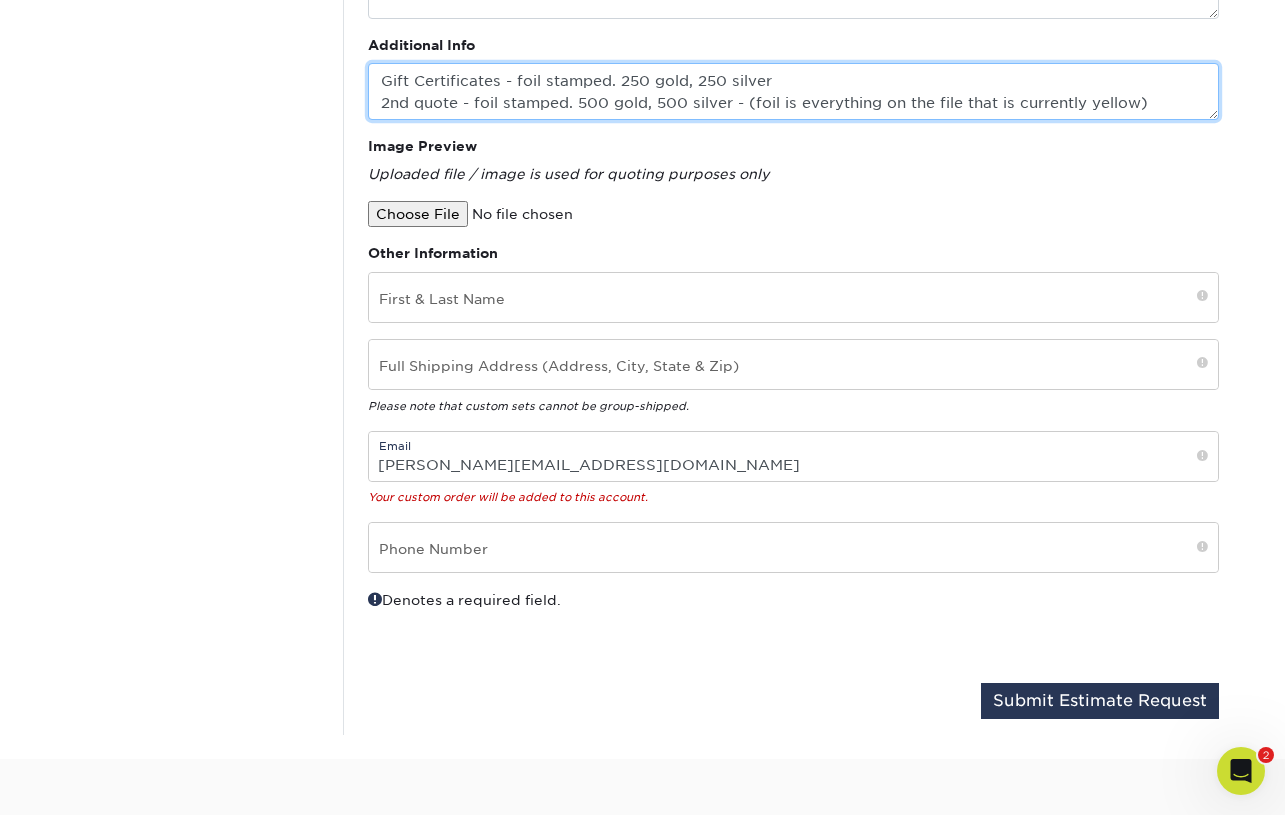 scroll, scrollTop: 725, scrollLeft: 0, axis: vertical 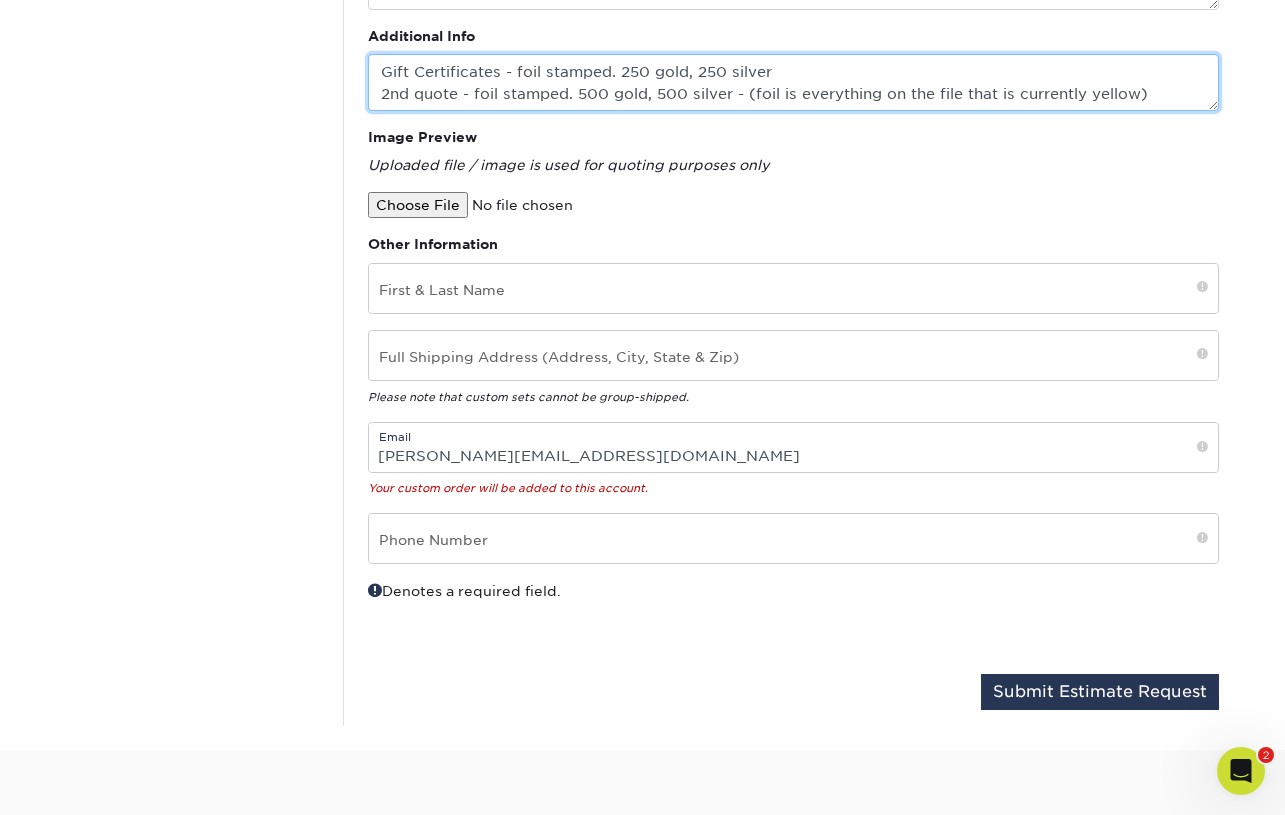 type on "Gift Certificates - foil stamped. 250 gold, 250 silver
2nd quote - foil stamped. 500 gold, 500 silver - (foil is everything on the file that is currently yellow)" 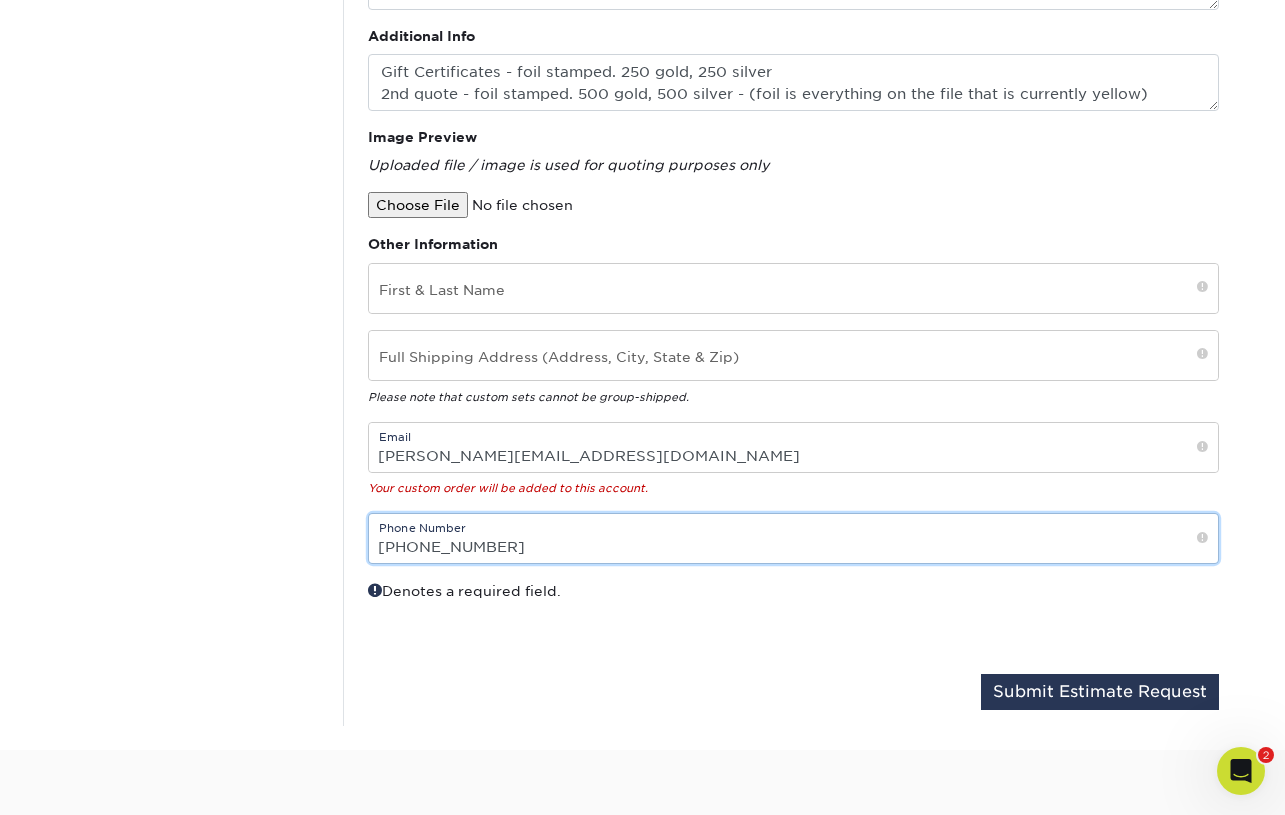 scroll, scrollTop: 725, scrollLeft: 1, axis: both 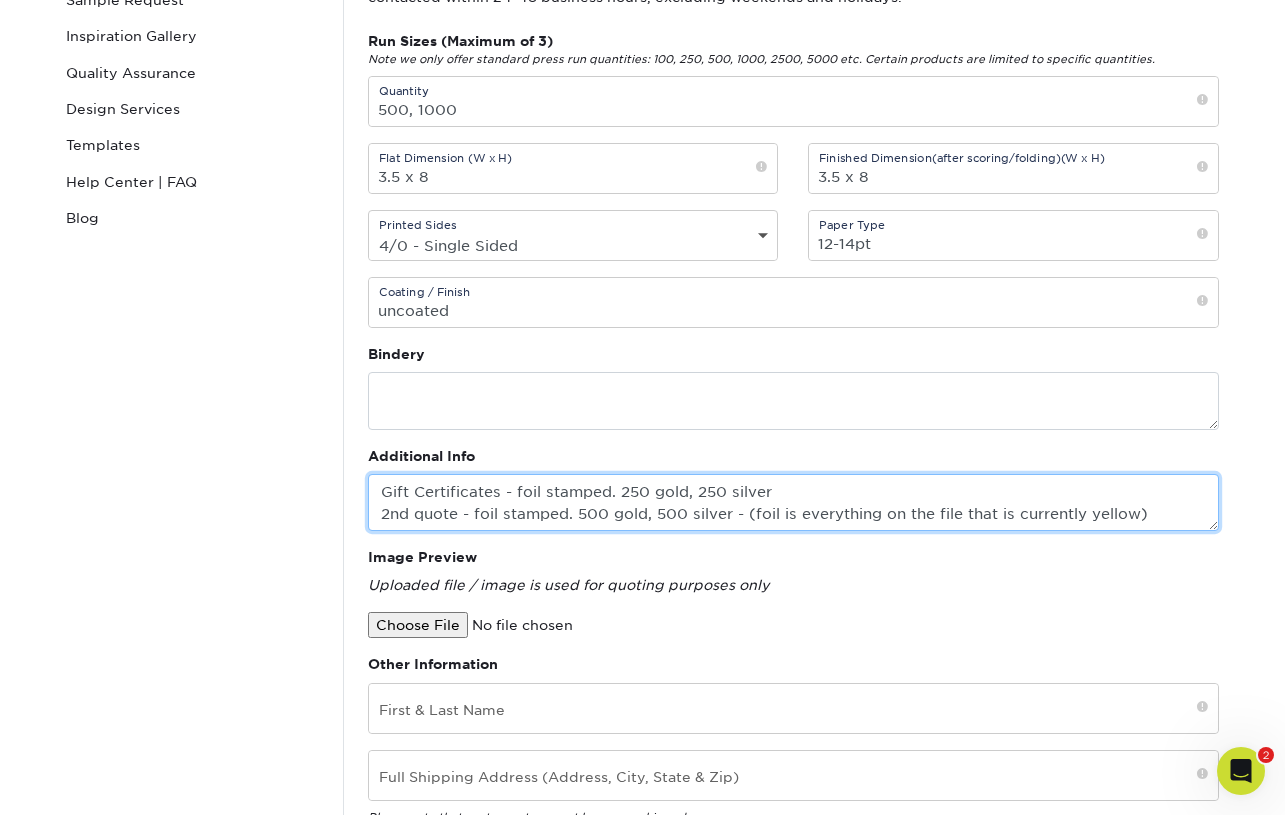 click on "Gift Certificates - foil stamped. 250 gold, 250 silver
2nd quote - foil stamped. 500 gold, 500 silver - (foil is everything on the file that is currently yellow)" at bounding box center (793, 502) 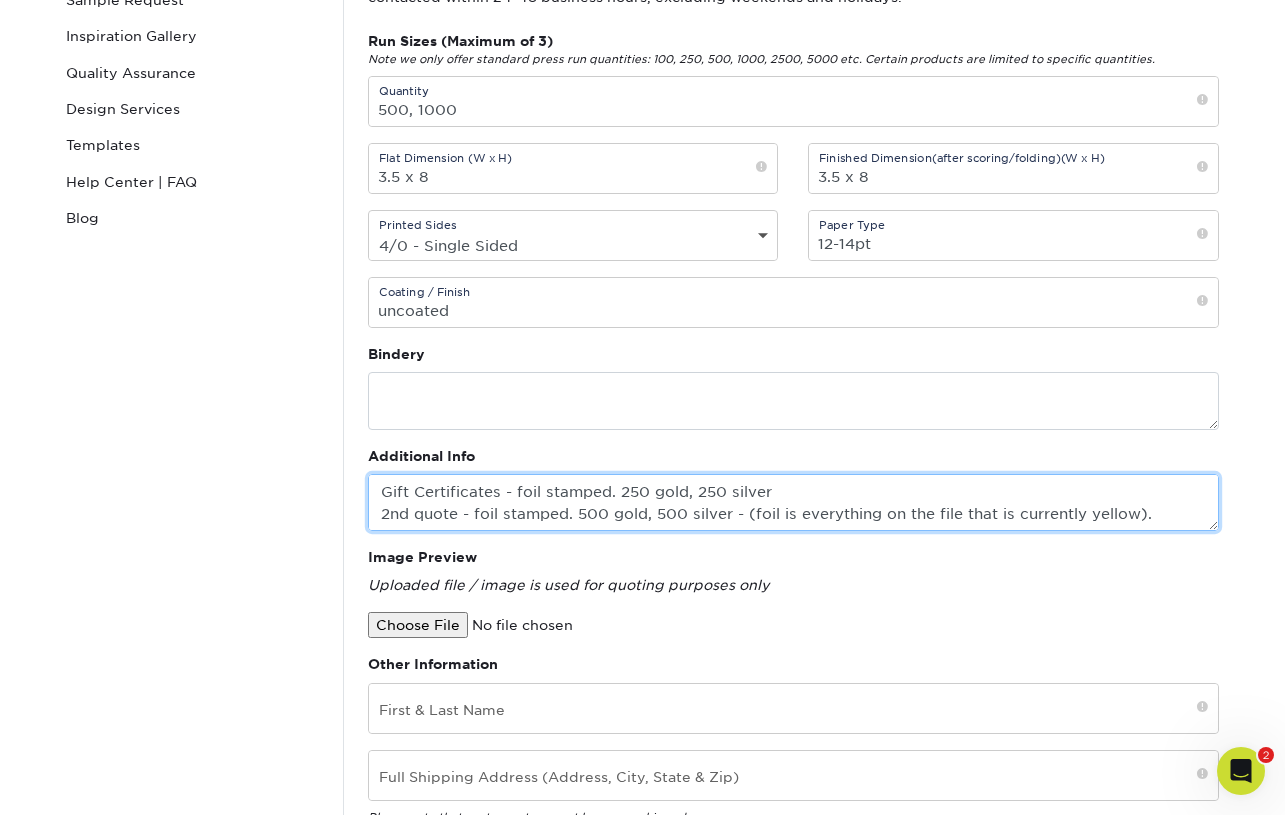 scroll, scrollTop: 13, scrollLeft: 0, axis: vertical 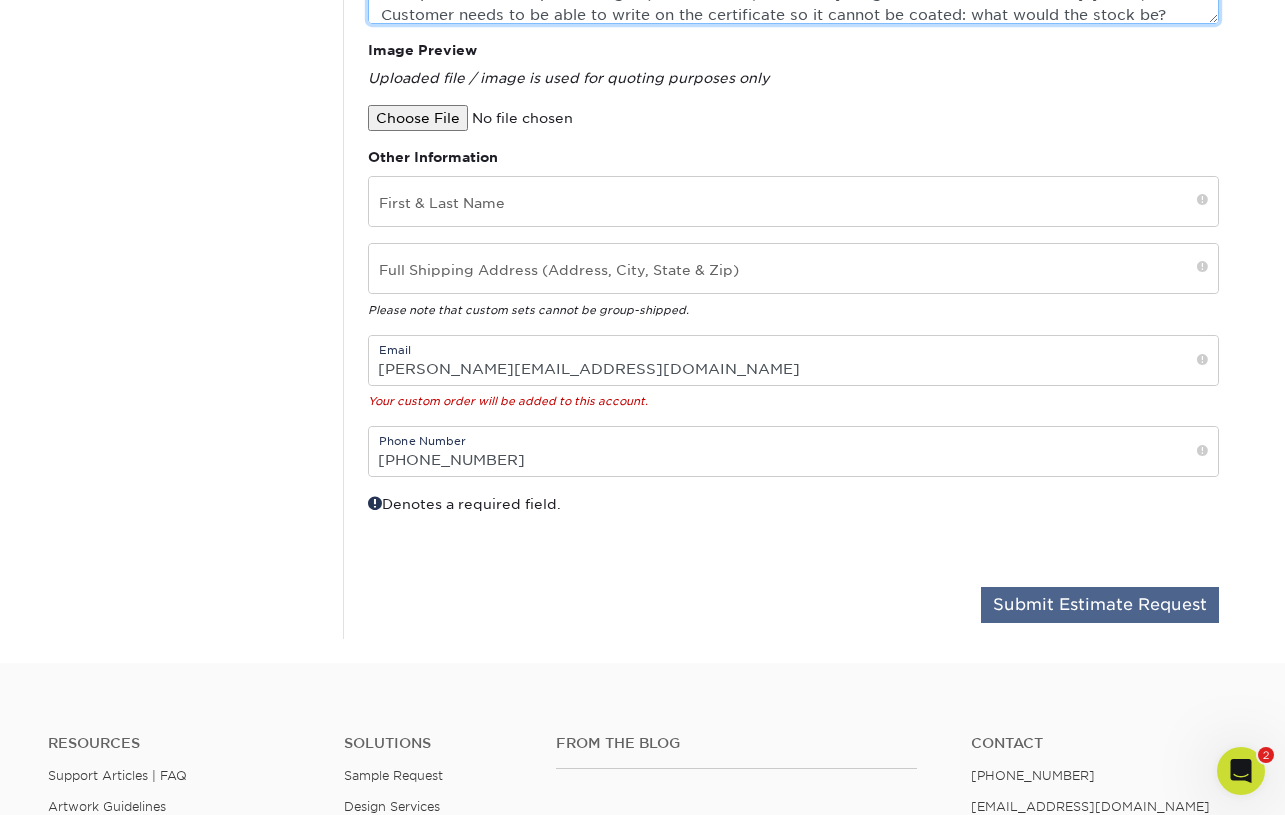 type on "Gift Certificates - foil stamped. 250 gold, 250 silver
2nd quote - foil stamped. 500 gold, 500 silver - (foil is everything on the file that is currently yellow). Customer needs to be able to write on the certificate so it cannot be coated: what would the stock be?" 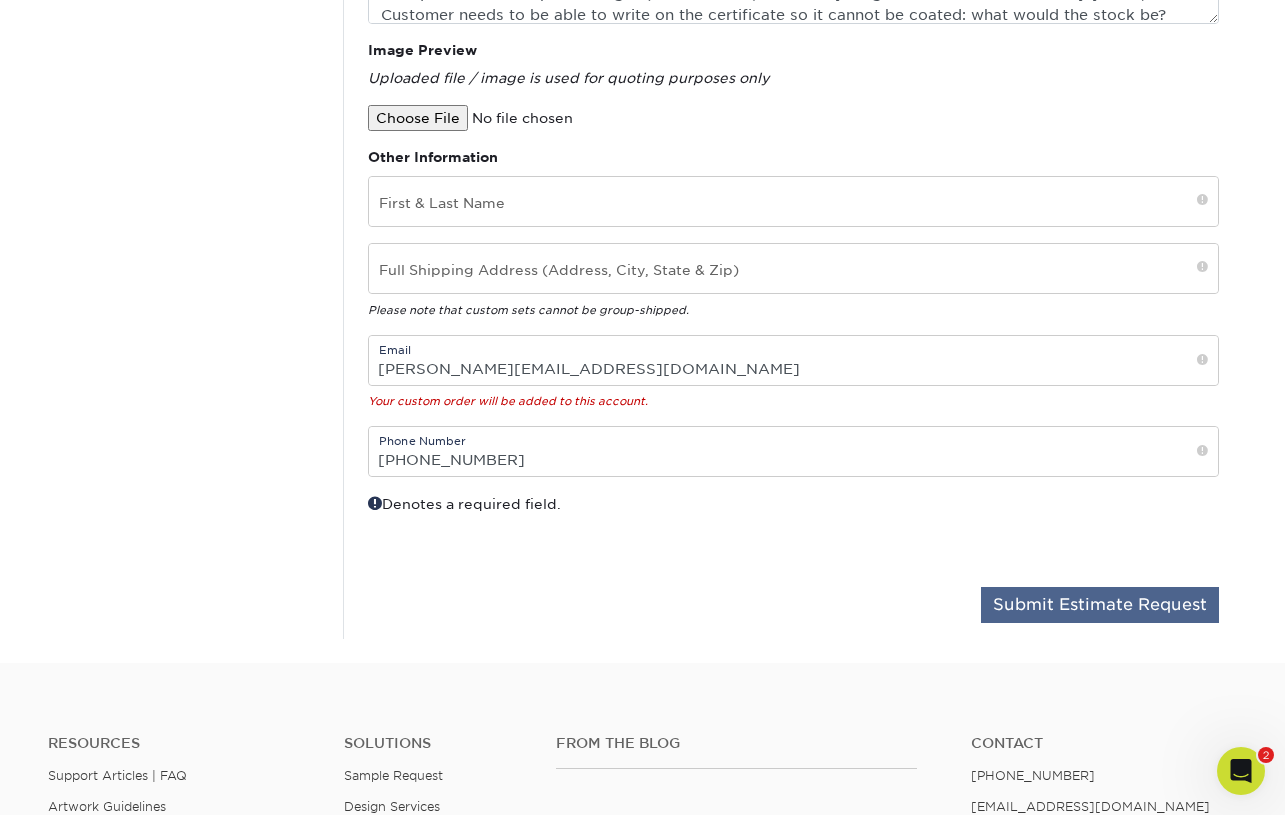 click on "Submit Estimate Request" at bounding box center (1100, 605) 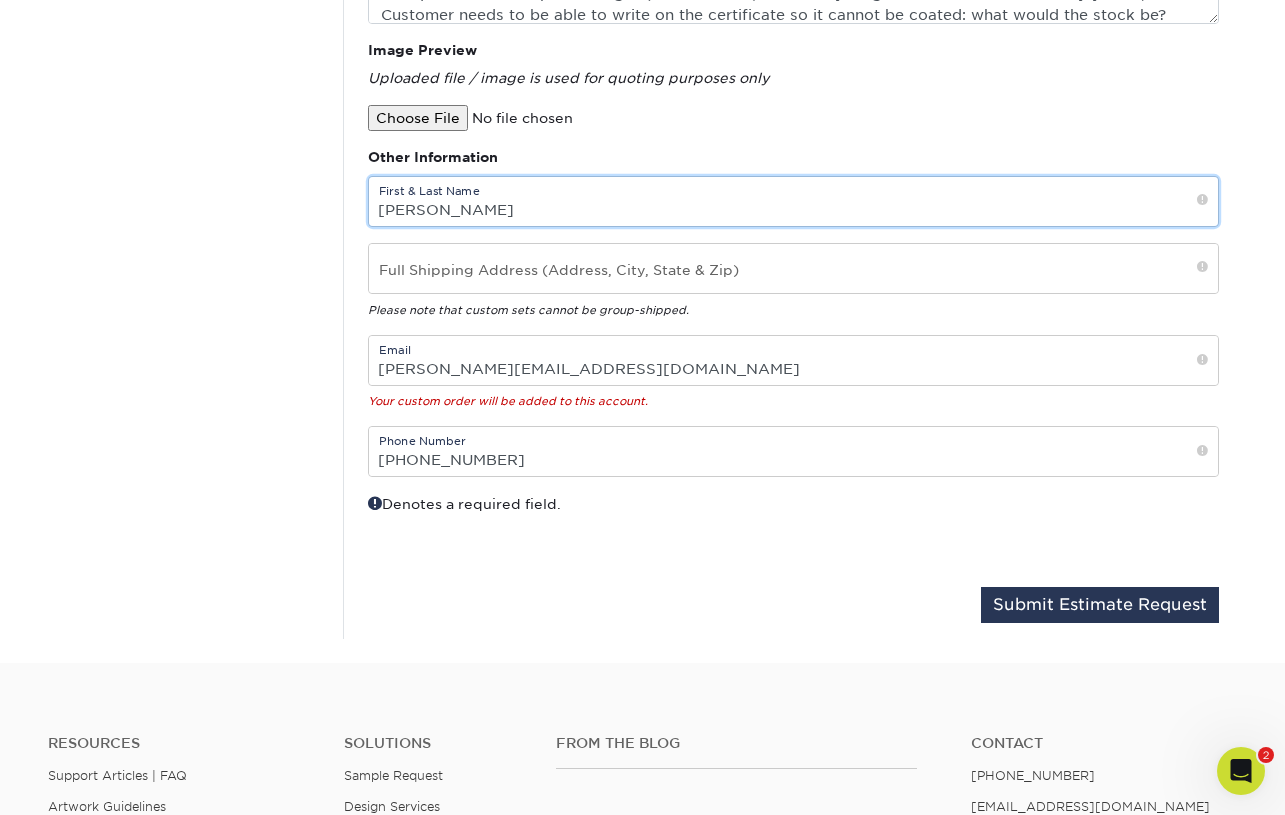 type on "Karen Miller" 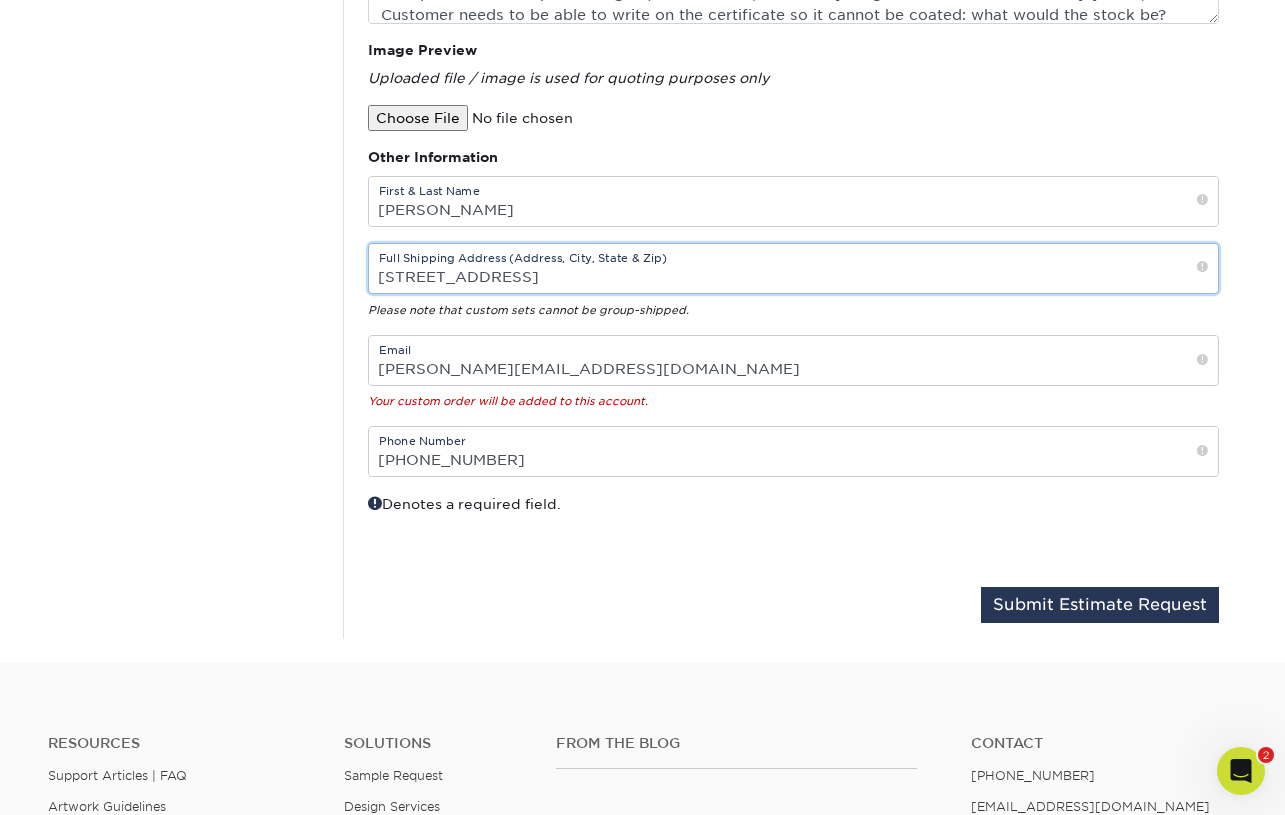 type on "3825 Investment Lane, WPB, FL 33404" 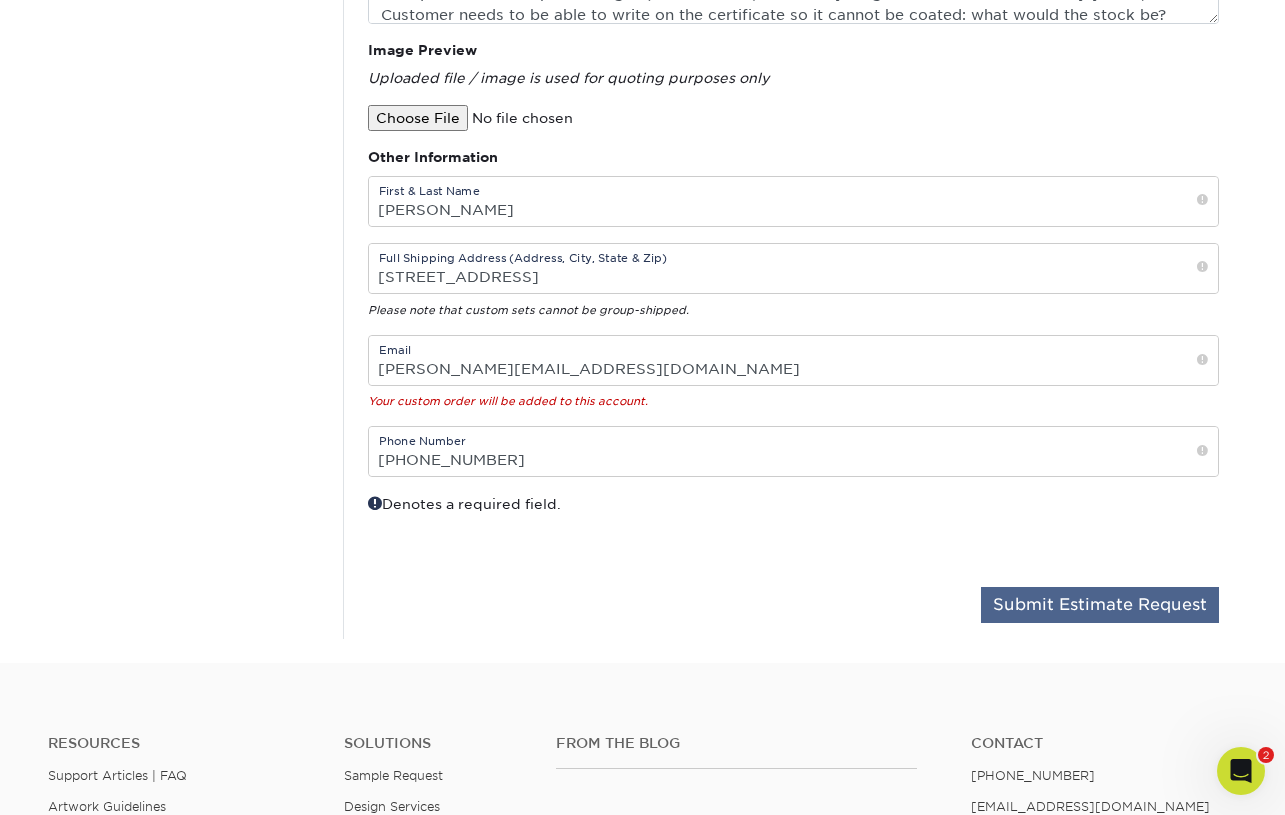 click on "Submit Estimate Request" at bounding box center [1100, 605] 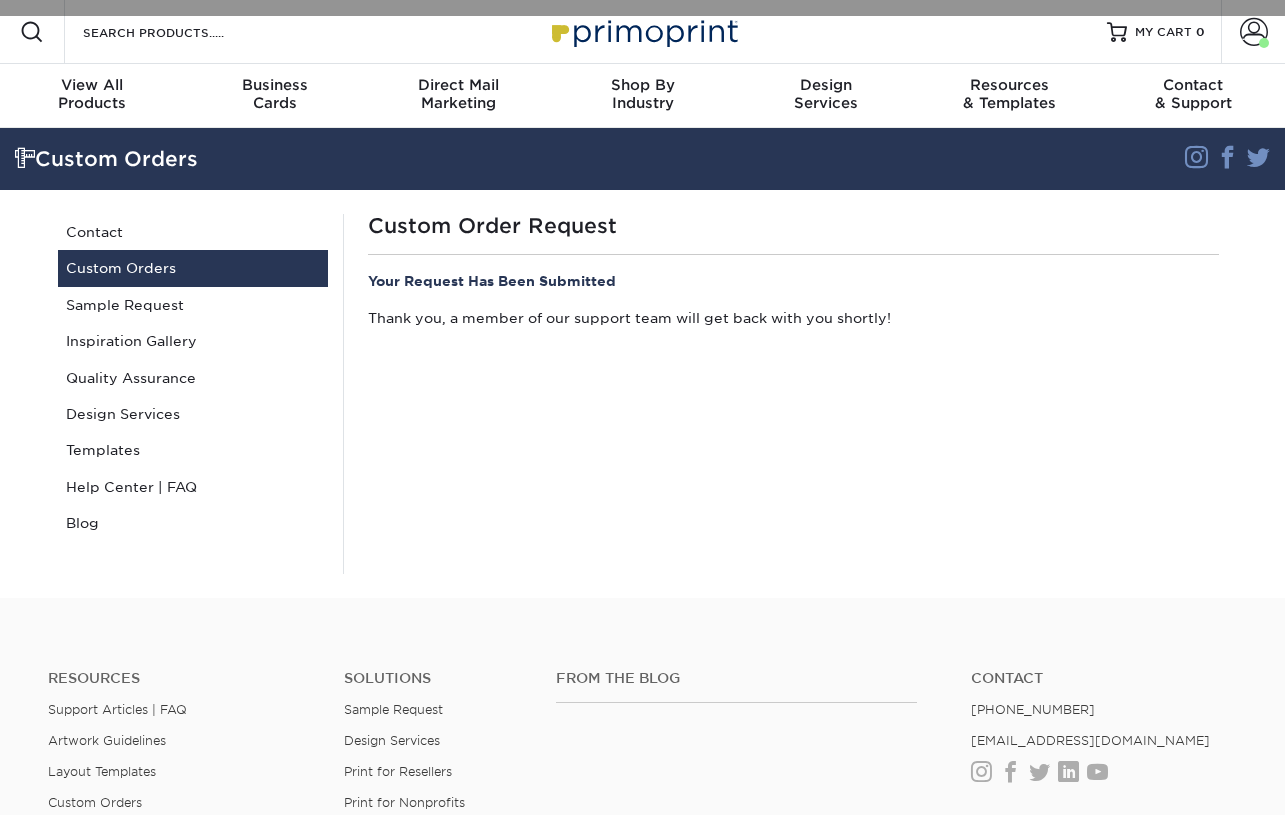 scroll, scrollTop: 0, scrollLeft: 0, axis: both 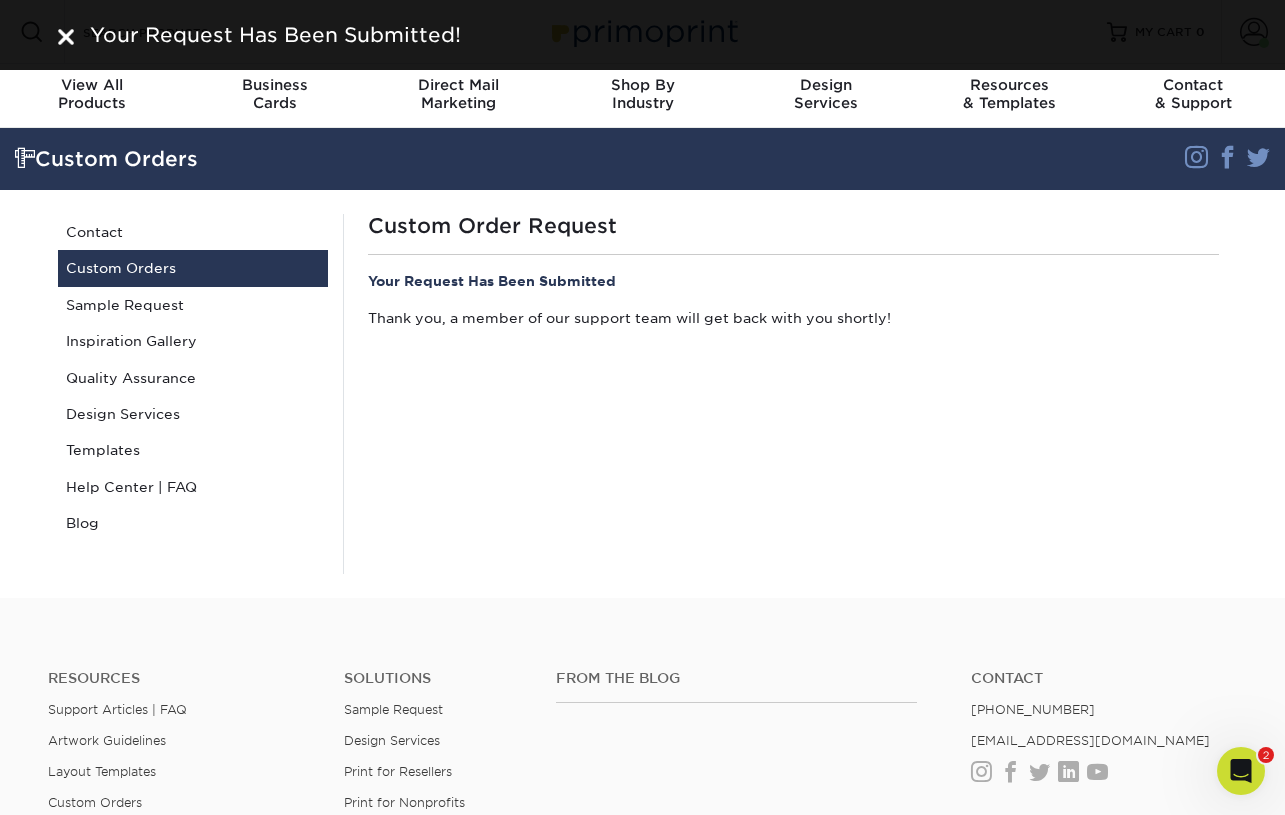 click 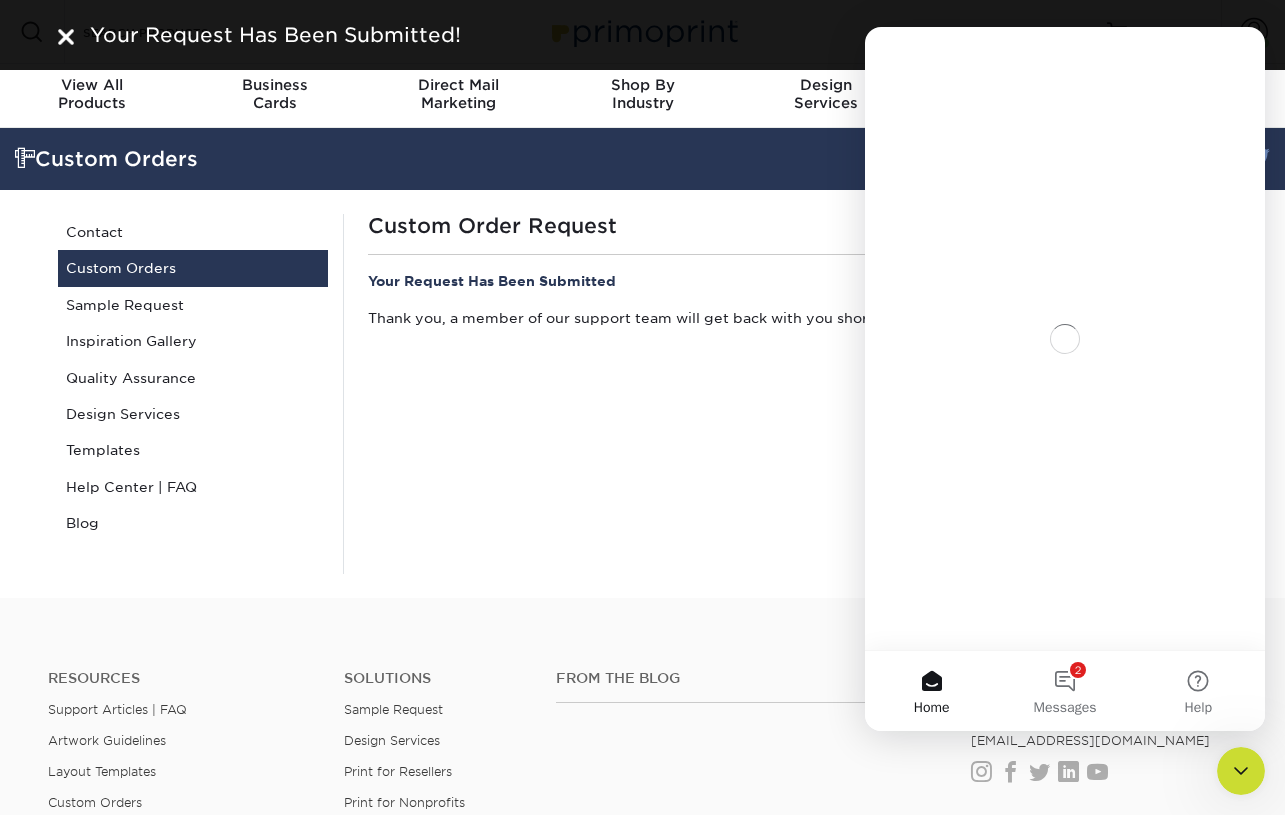 scroll, scrollTop: 0, scrollLeft: 0, axis: both 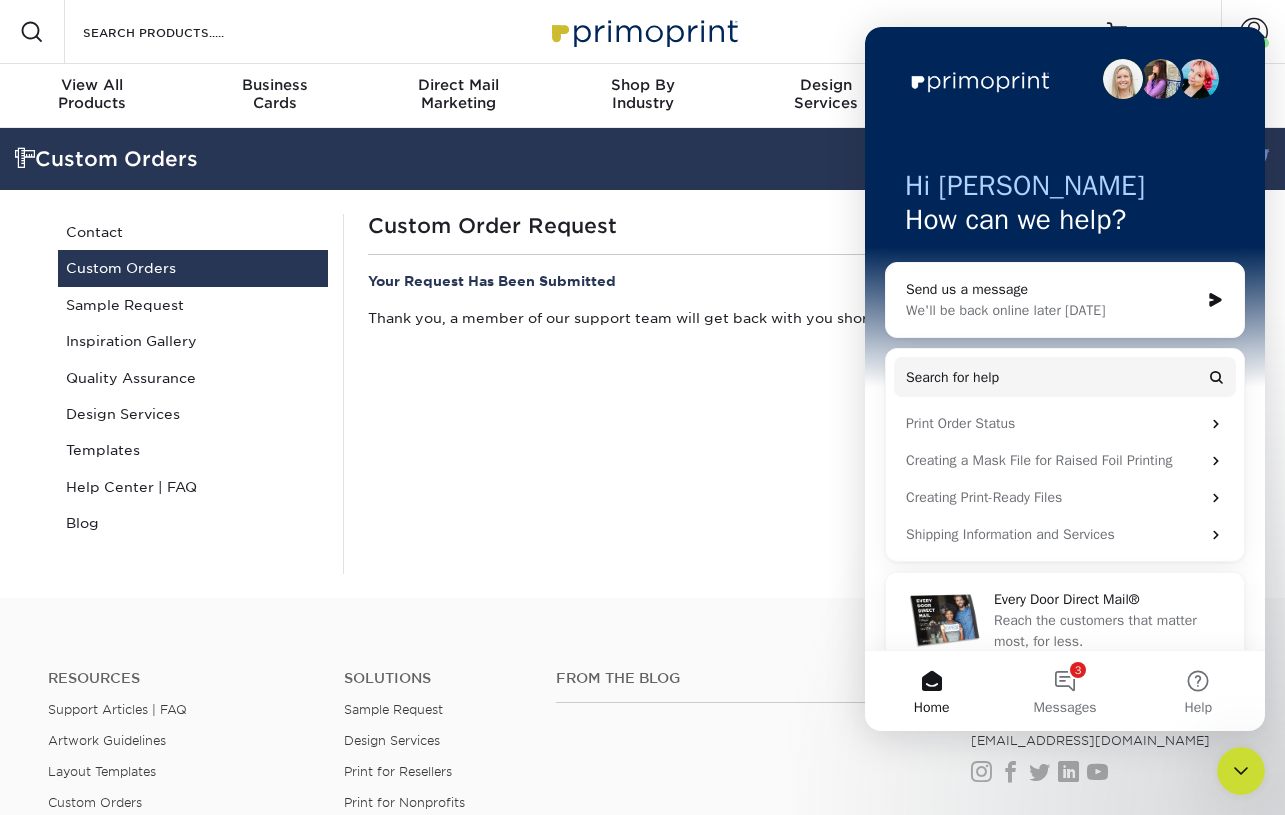 click on "Custom Order Request
Your Request Has Been Submitted
Thank you, a member of our support team will get back with you shortly!" at bounding box center (793, 394) 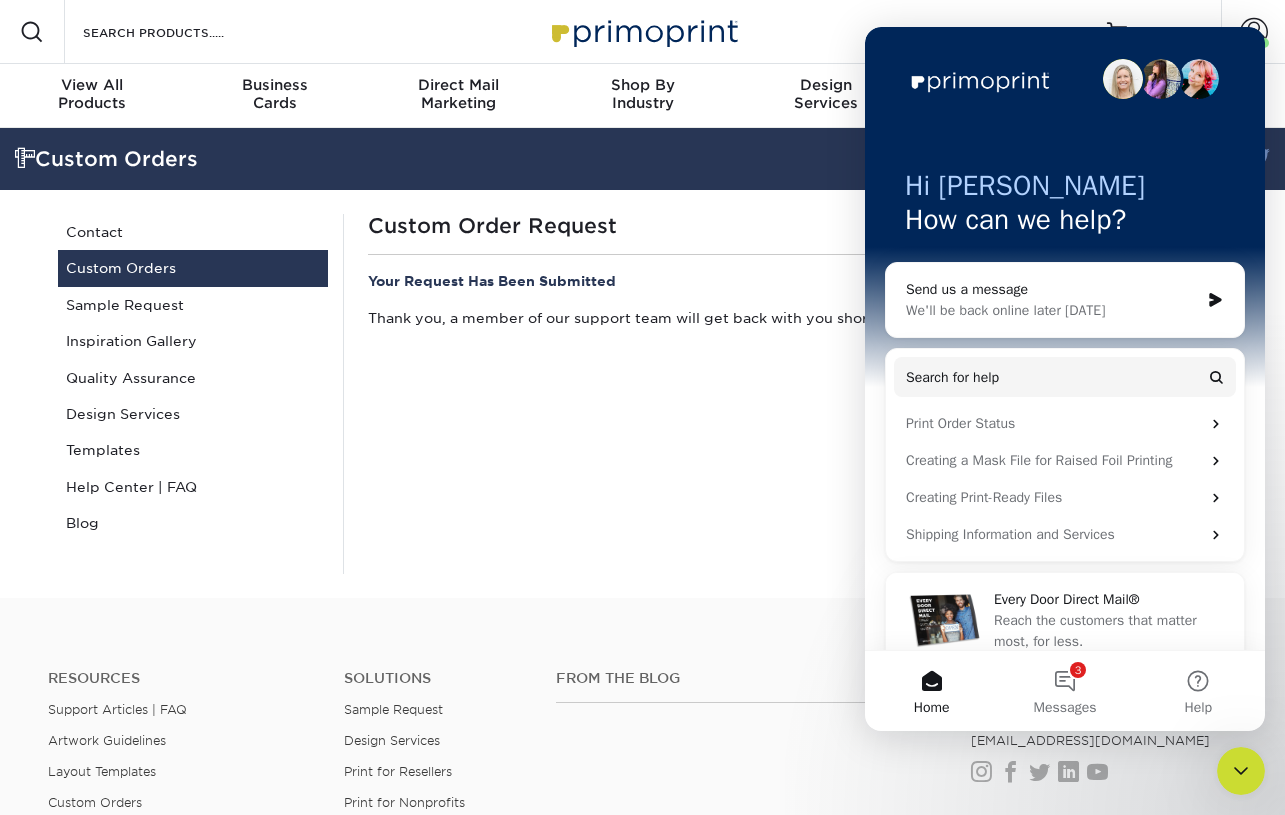 scroll, scrollTop: 2, scrollLeft: 2, axis: both 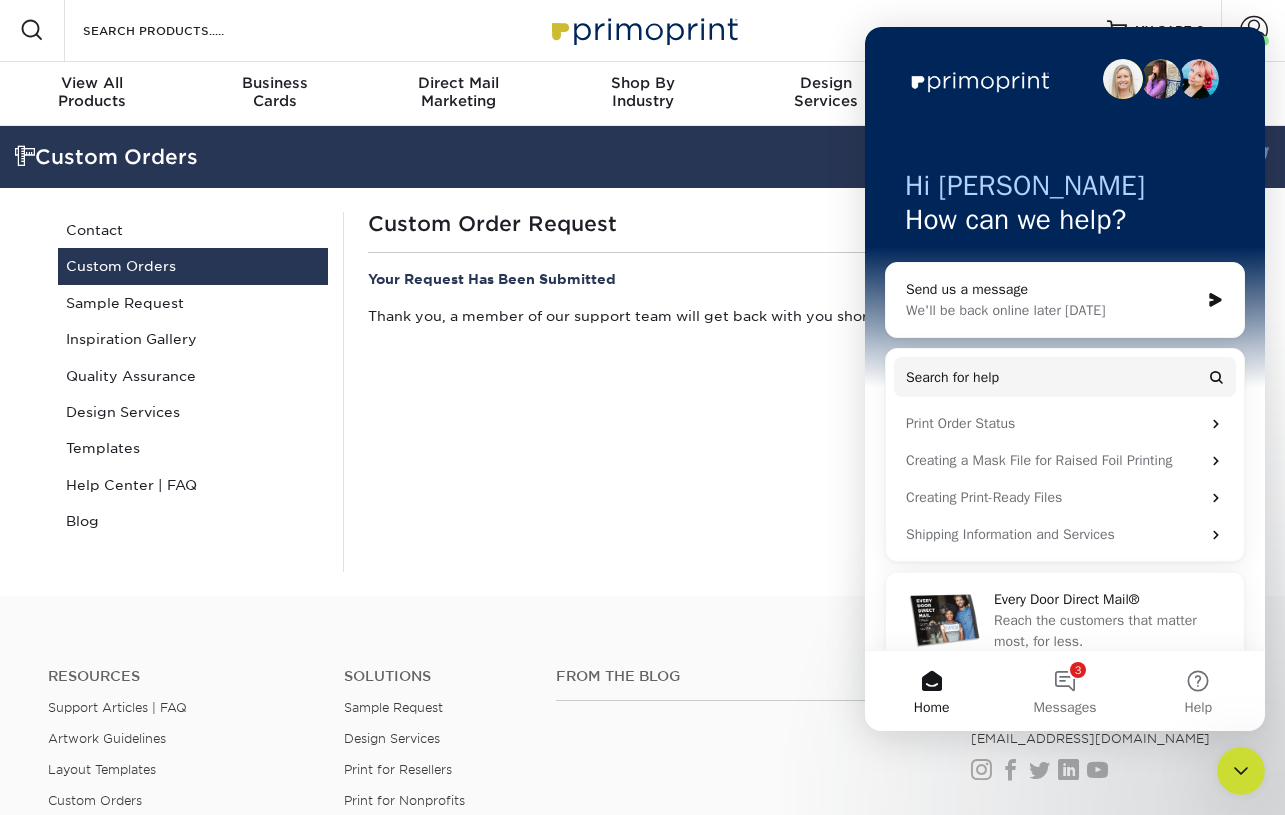 click 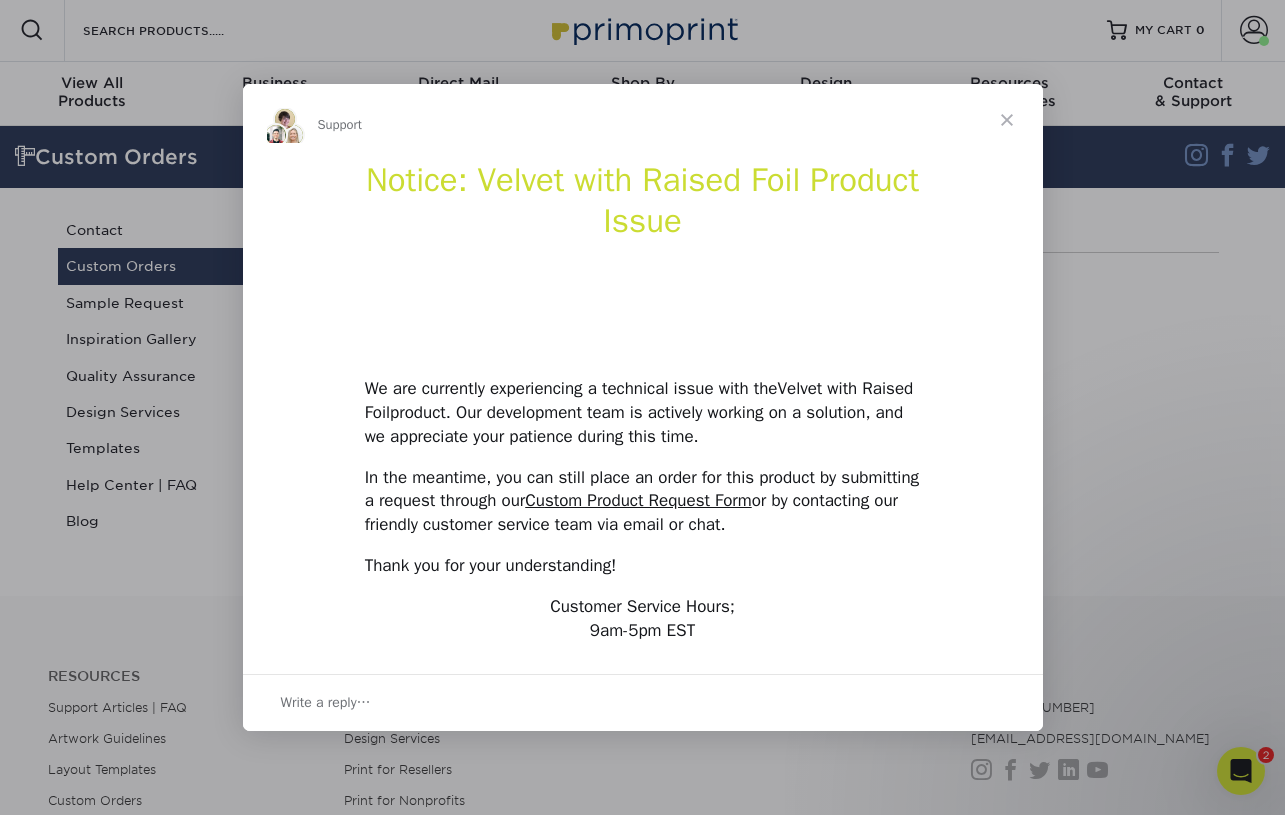 scroll, scrollTop: 0, scrollLeft: 0, axis: both 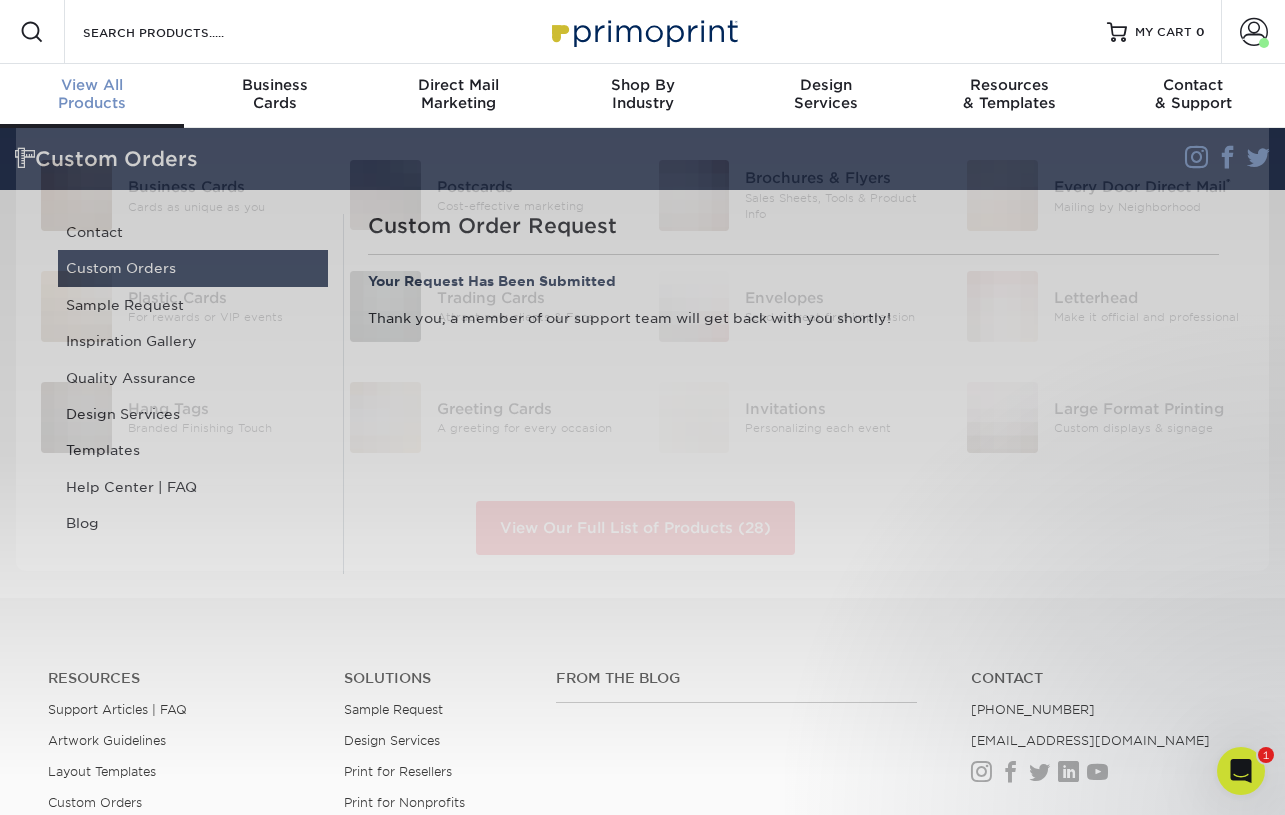 click on "View All  Products" at bounding box center (92, 94) 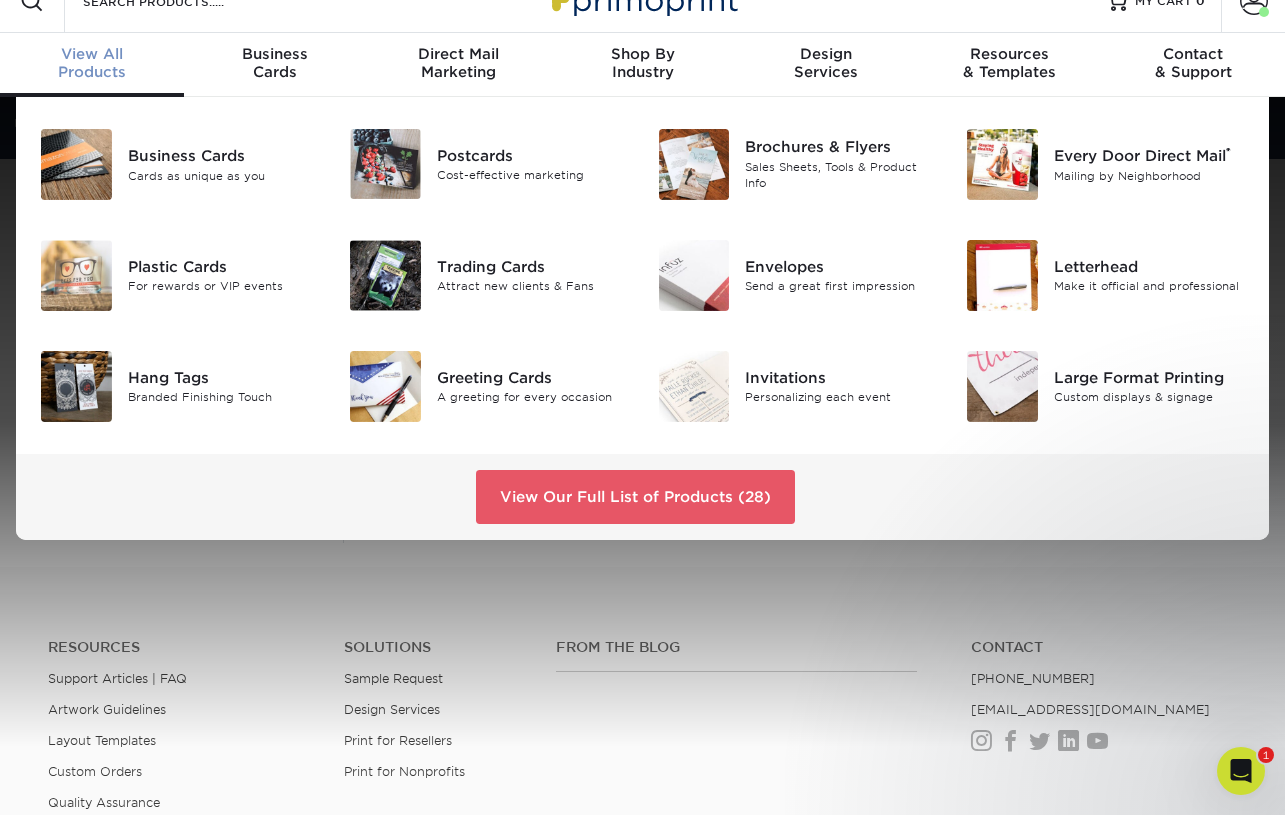 scroll, scrollTop: 41, scrollLeft: 0, axis: vertical 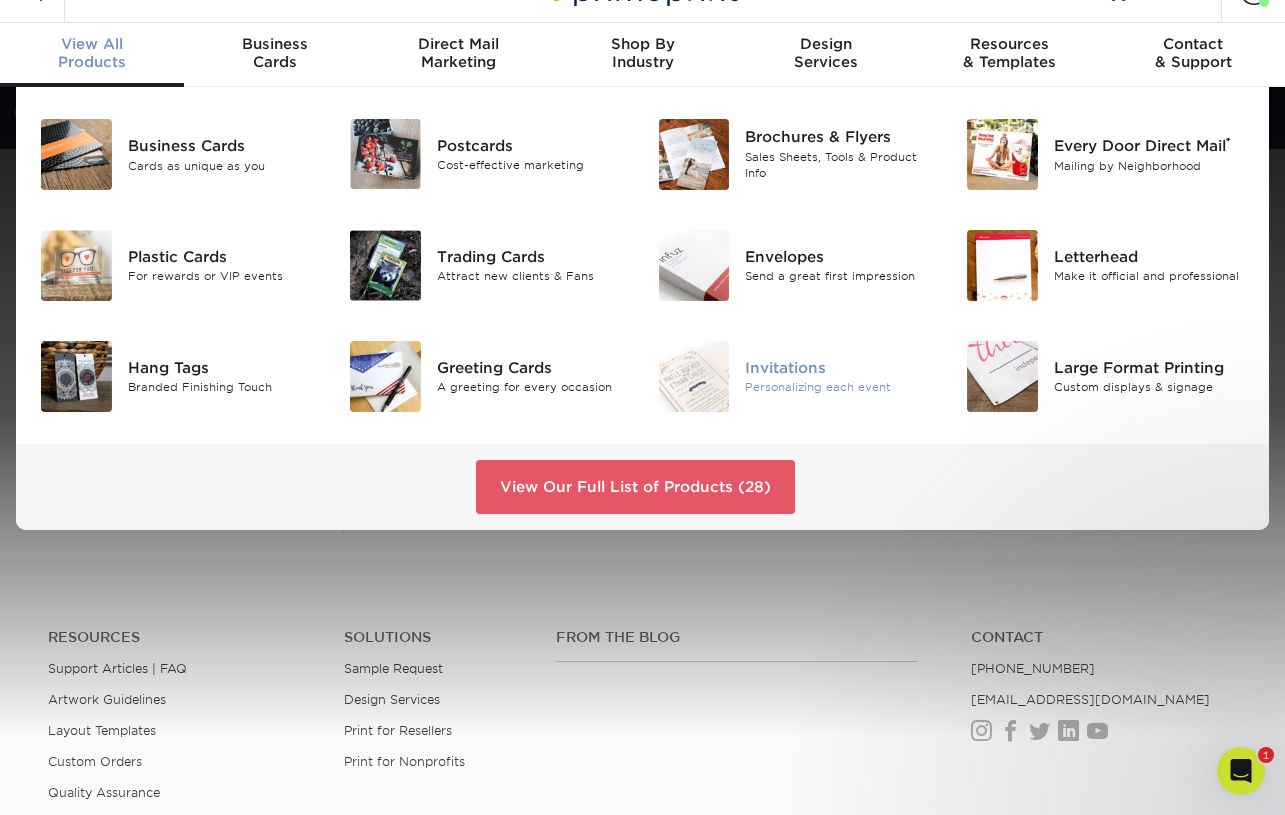 click on "Invitations" at bounding box center [840, 368] 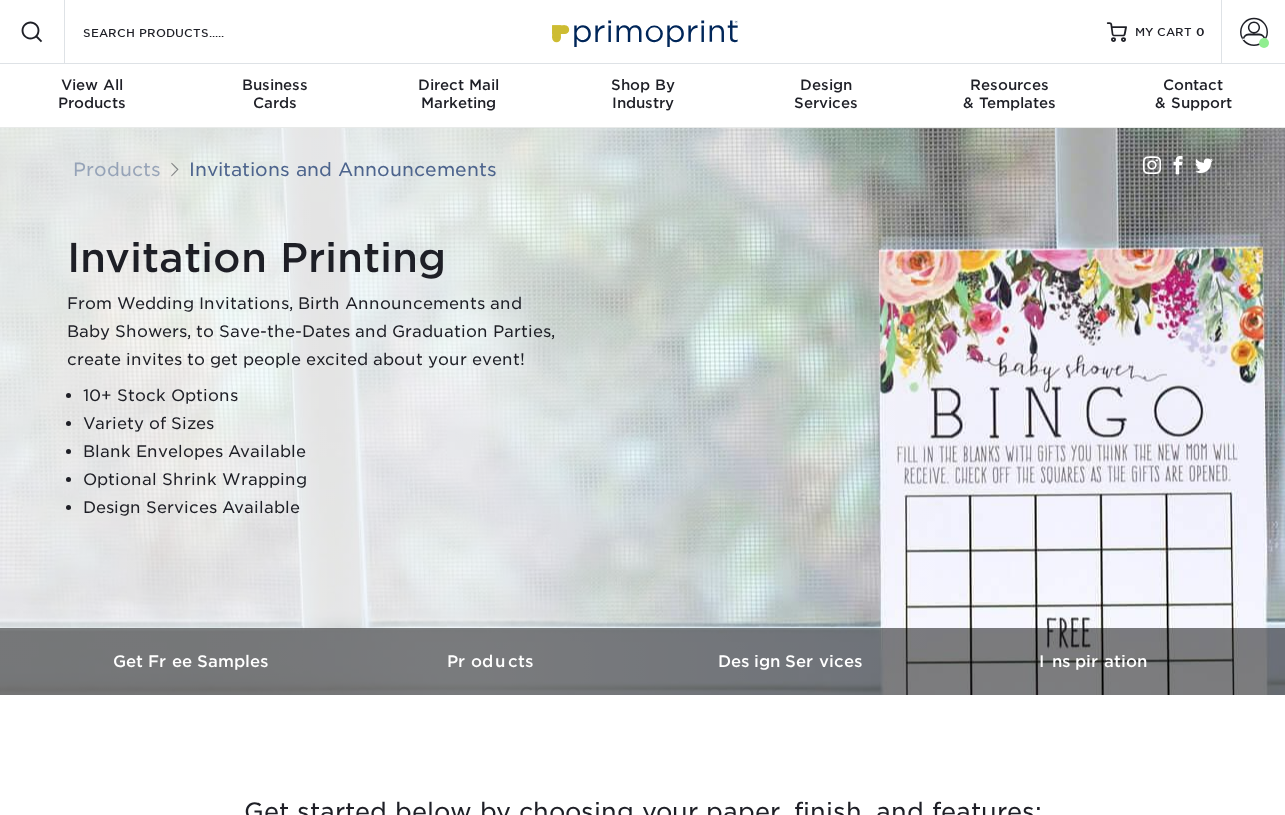 scroll, scrollTop: 0, scrollLeft: 0, axis: both 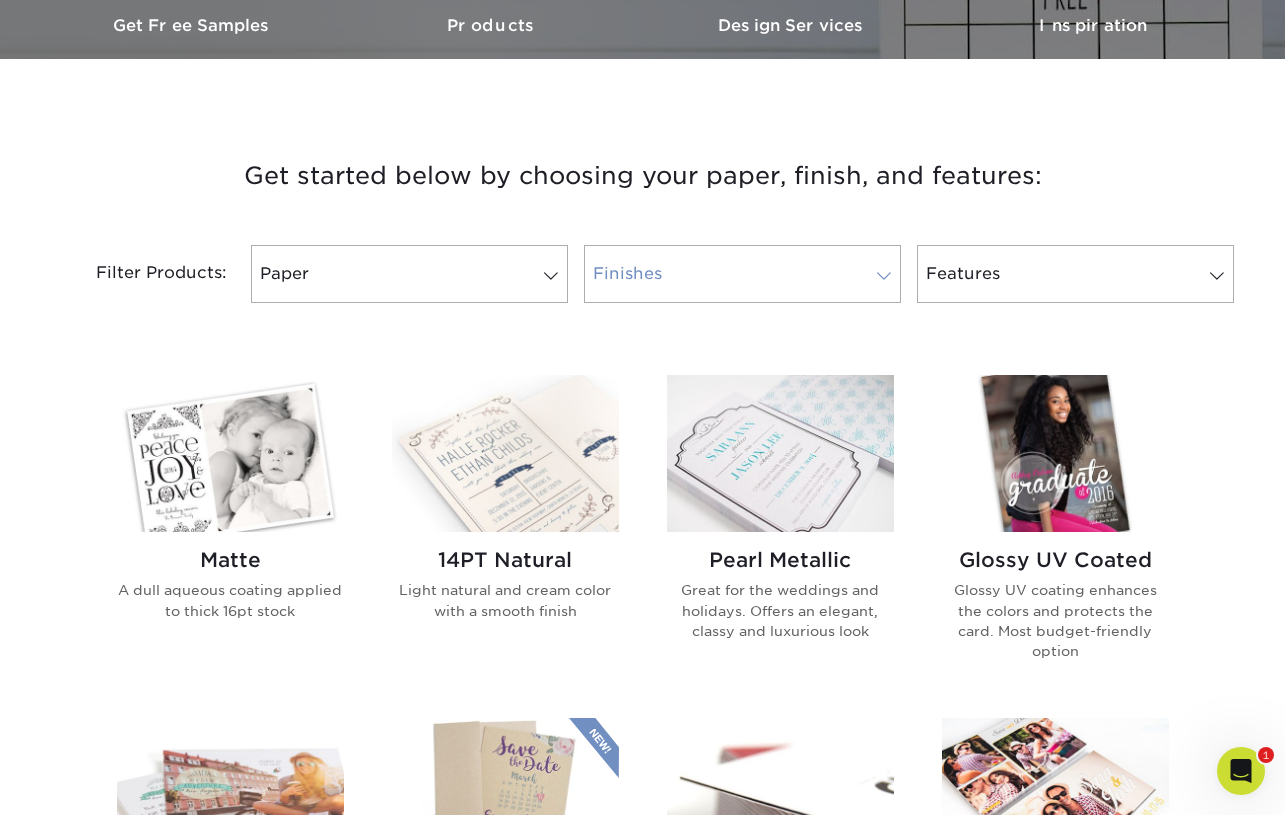 click on "Finishes" at bounding box center (742, 274) 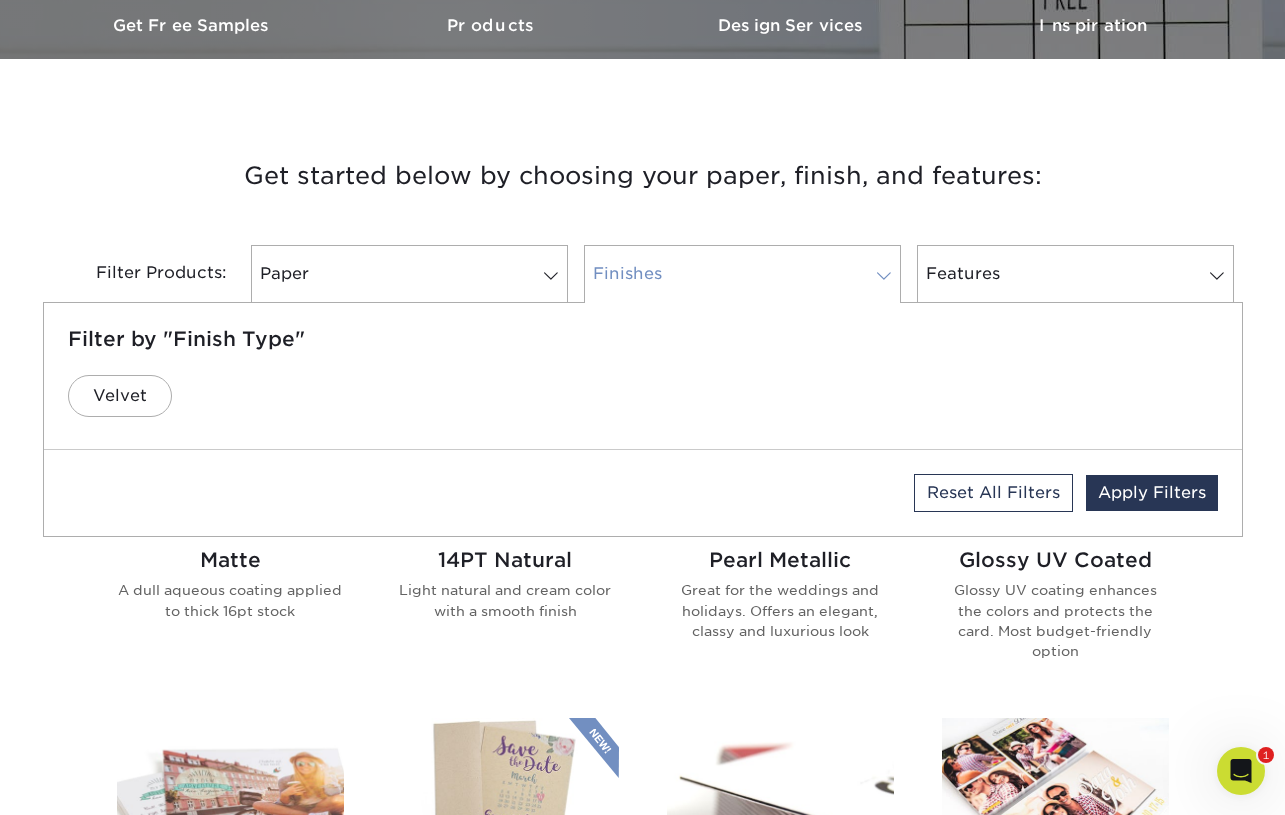 click on "Finishes" at bounding box center (742, 274) 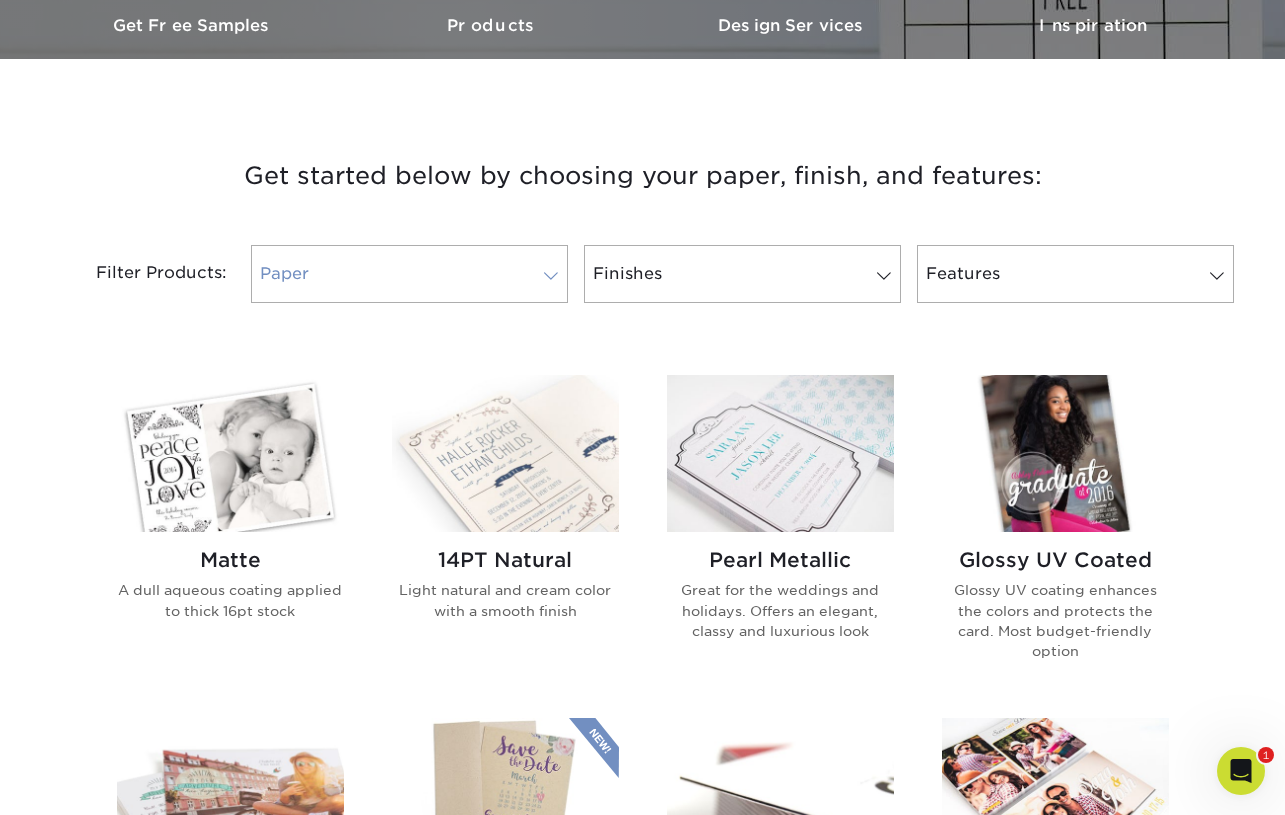 click at bounding box center (551, 276) 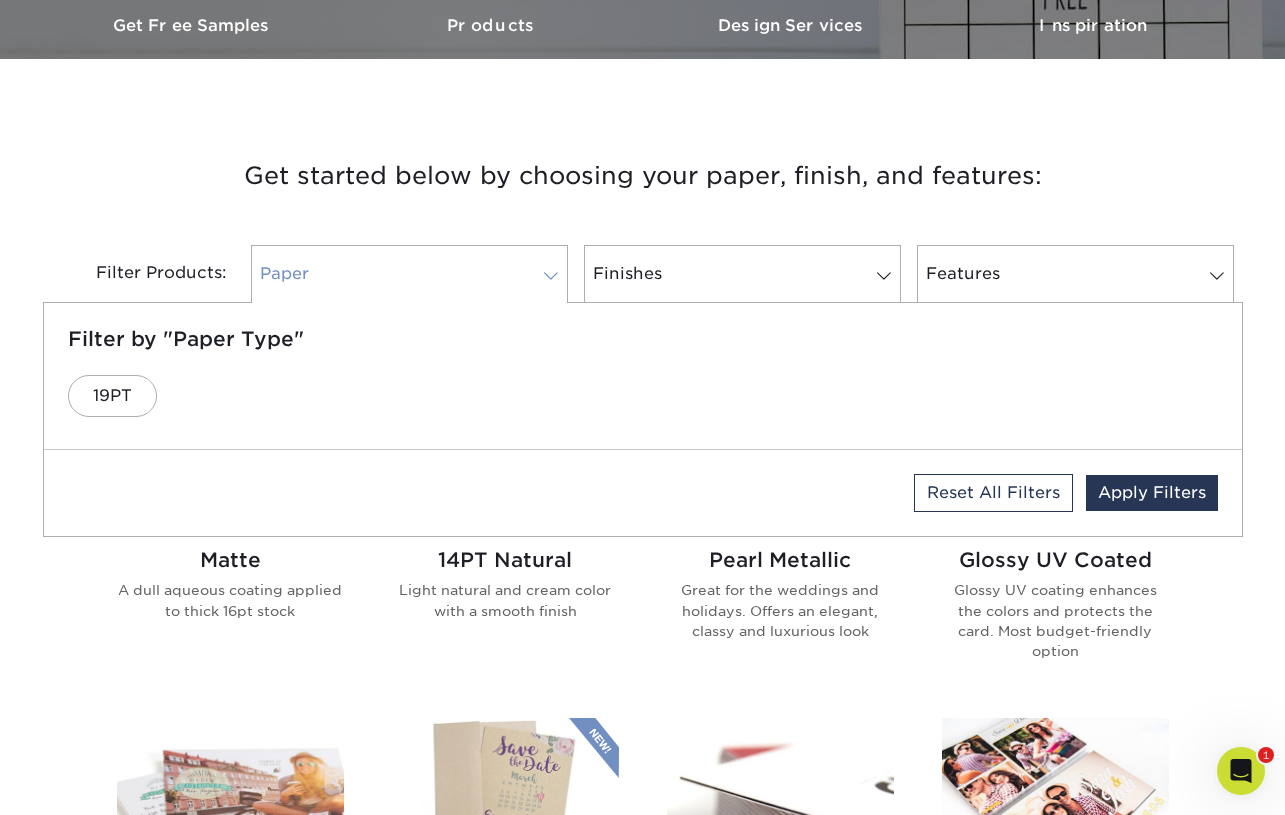 click at bounding box center [551, 276] 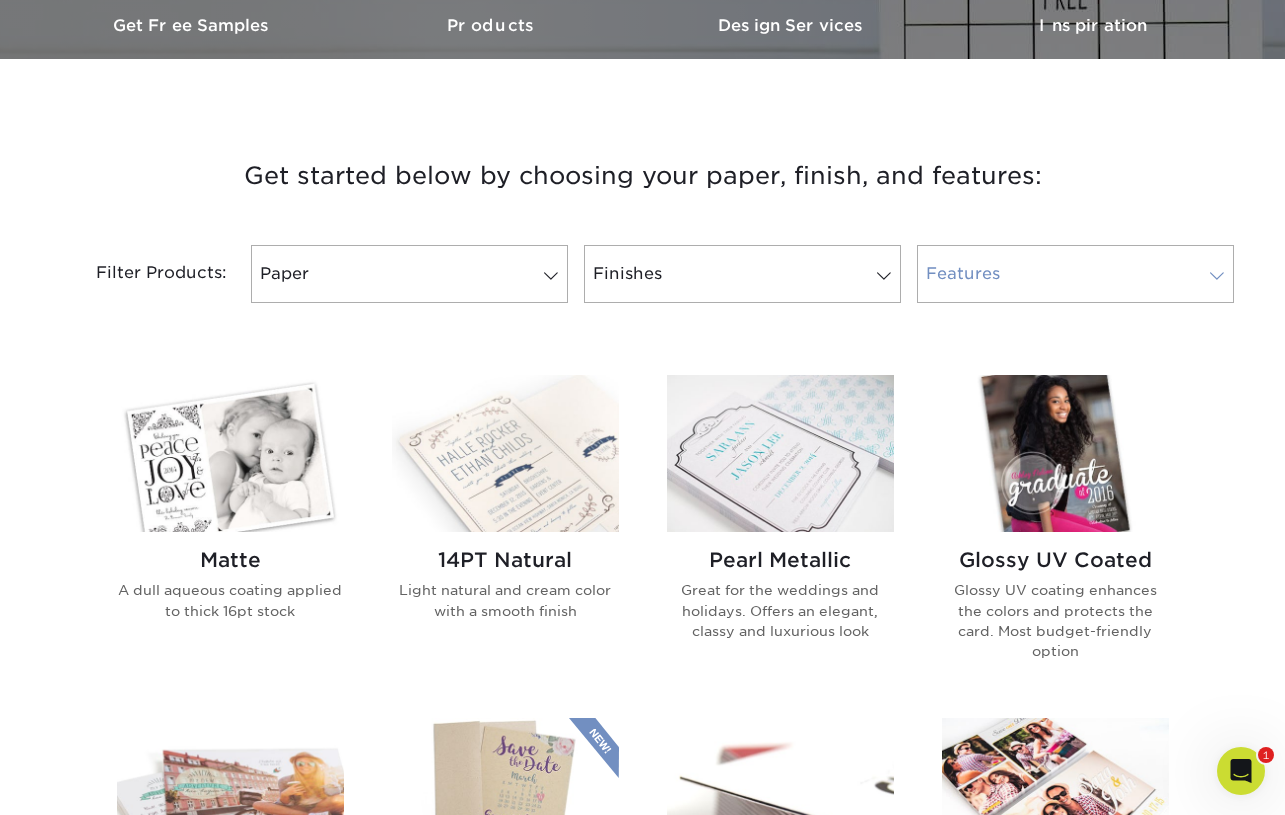 click on "Features" at bounding box center [1075, 274] 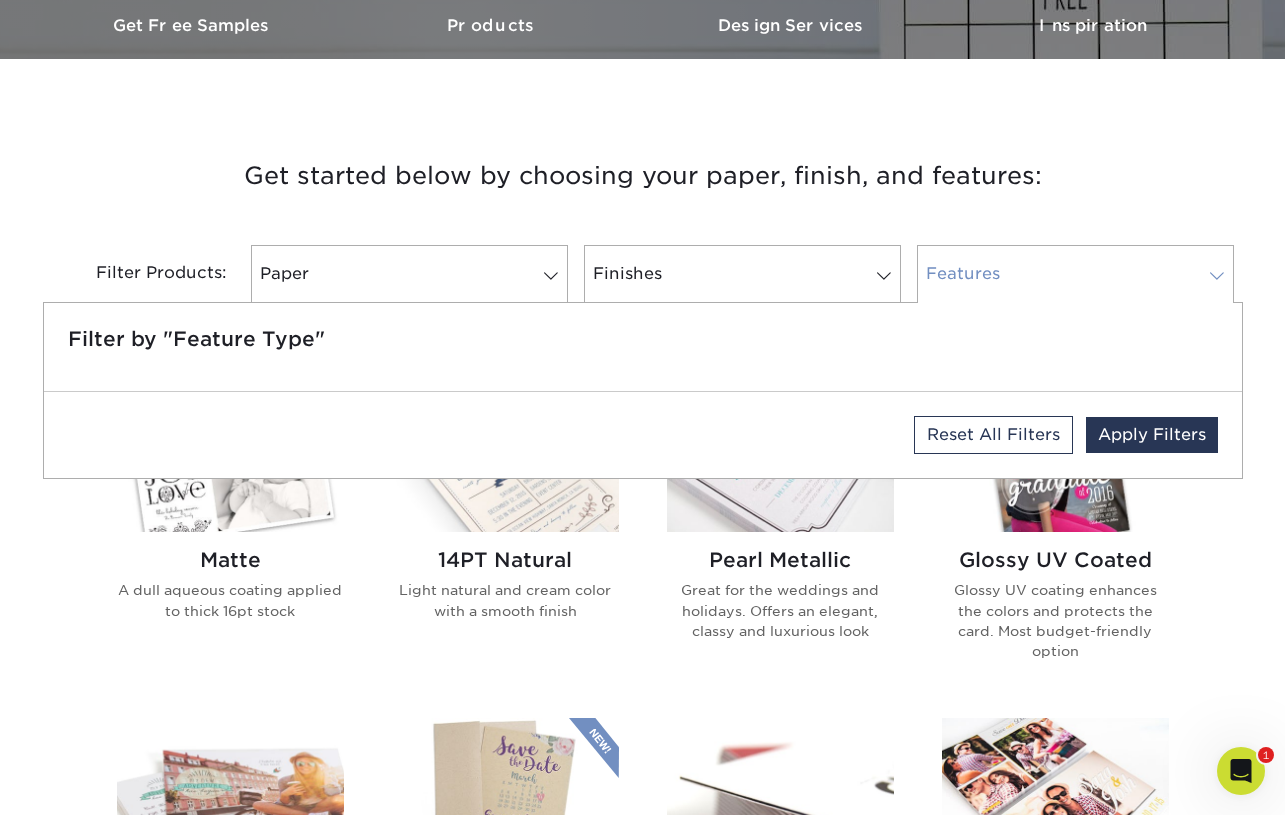 click on "Features" at bounding box center (1075, 274) 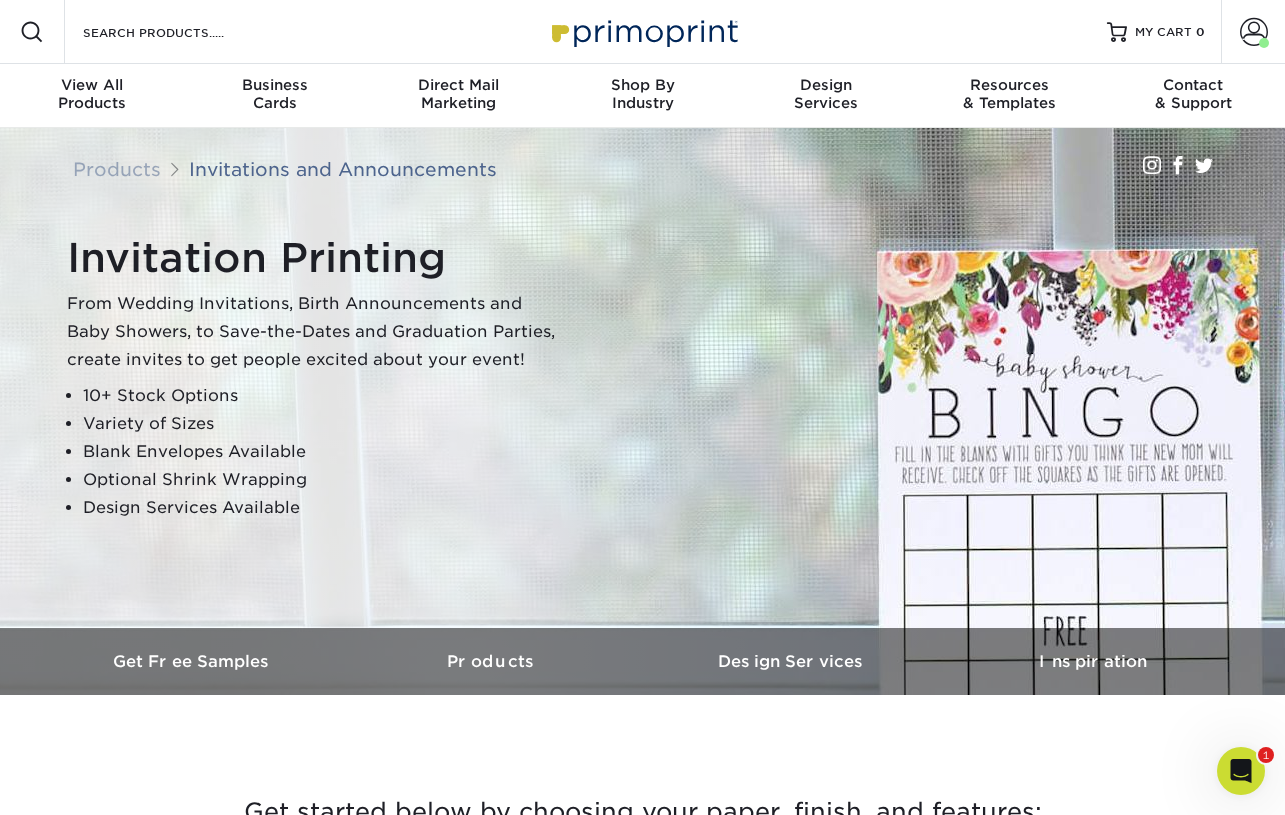 scroll, scrollTop: 0, scrollLeft: 0, axis: both 